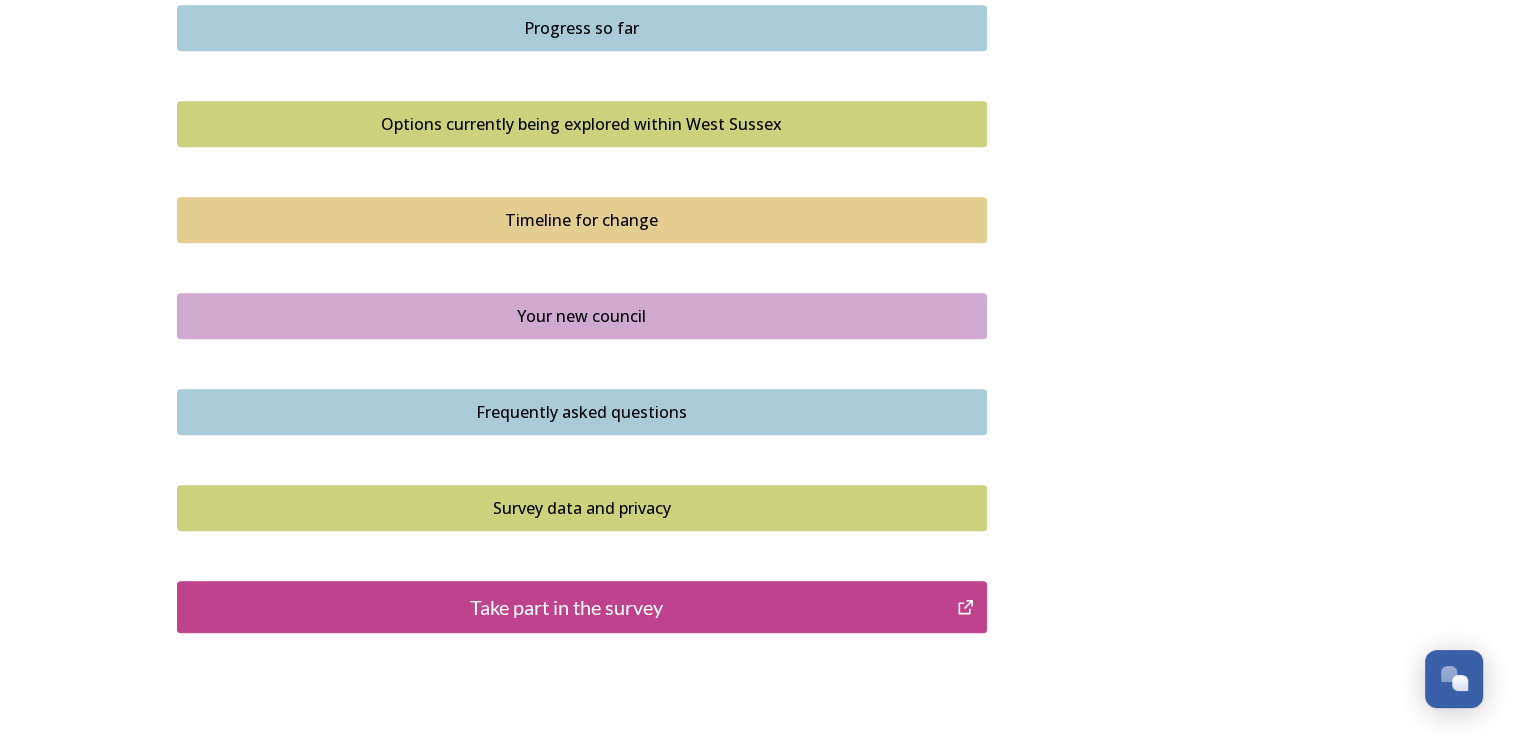 scroll, scrollTop: 1300, scrollLeft: 0, axis: vertical 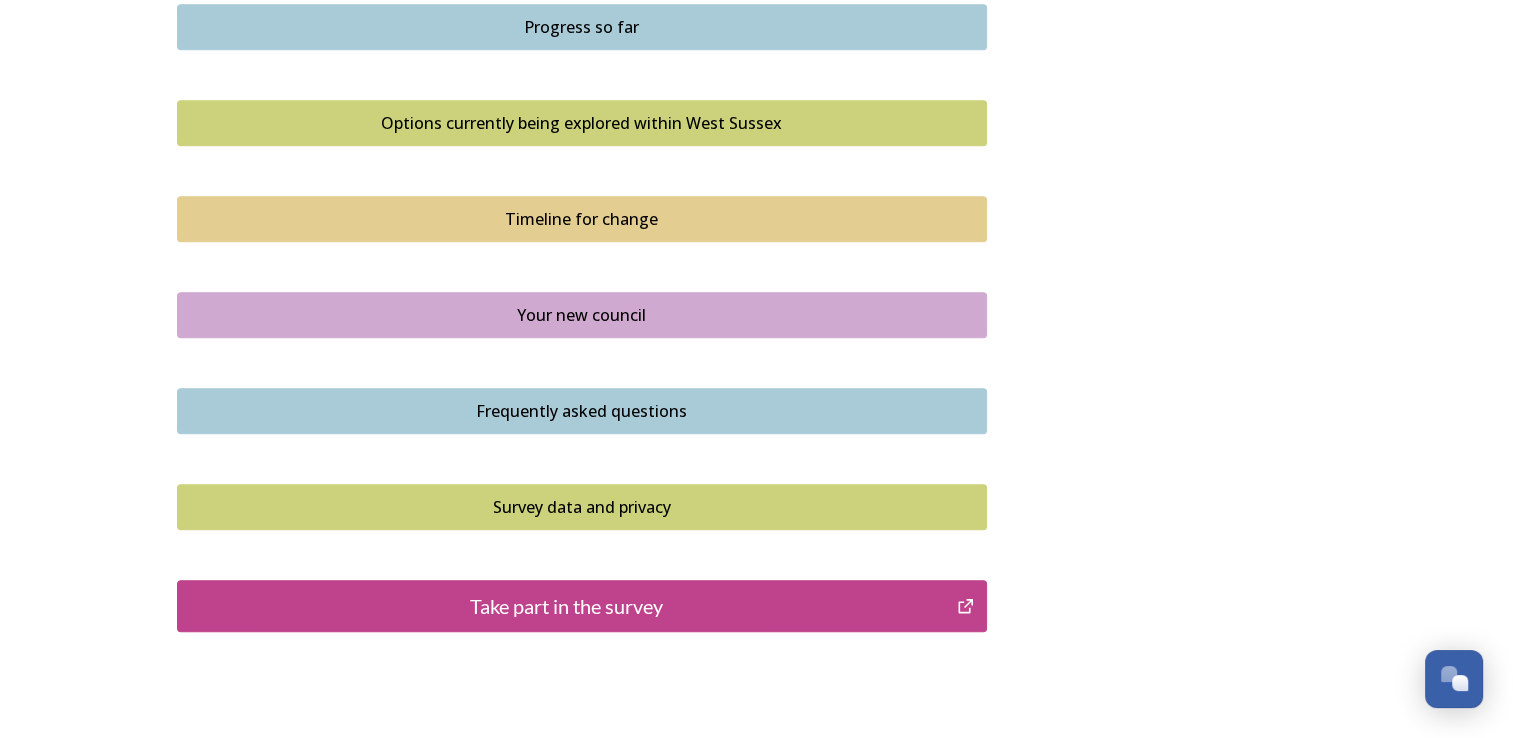 click on "Take part in the survey" at bounding box center (567, 606) 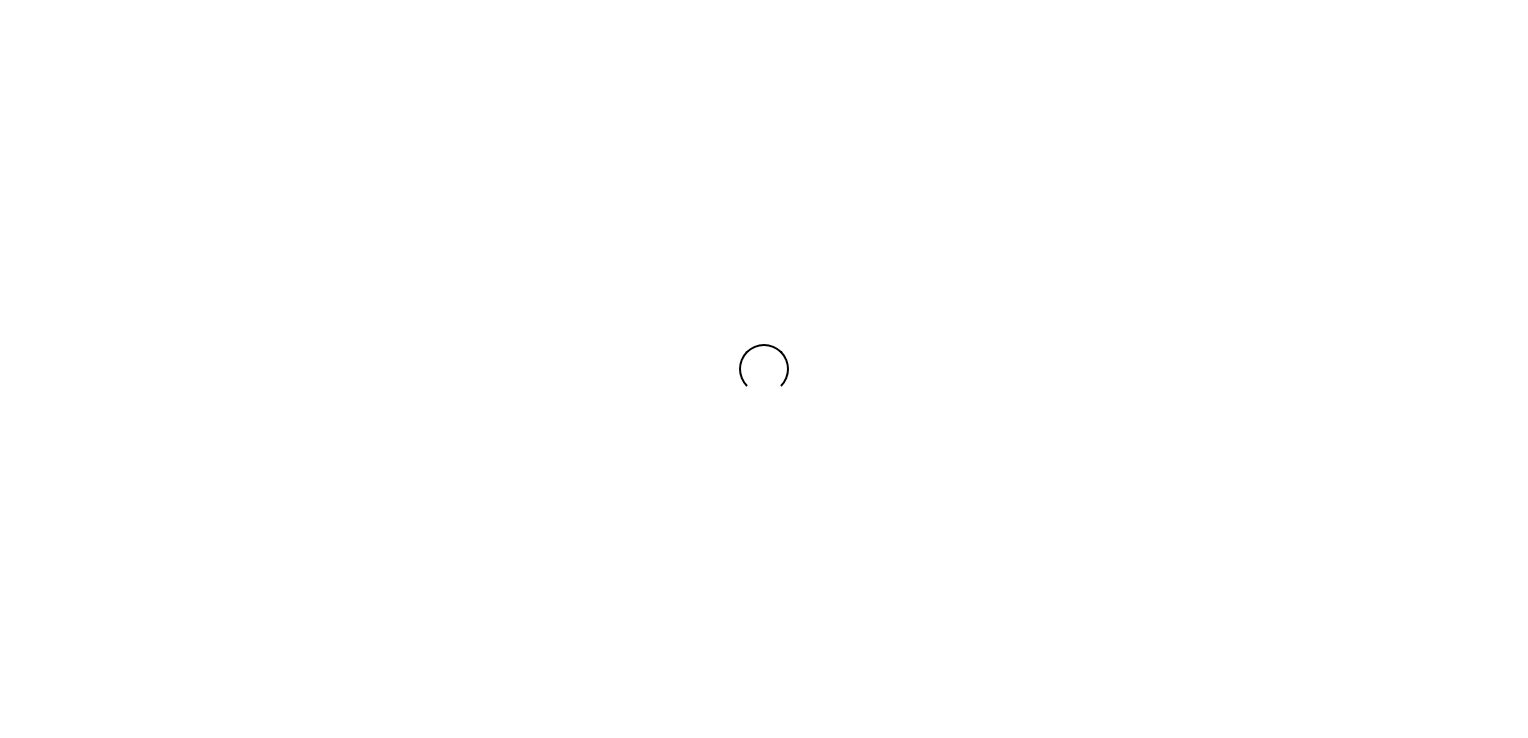 scroll, scrollTop: 0, scrollLeft: 0, axis: both 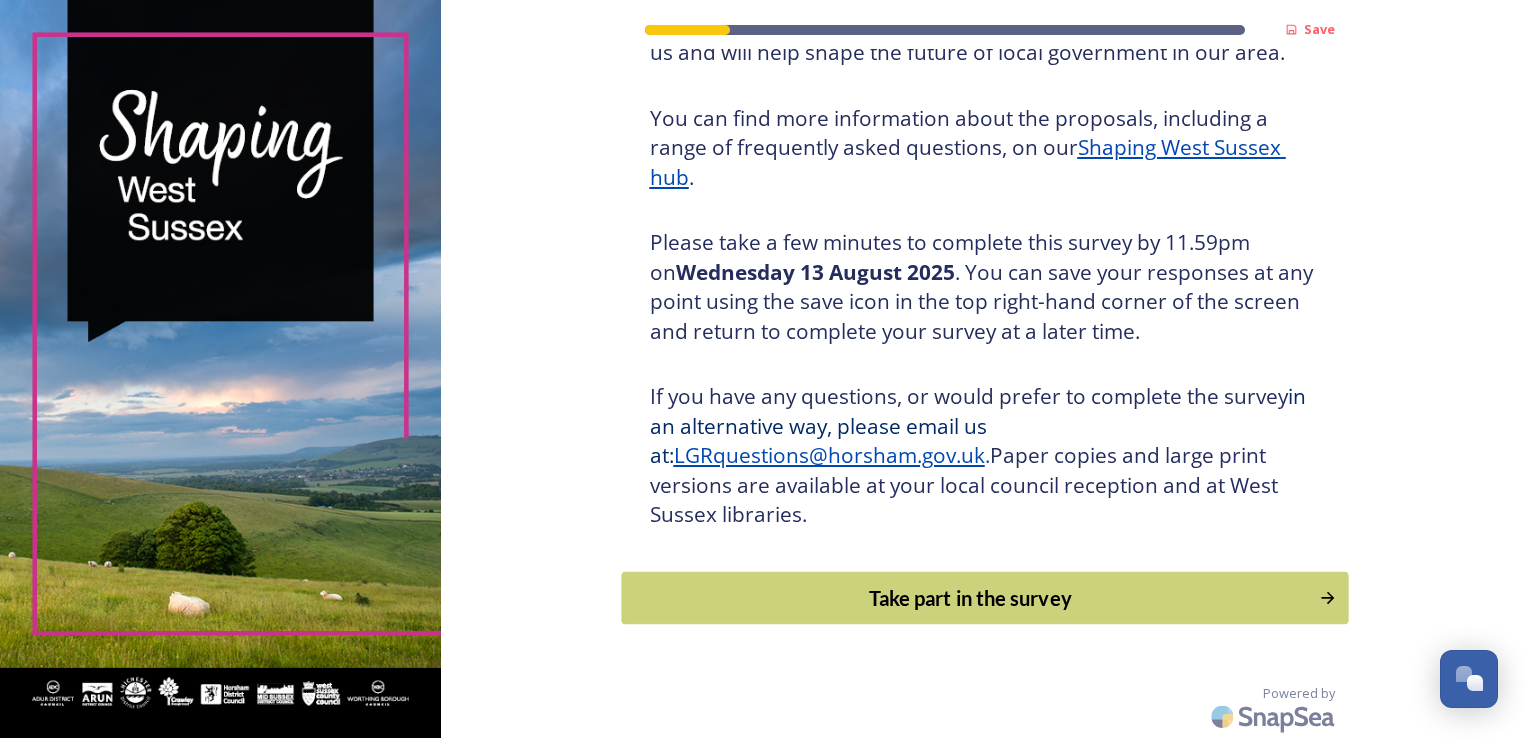 click on "Take part in the survey" at bounding box center [970, 598] 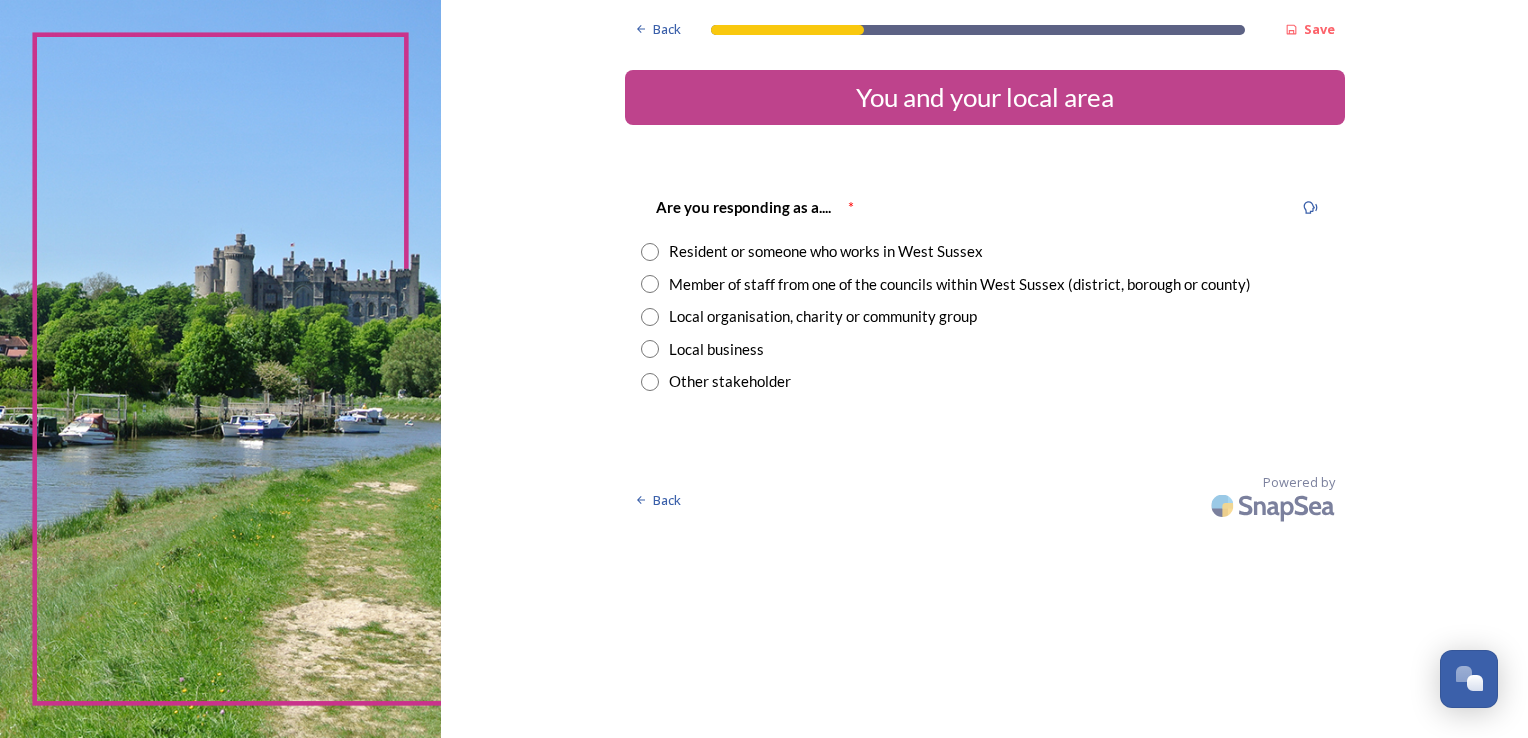 click at bounding box center [650, 317] 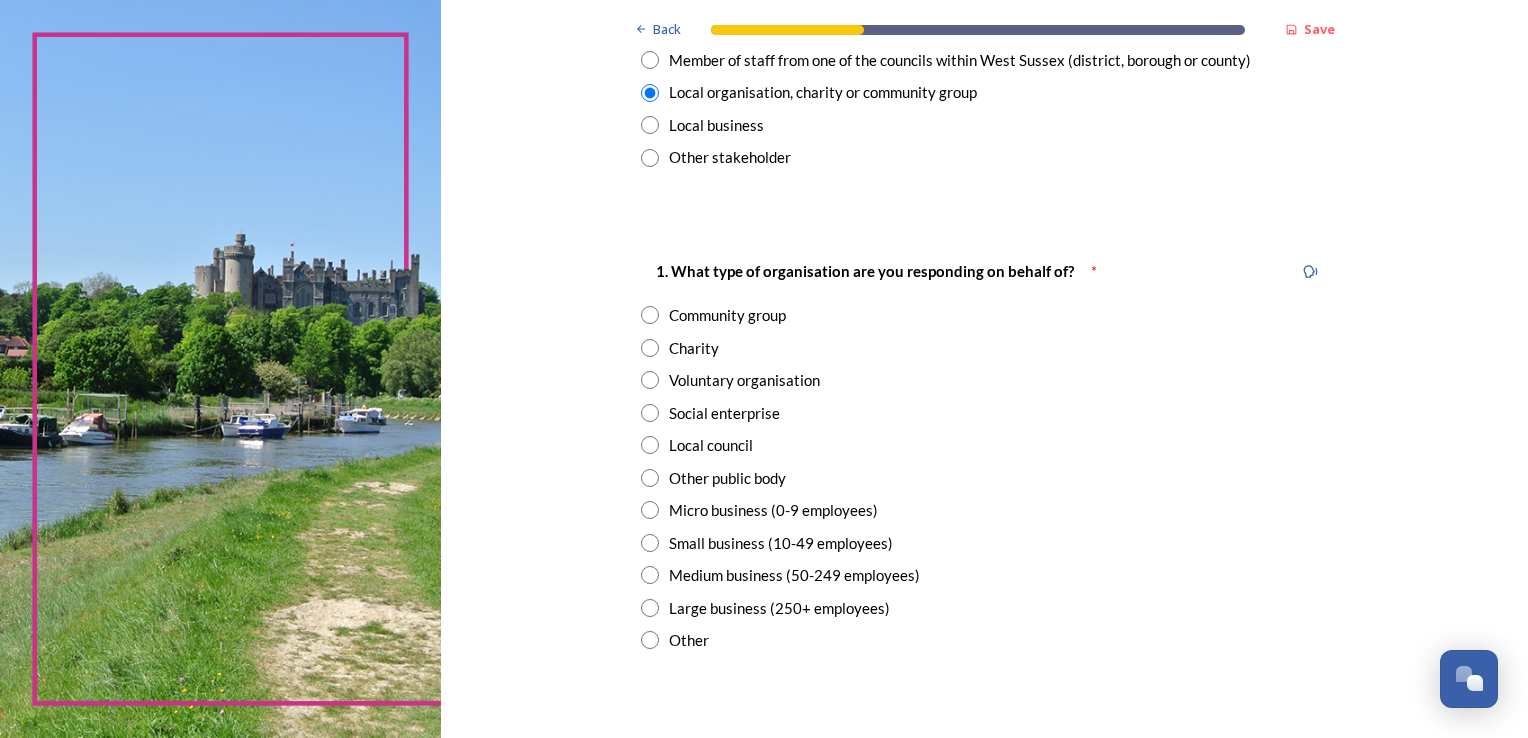 scroll, scrollTop: 224, scrollLeft: 0, axis: vertical 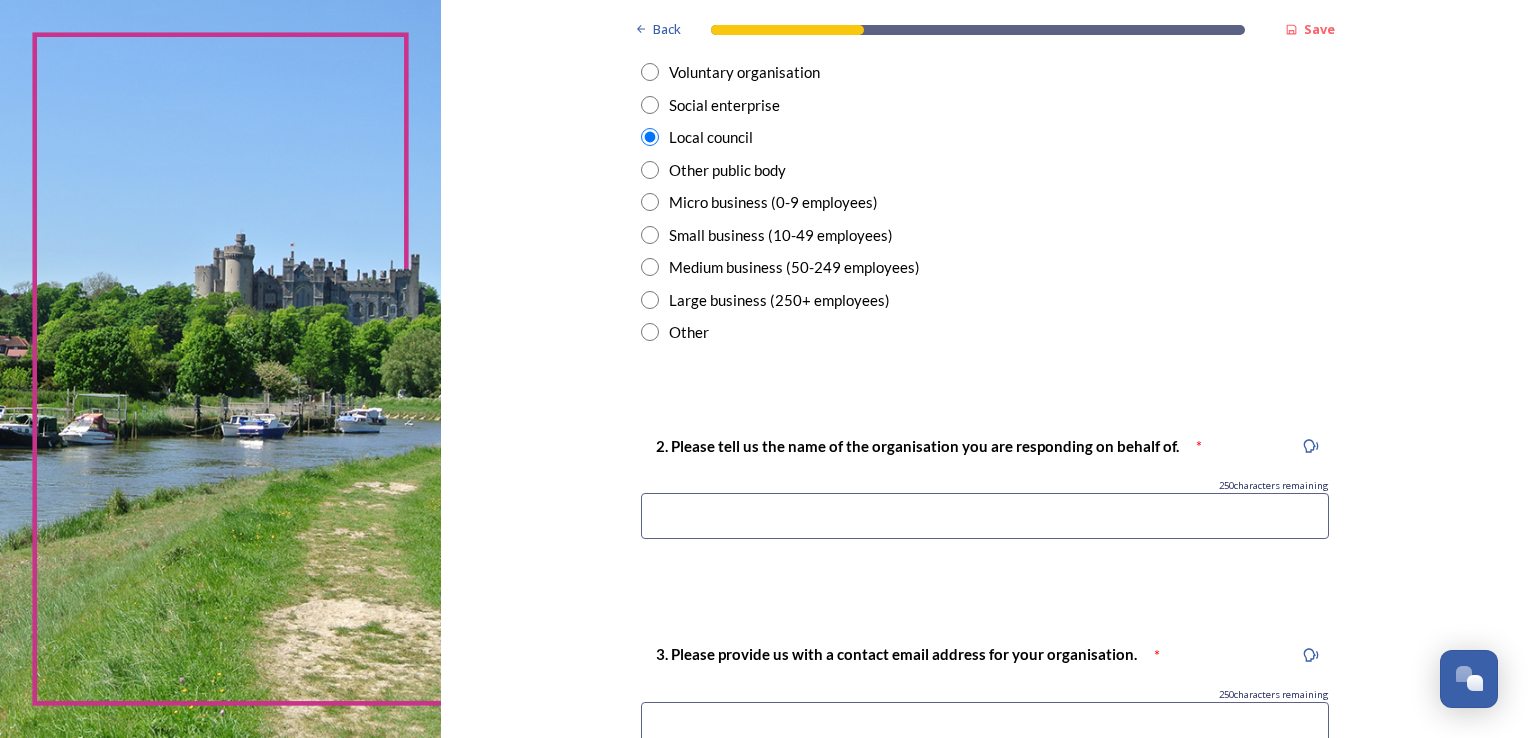 click at bounding box center (985, 516) 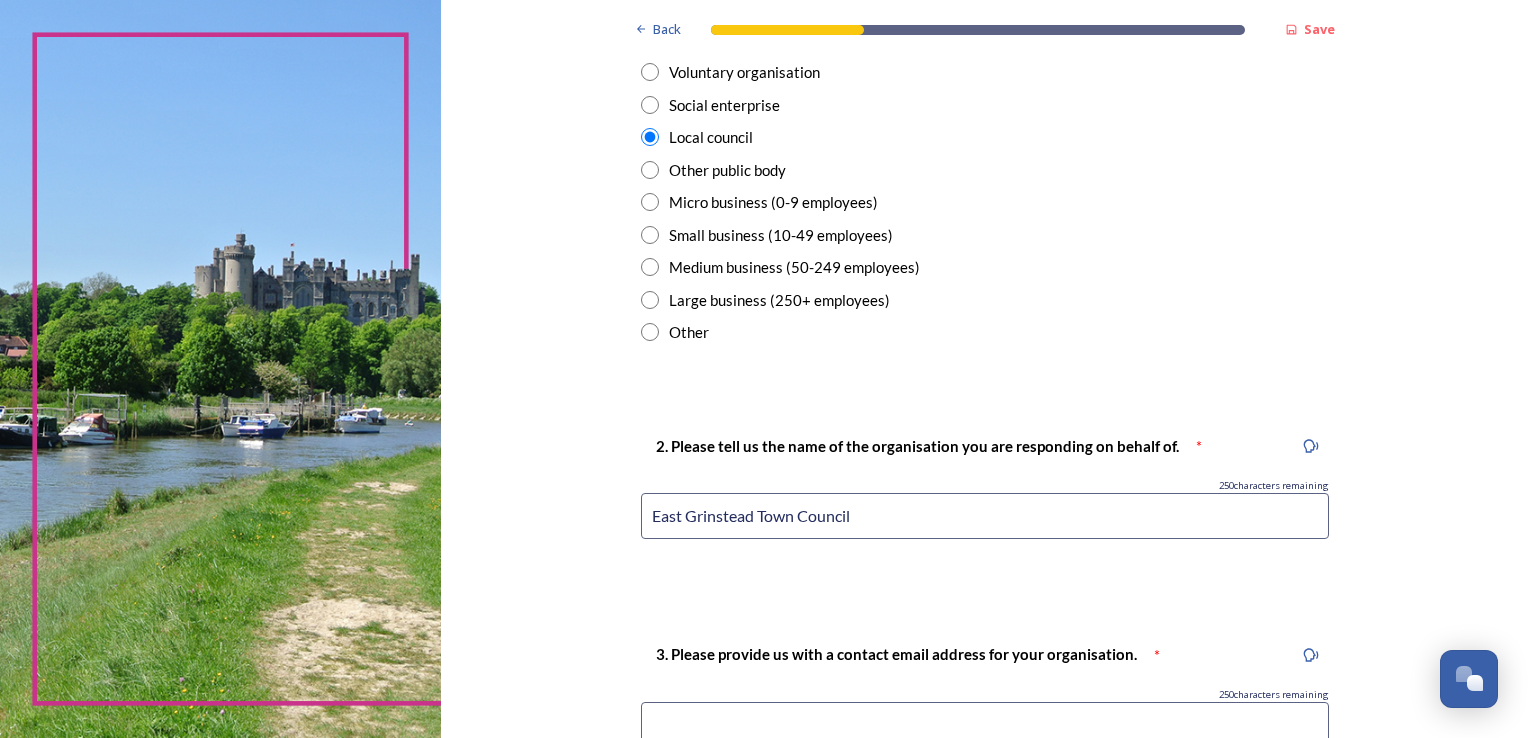 type on "townclerk@example.com" 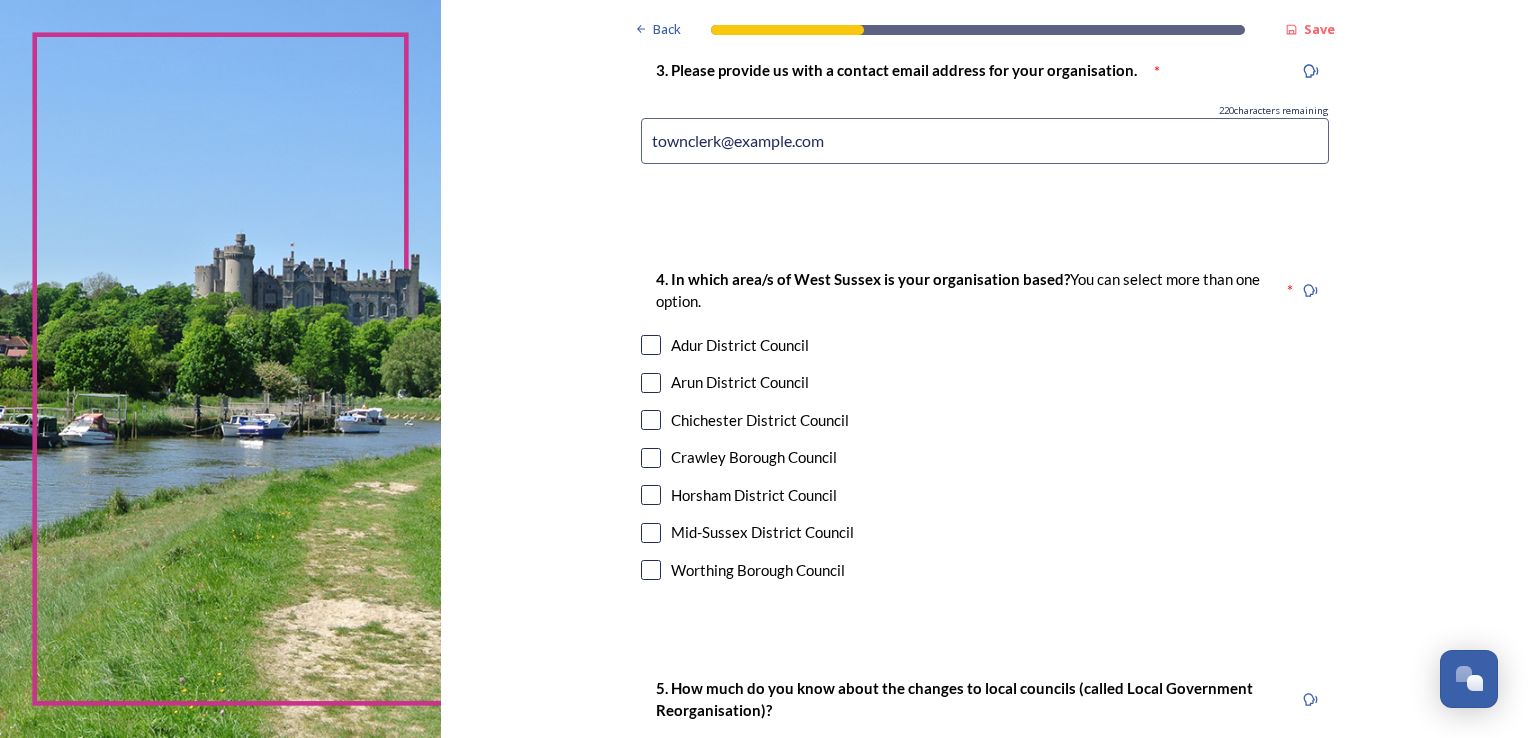 scroll, scrollTop: 1116, scrollLeft: 0, axis: vertical 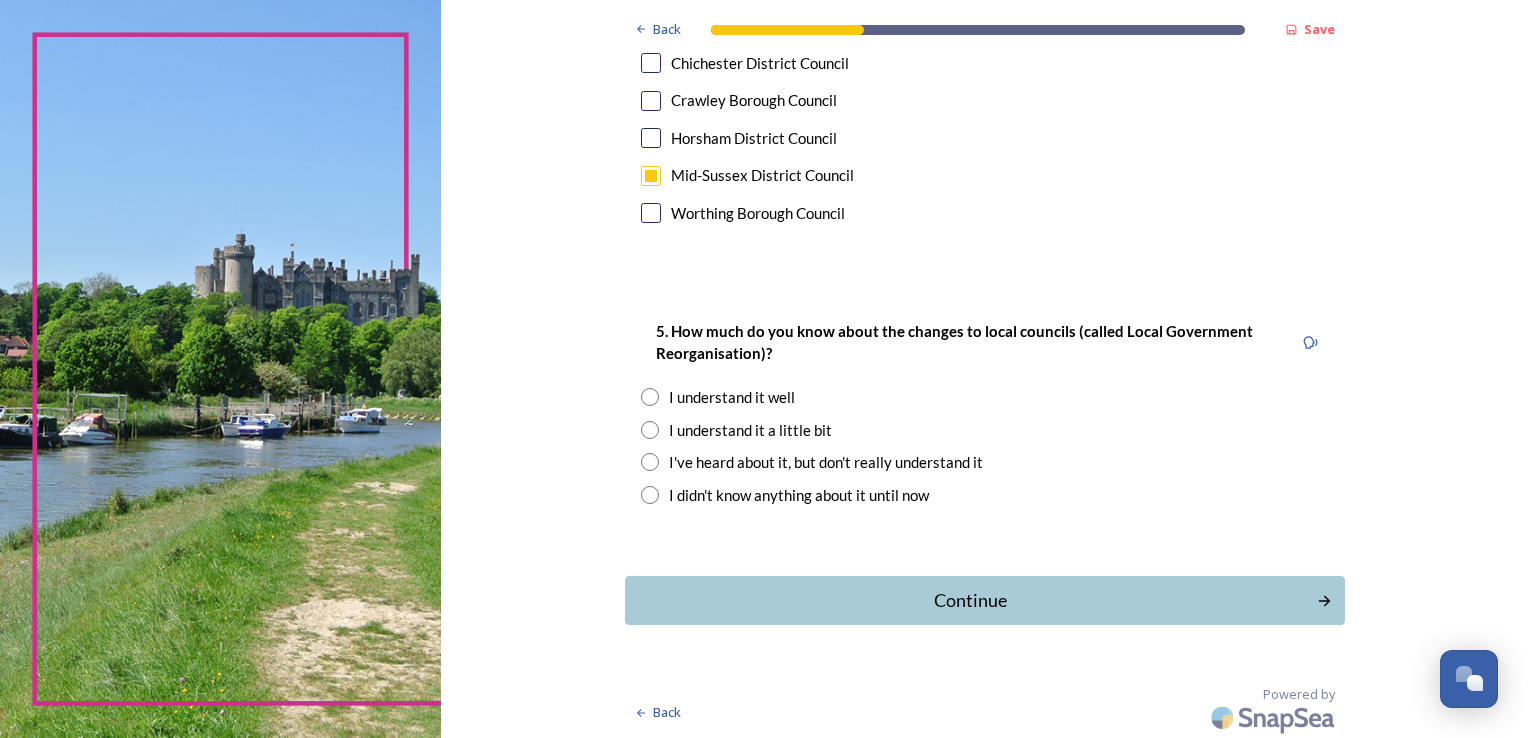 click at bounding box center [650, 397] 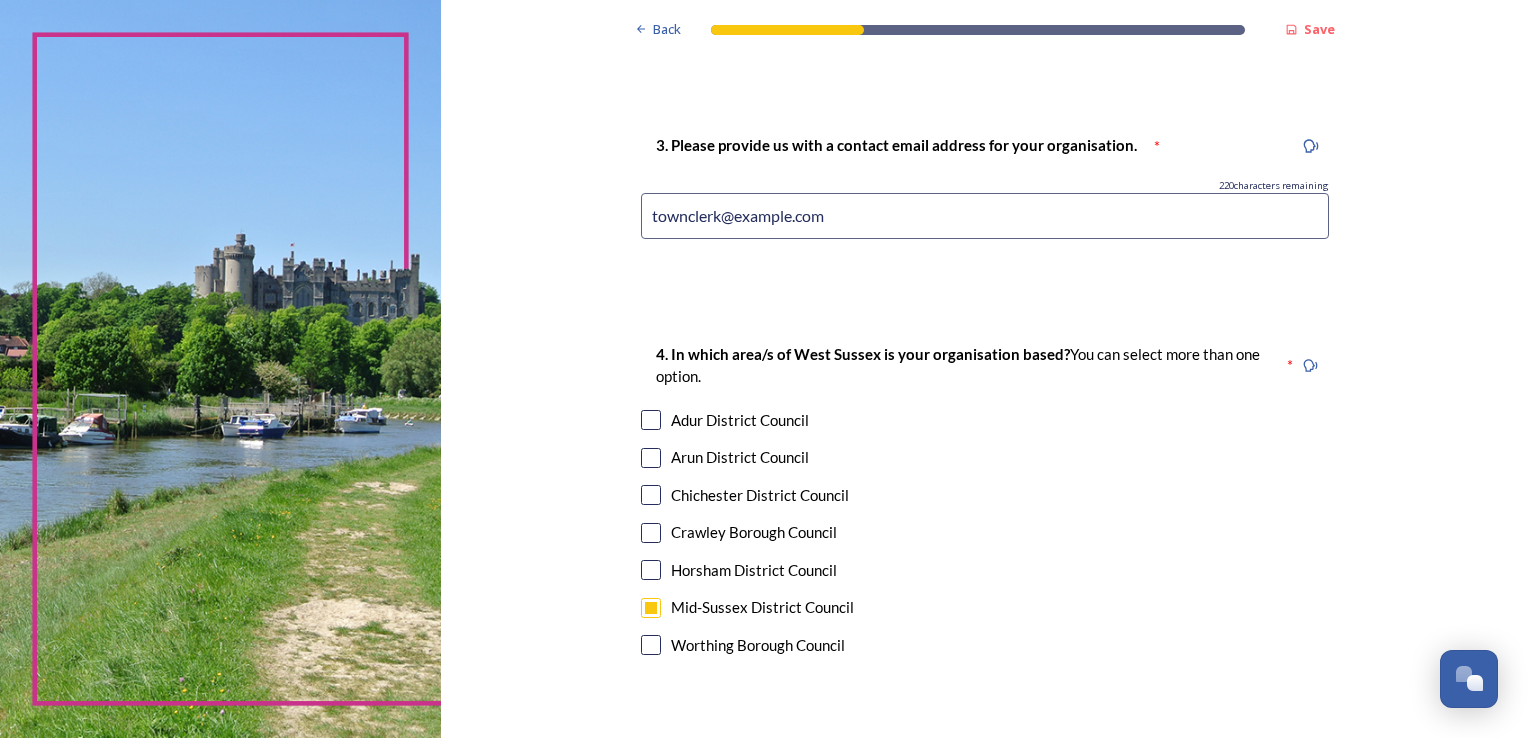 scroll, scrollTop: 1028, scrollLeft: 0, axis: vertical 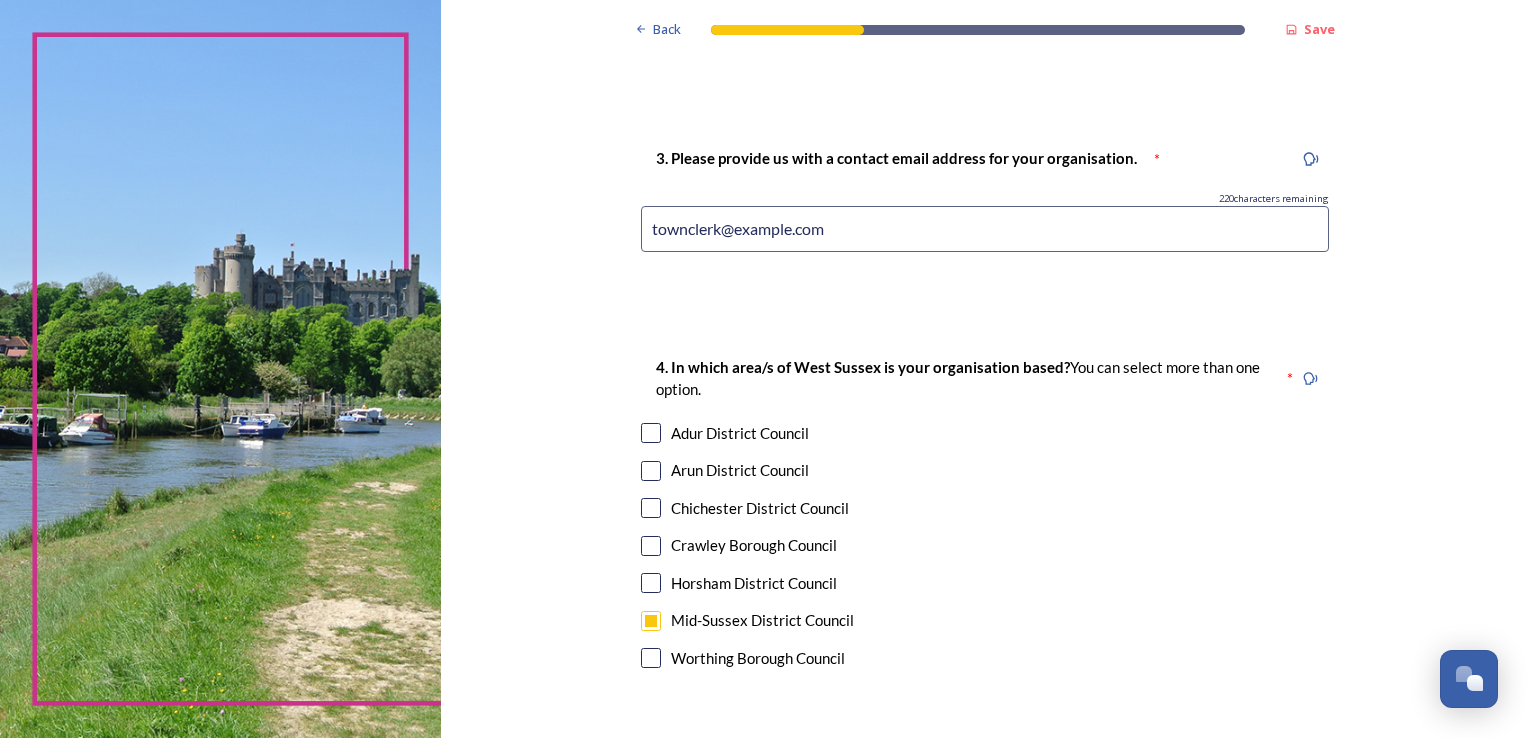 drag, startPoint x: 713, startPoint y: 227, endPoint x: 502, endPoint y: 211, distance: 211.60576 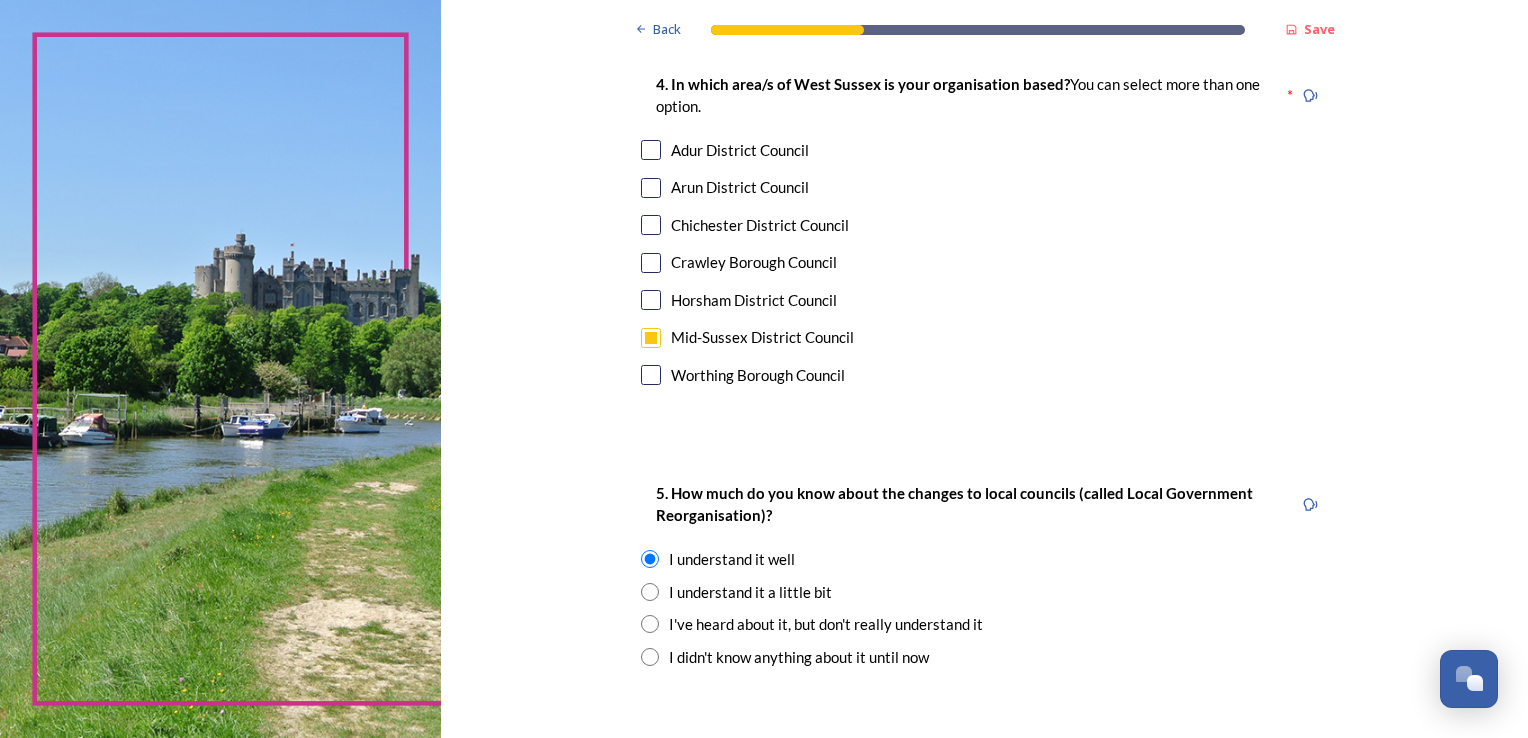 scroll, scrollTop: 1474, scrollLeft: 0, axis: vertical 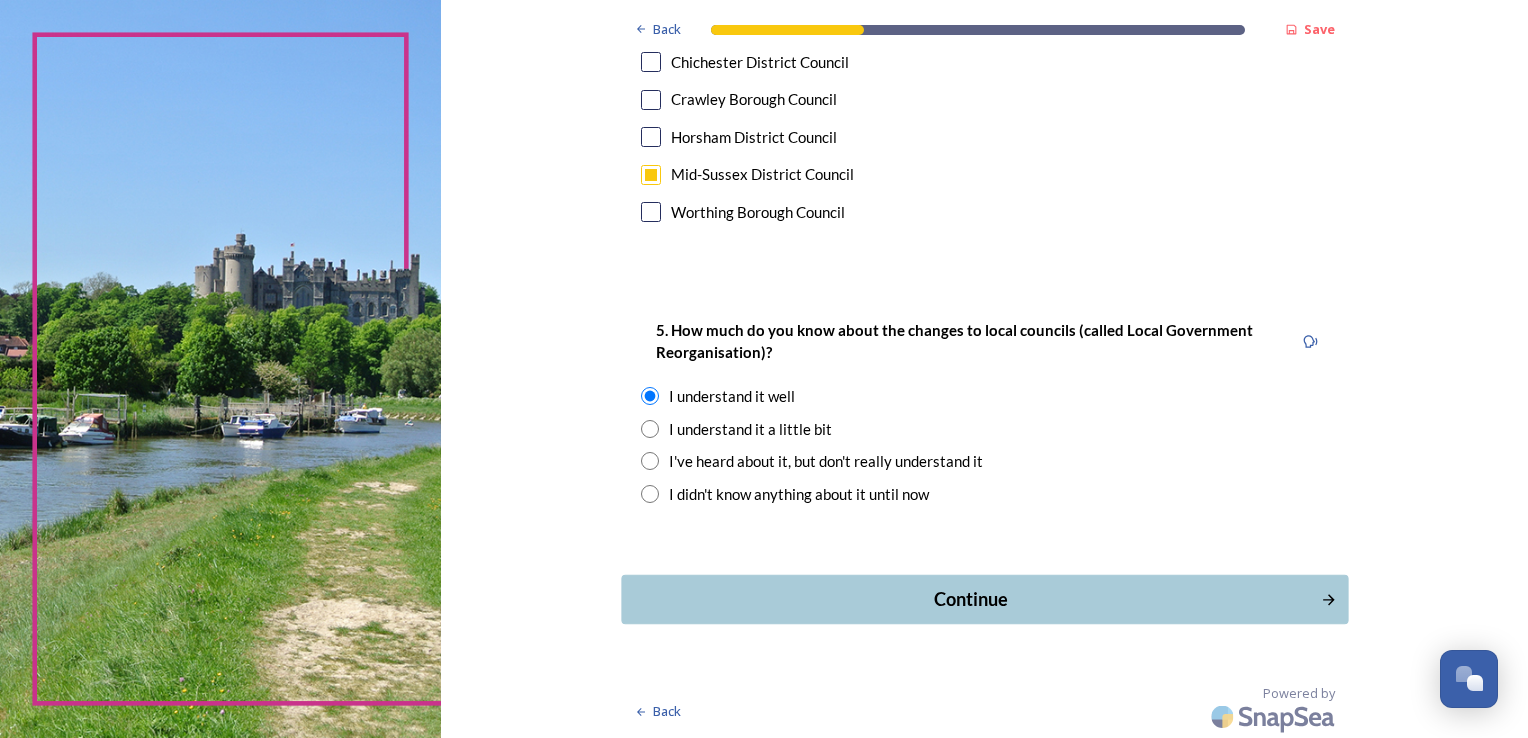 type on "s.heynes@example.com" 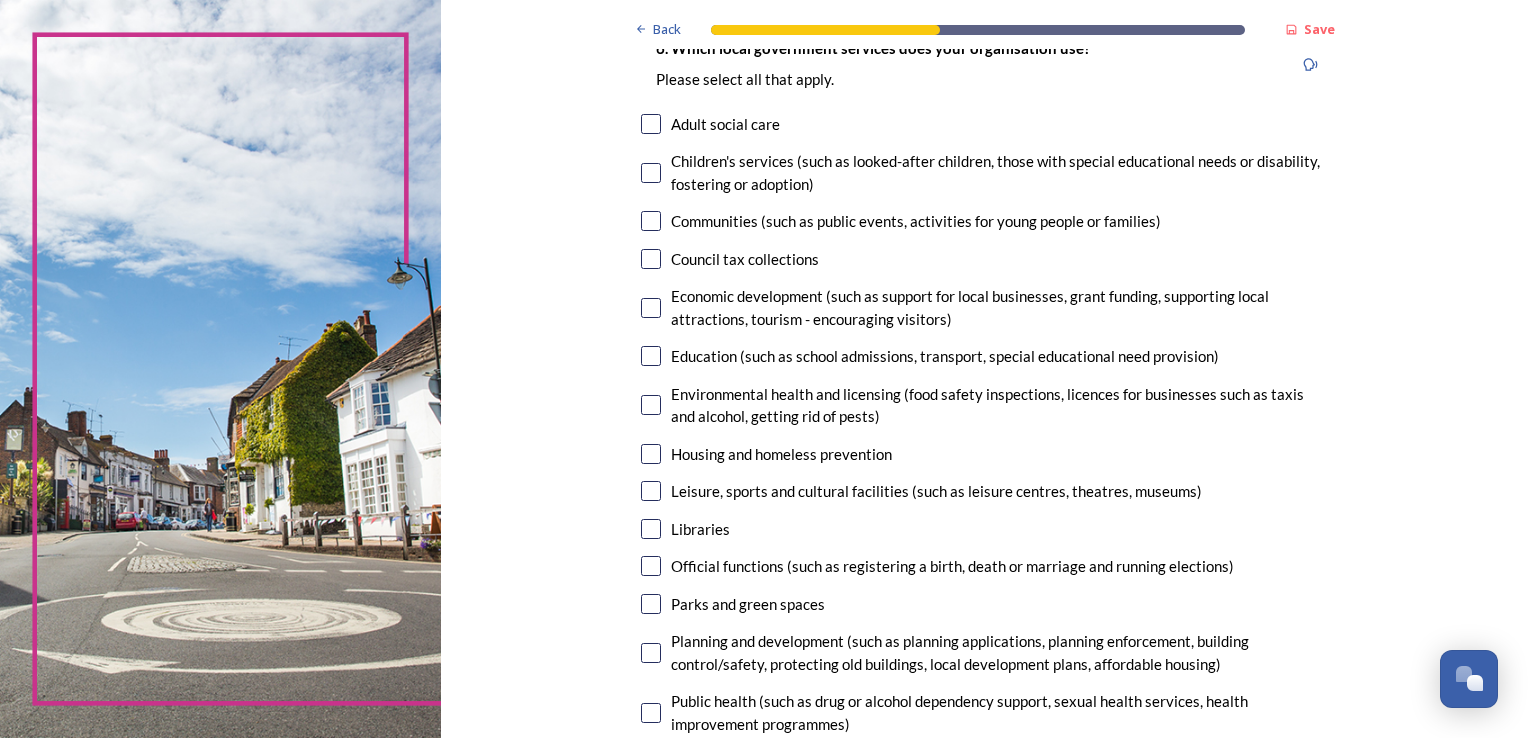 scroll, scrollTop: 160, scrollLeft: 0, axis: vertical 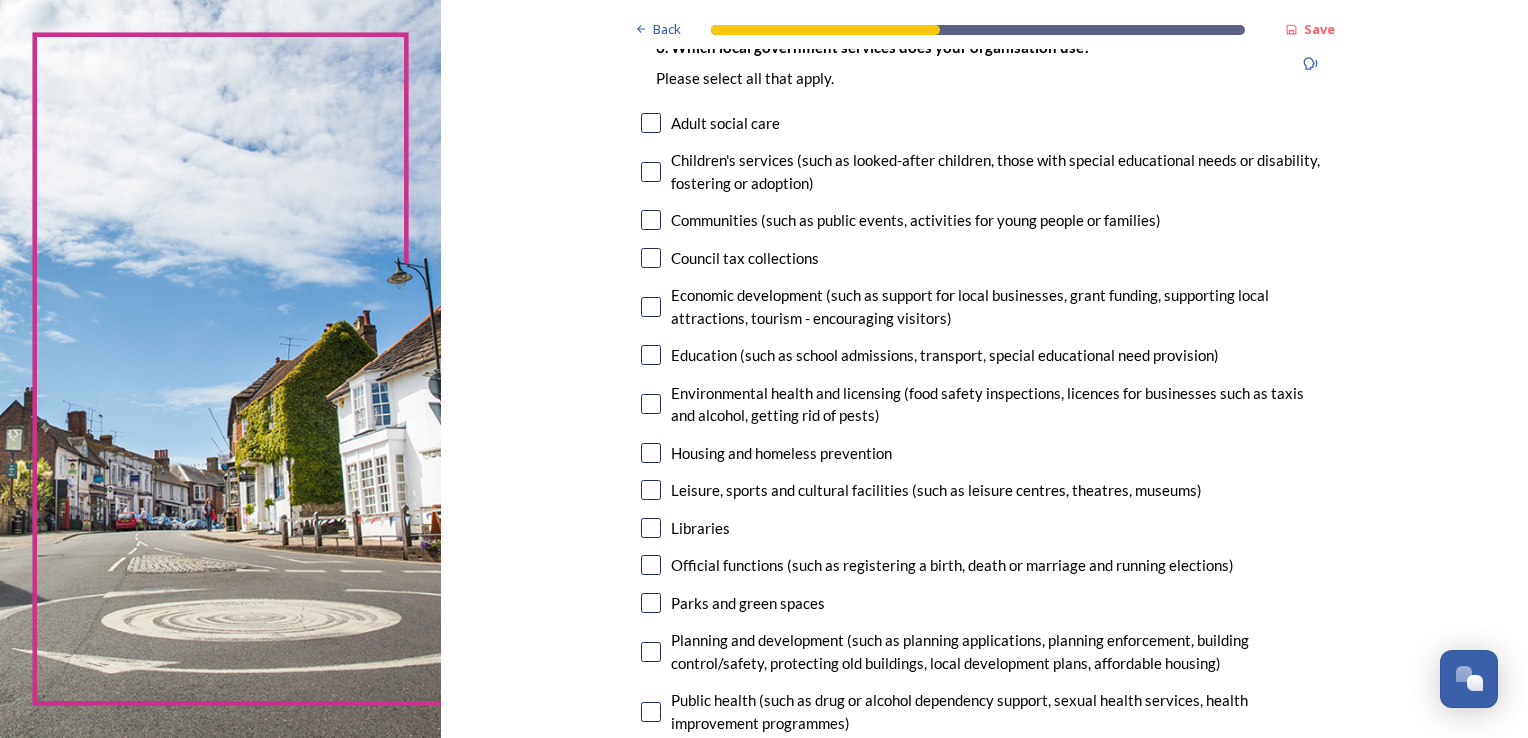 click at bounding box center (651, 220) 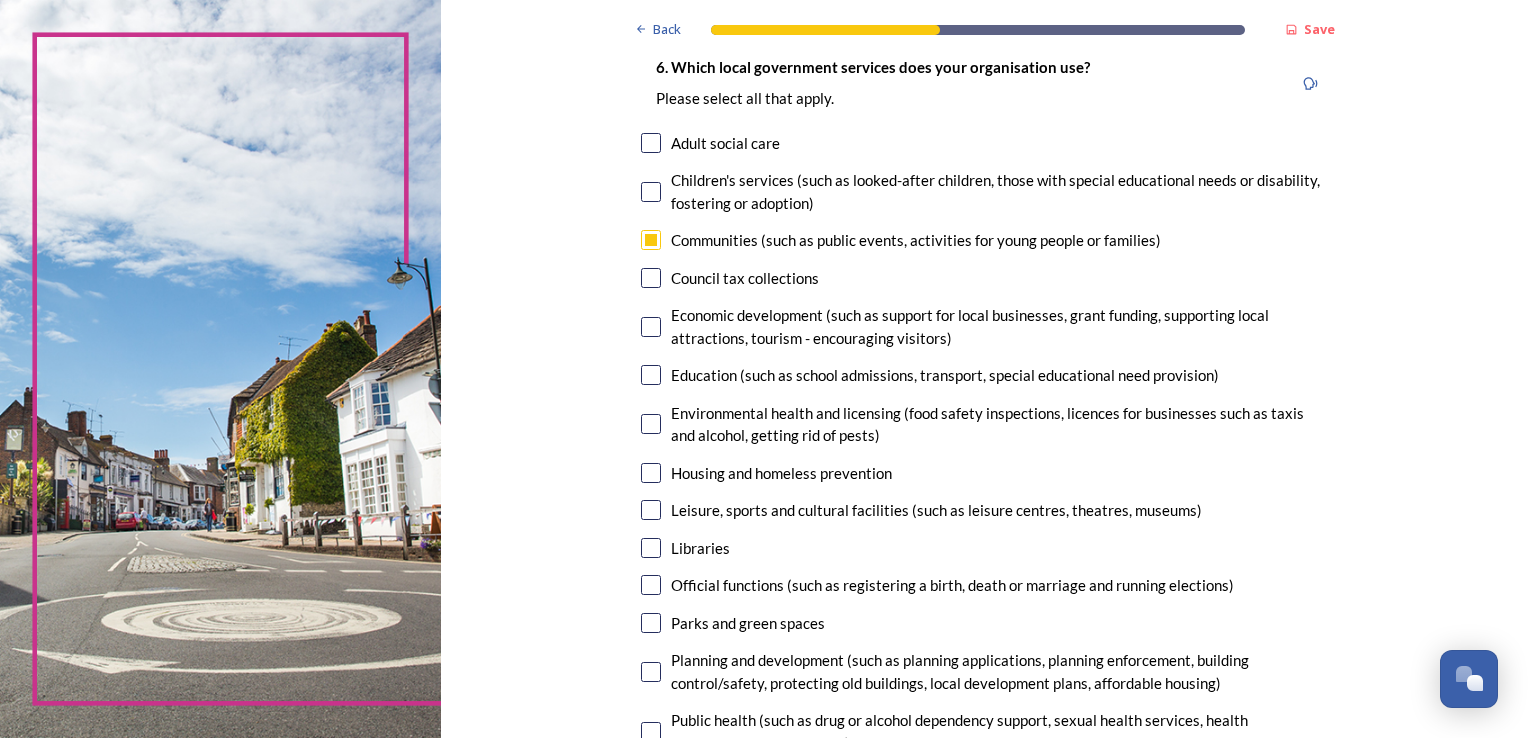scroll, scrollTop: 139, scrollLeft: 0, axis: vertical 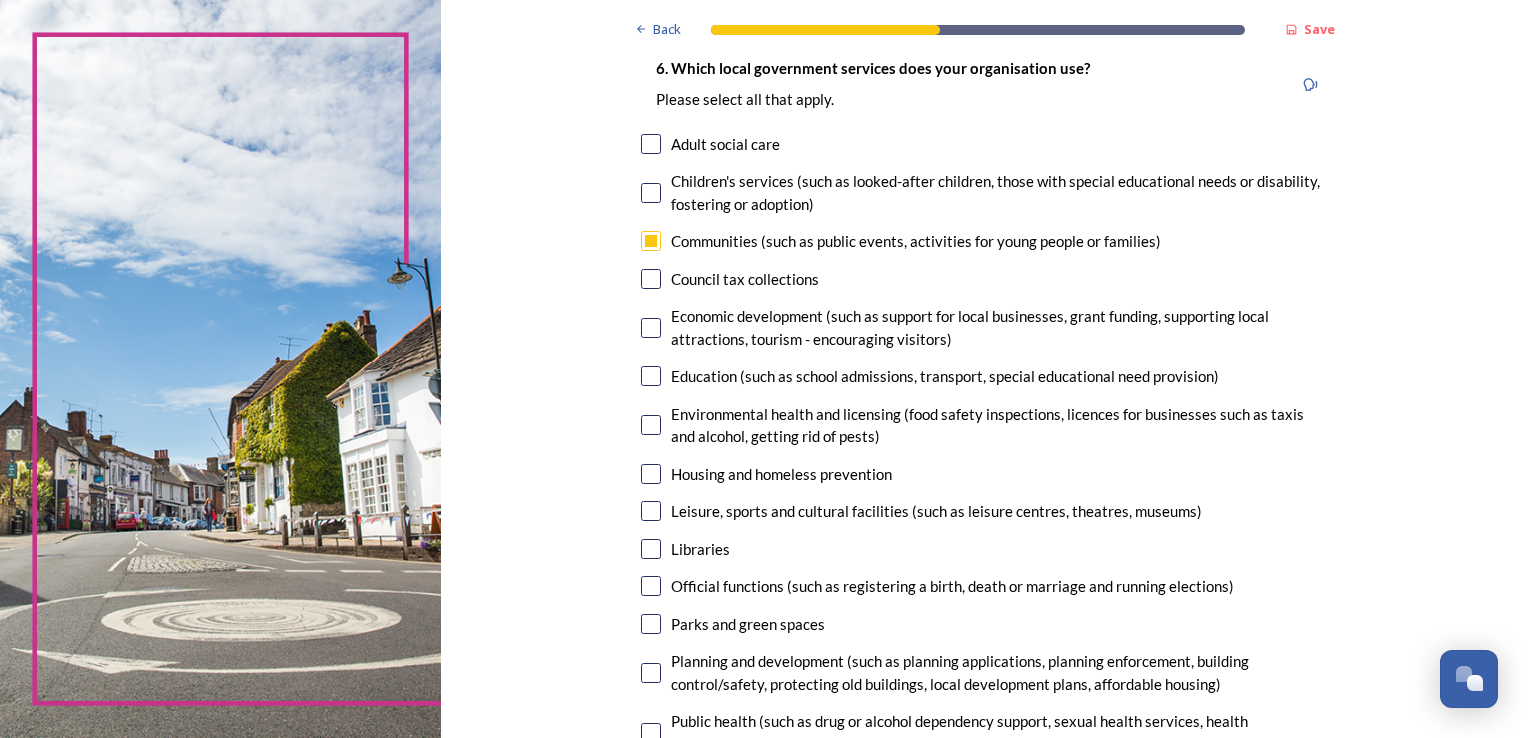 click at bounding box center [651, 279] 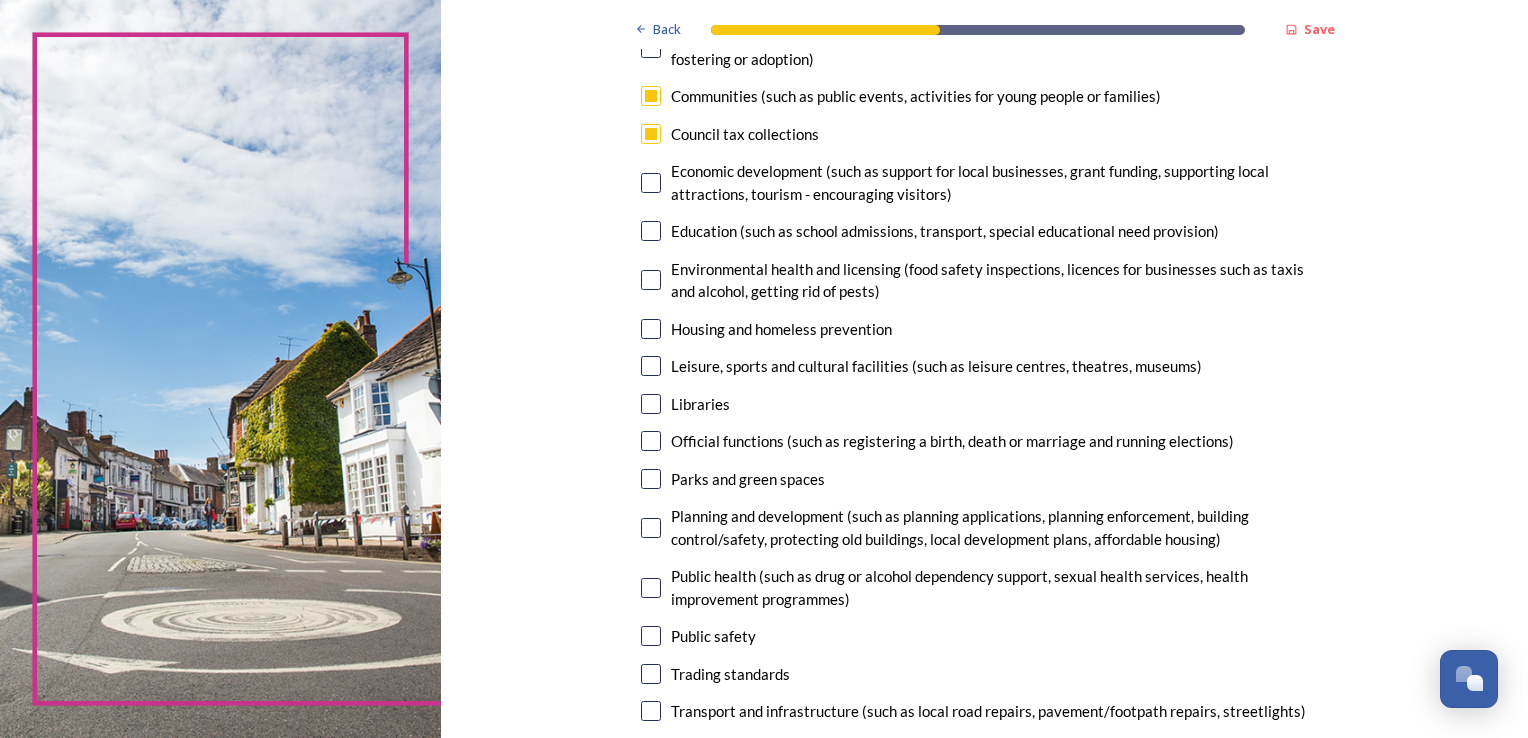 scroll, scrollTop: 286, scrollLeft: 0, axis: vertical 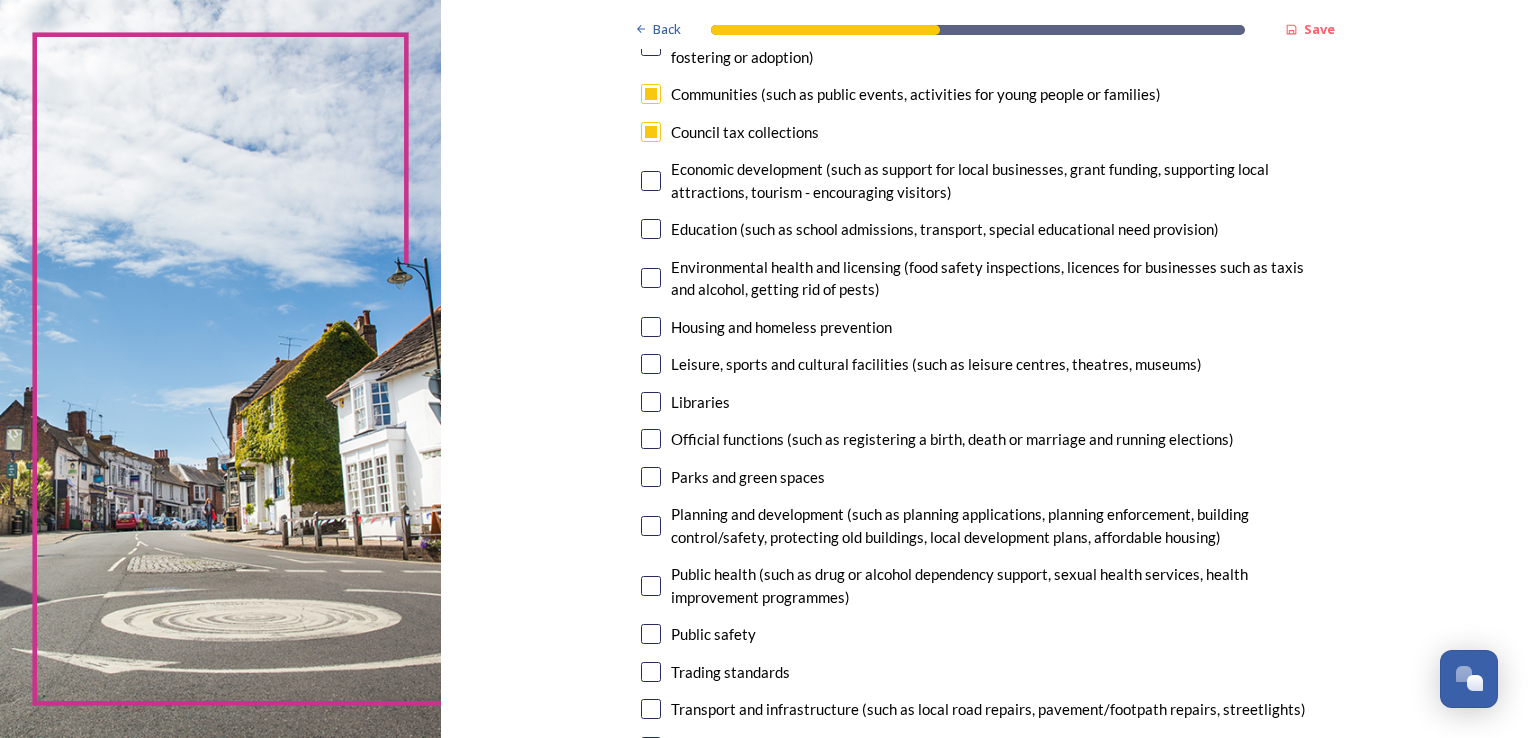 click at bounding box center (651, 181) 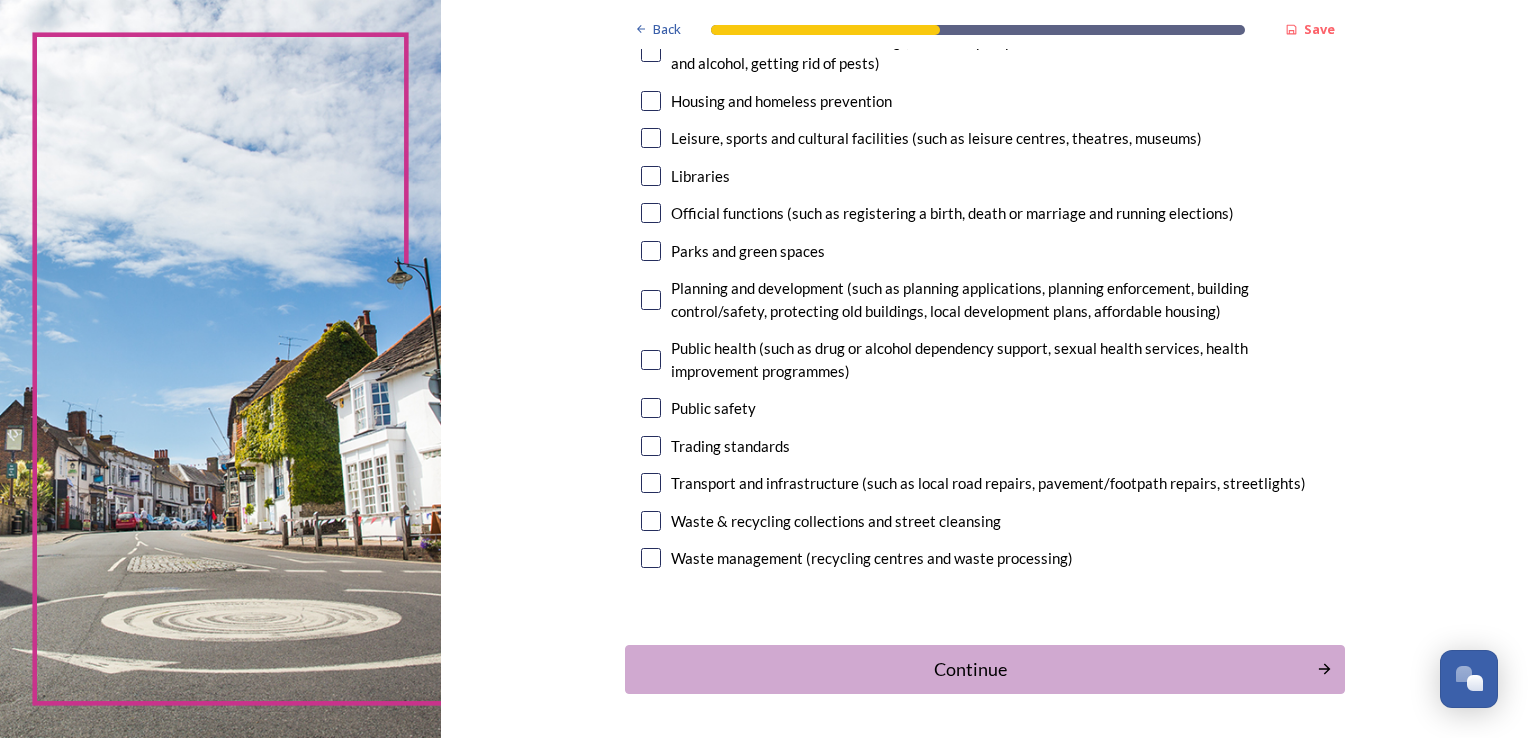 scroll, scrollTop: 524, scrollLeft: 0, axis: vertical 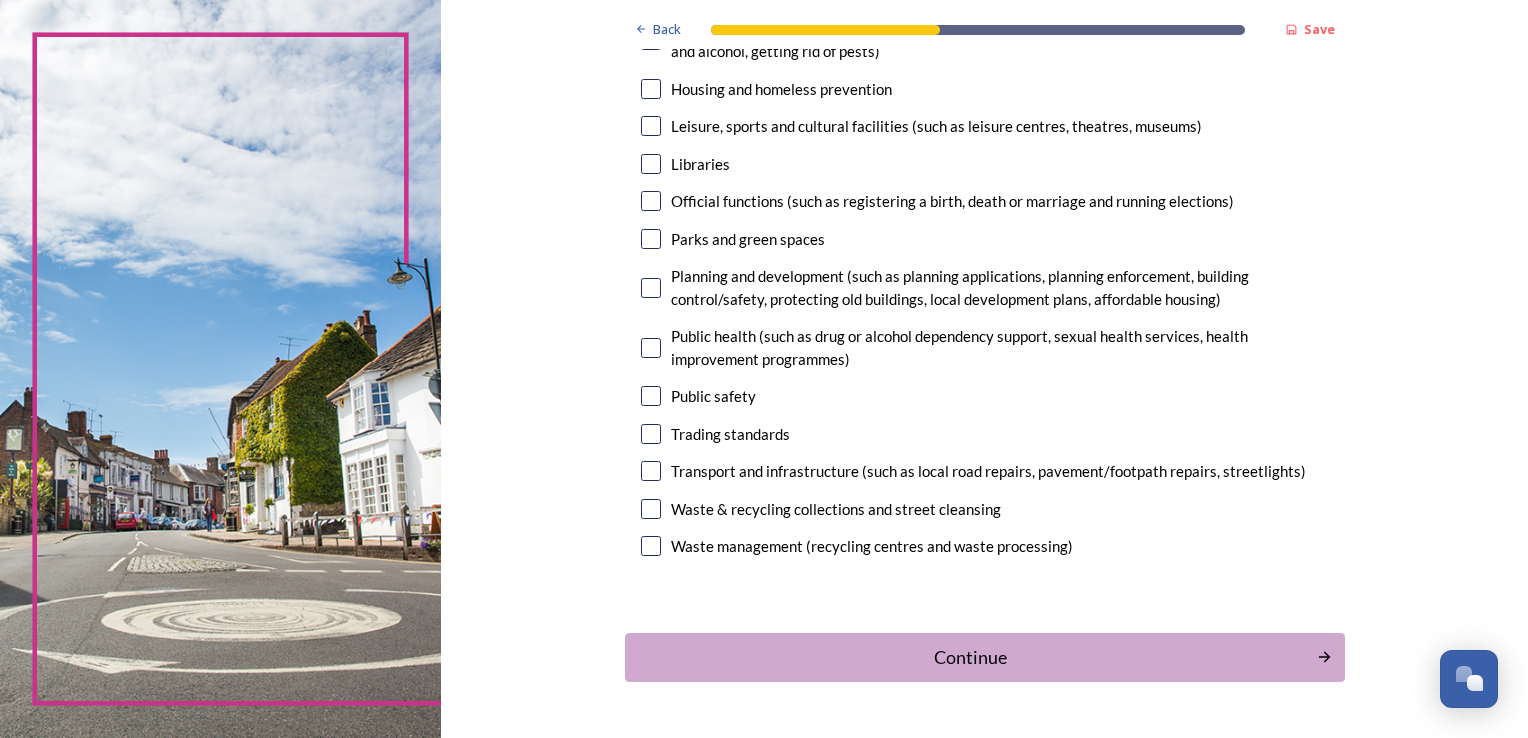 click at bounding box center [651, 126] 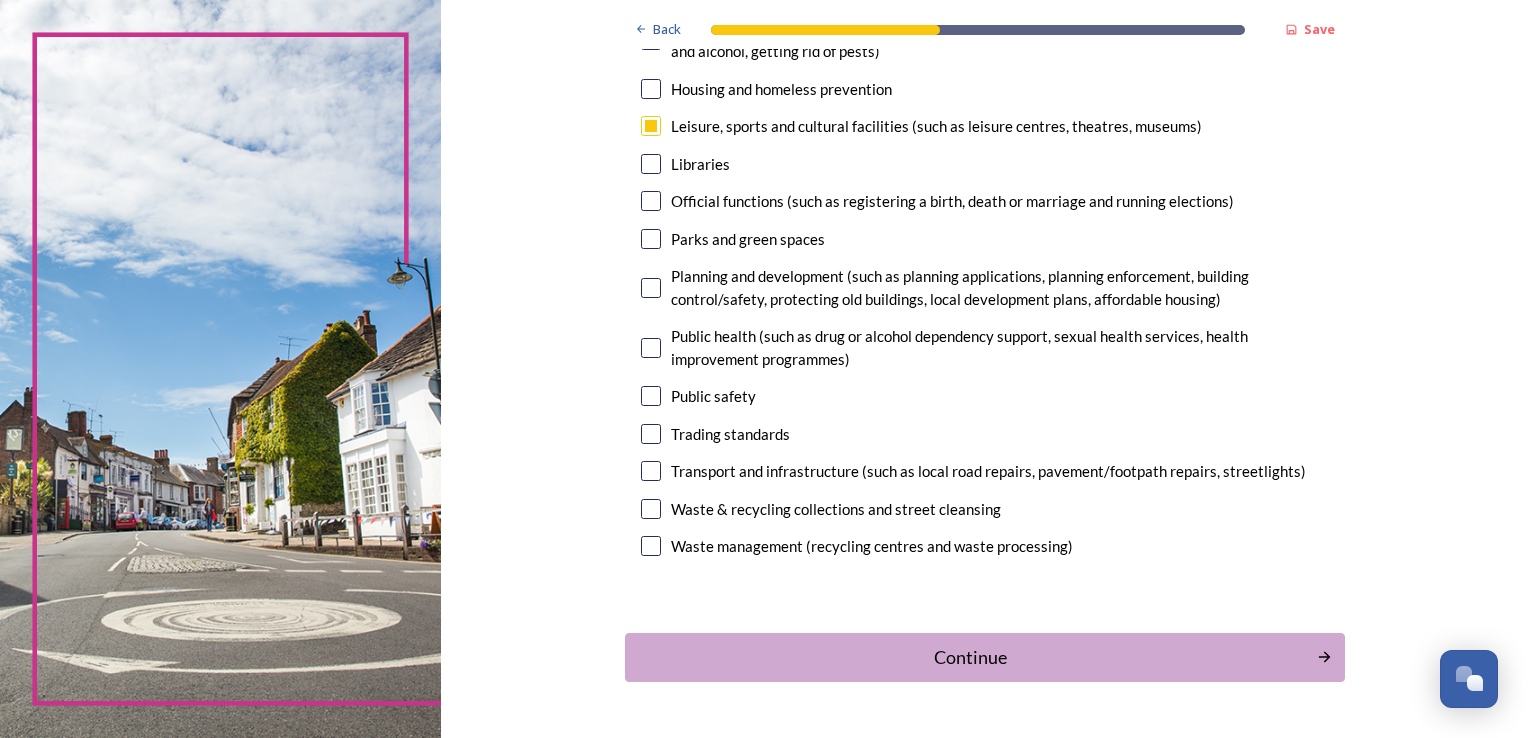 click at bounding box center [651, 164] 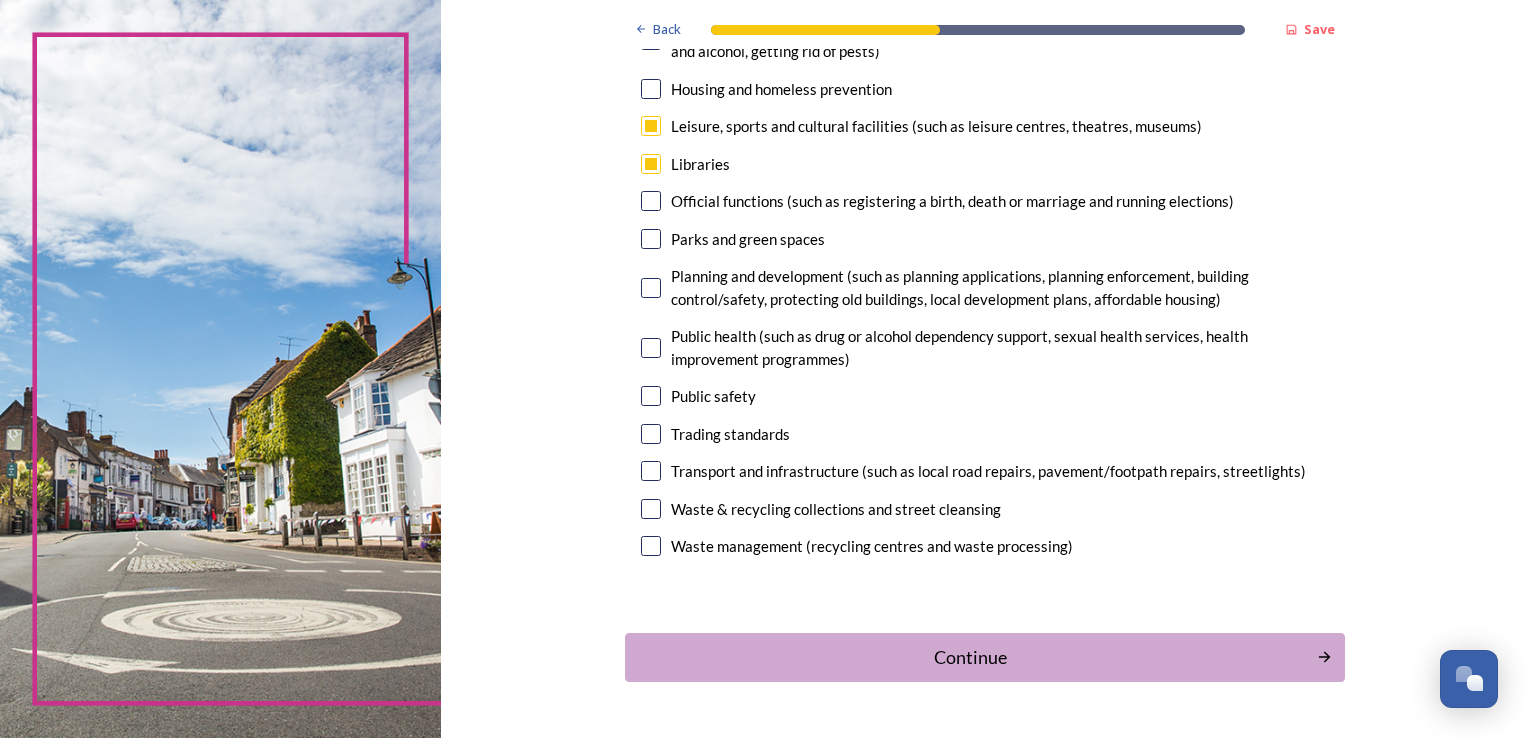 click at bounding box center (651, 239) 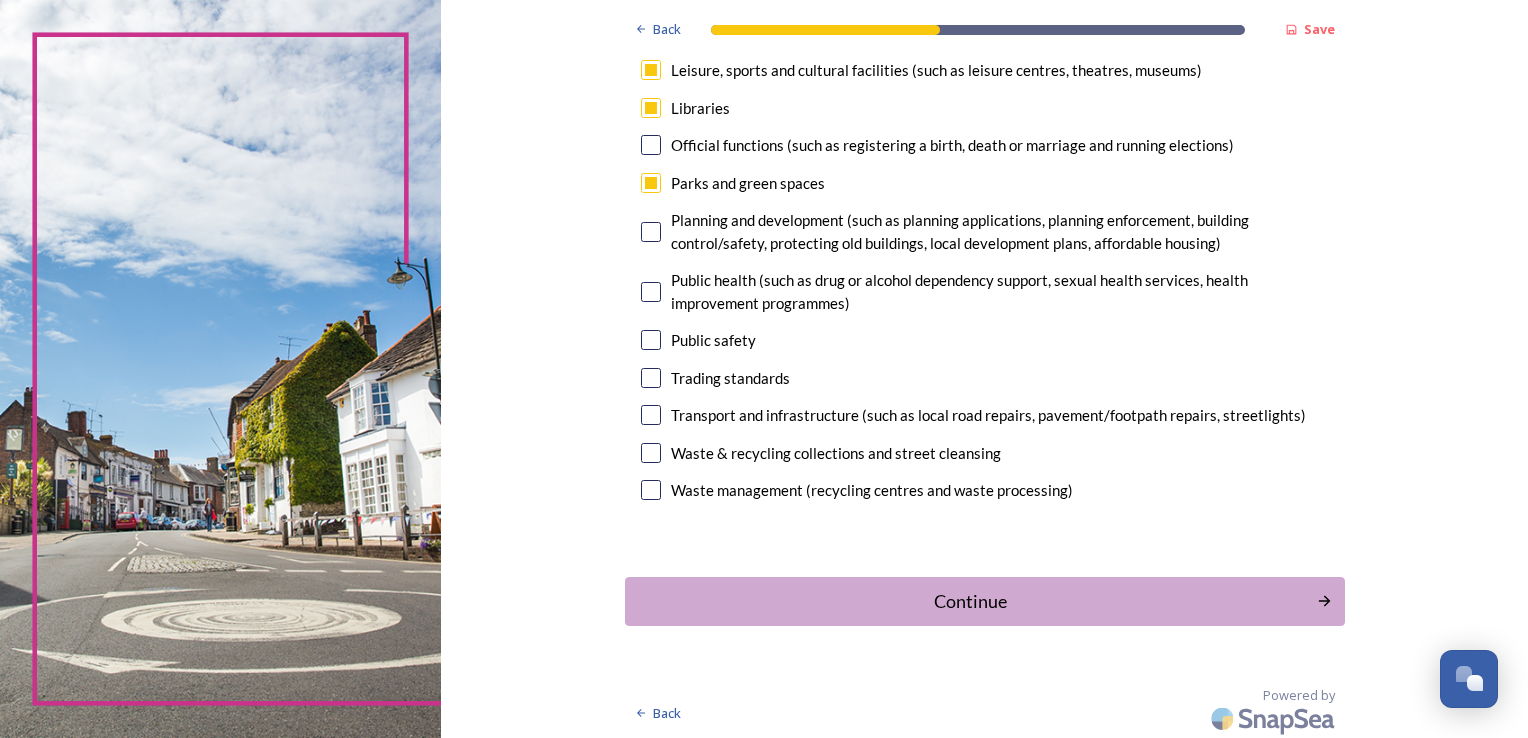 scroll, scrollTop: 580, scrollLeft: 0, axis: vertical 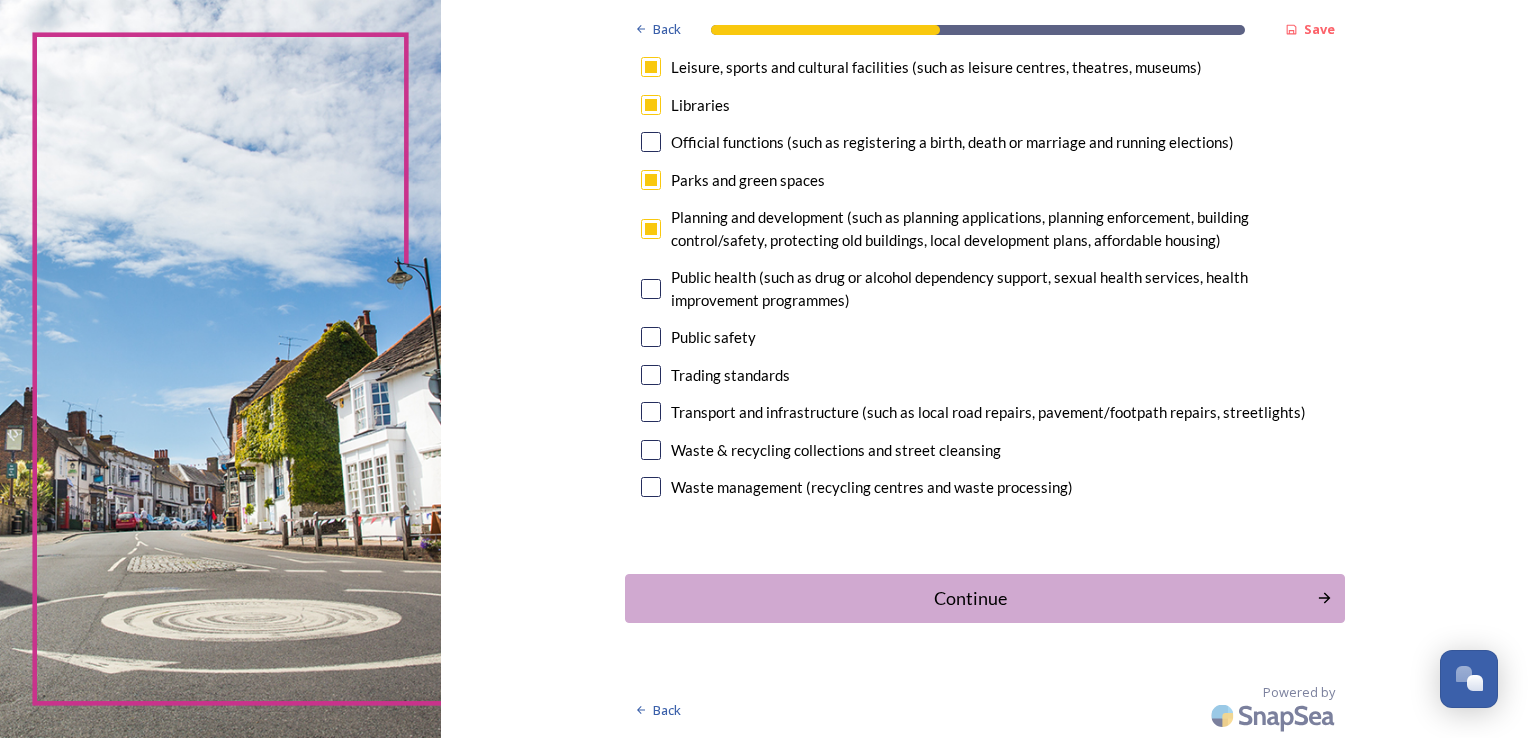 click at bounding box center [651, 337] 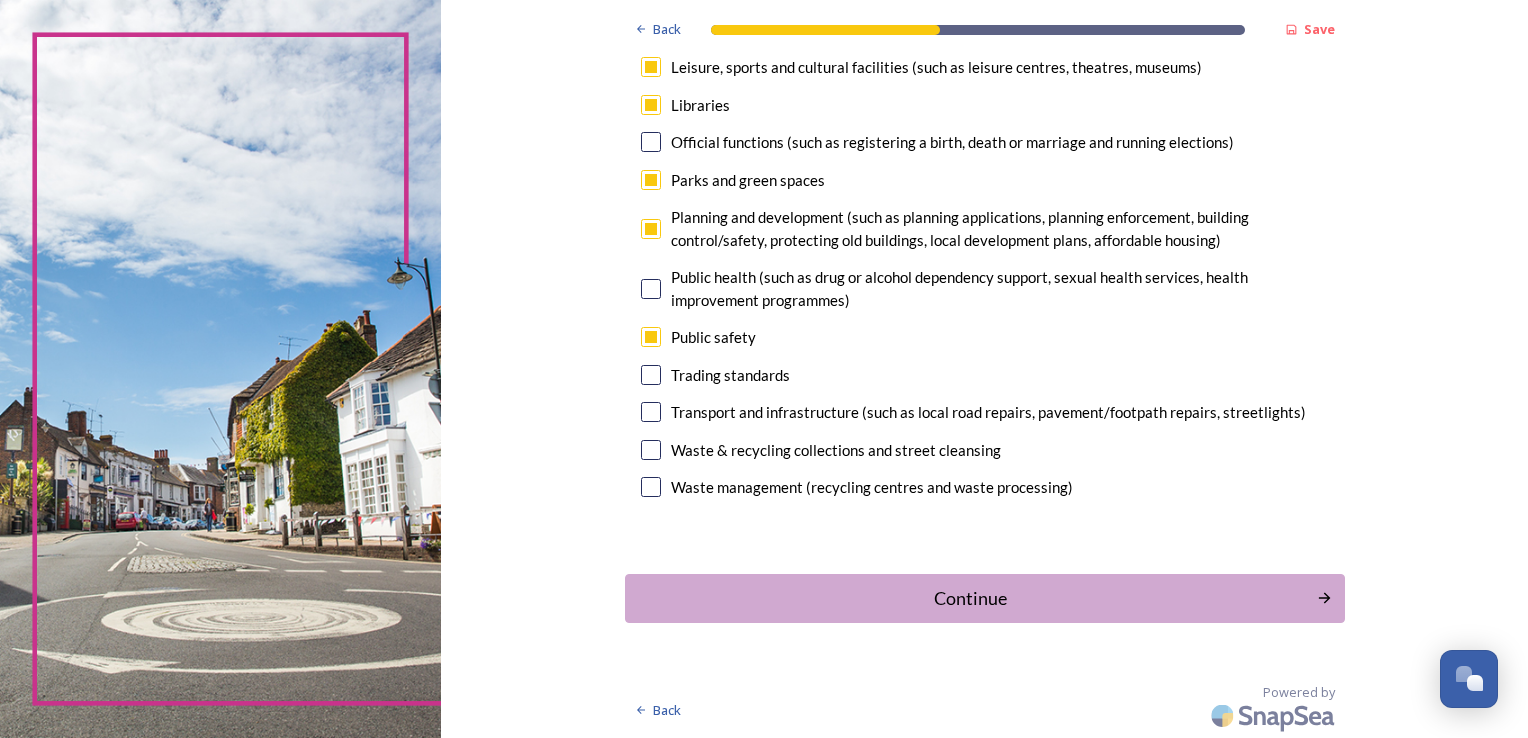 click at bounding box center [651, 412] 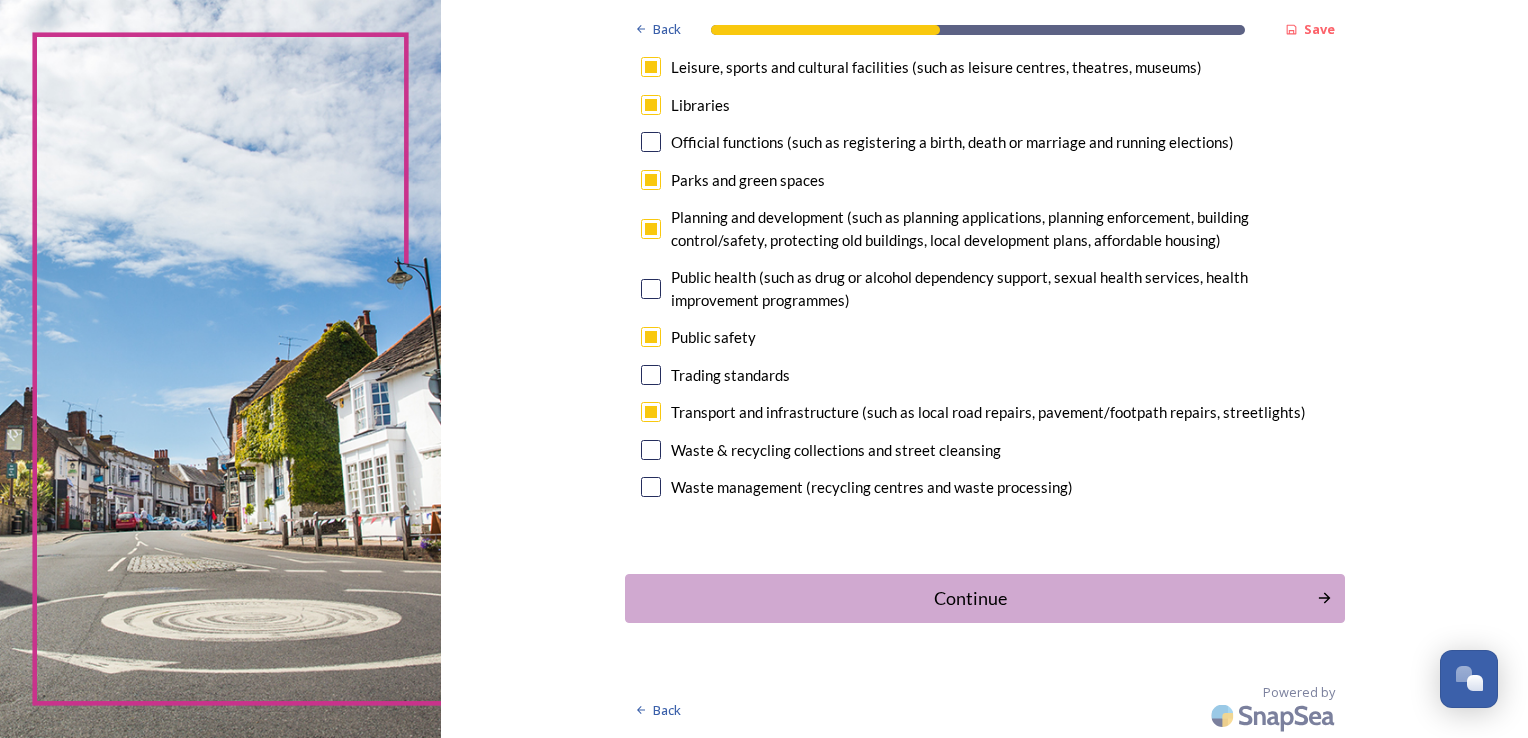 click at bounding box center [651, 450] 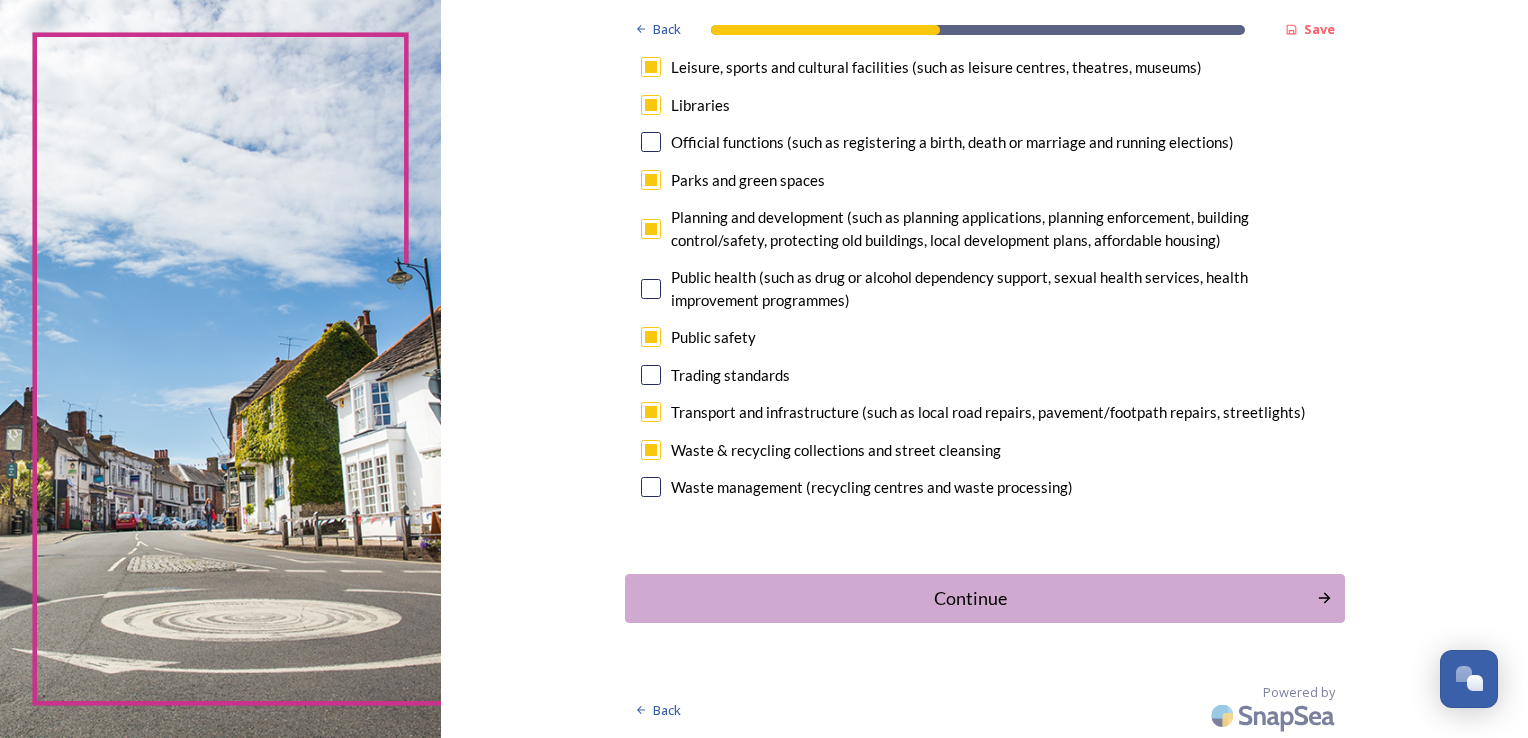 click at bounding box center [651, 487] 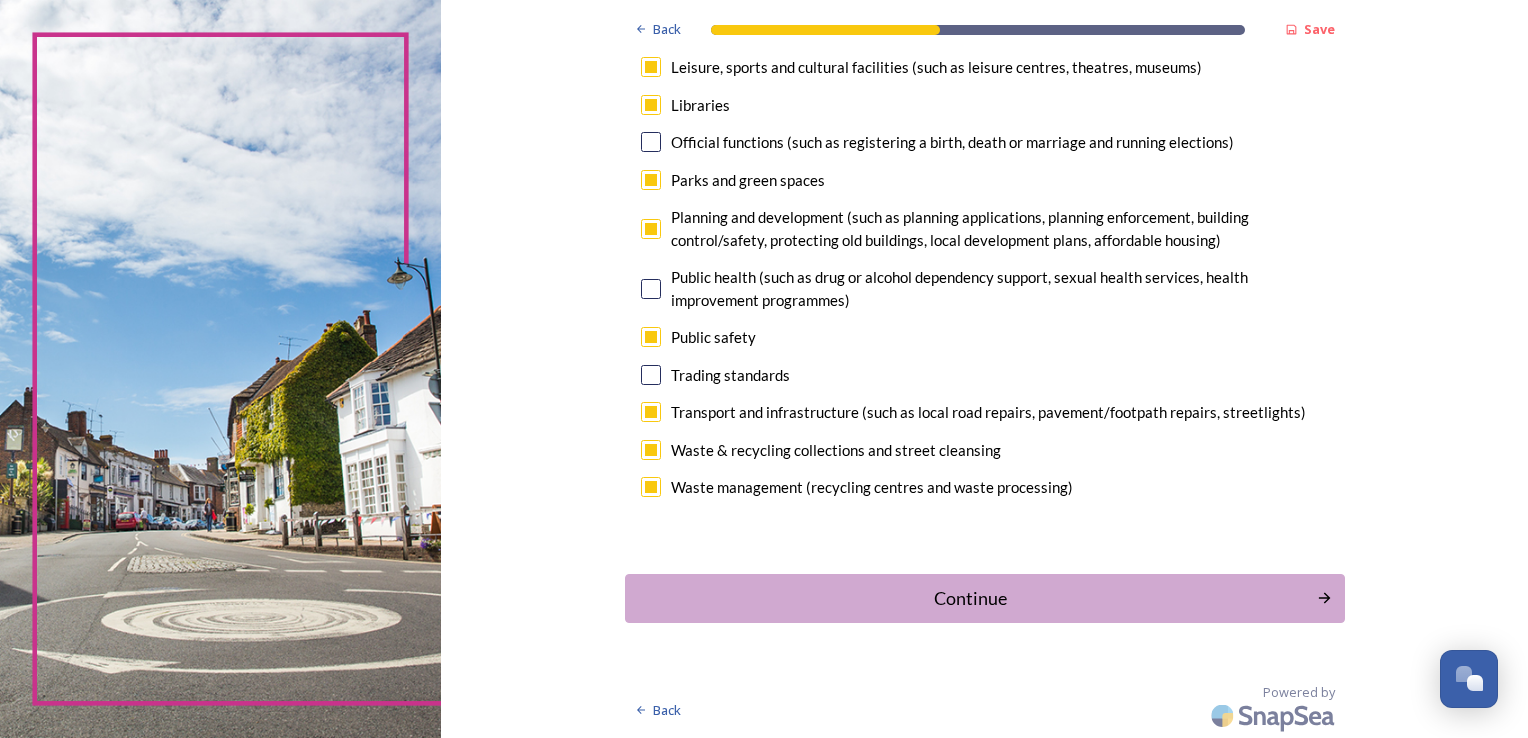 click at bounding box center (651, 487) 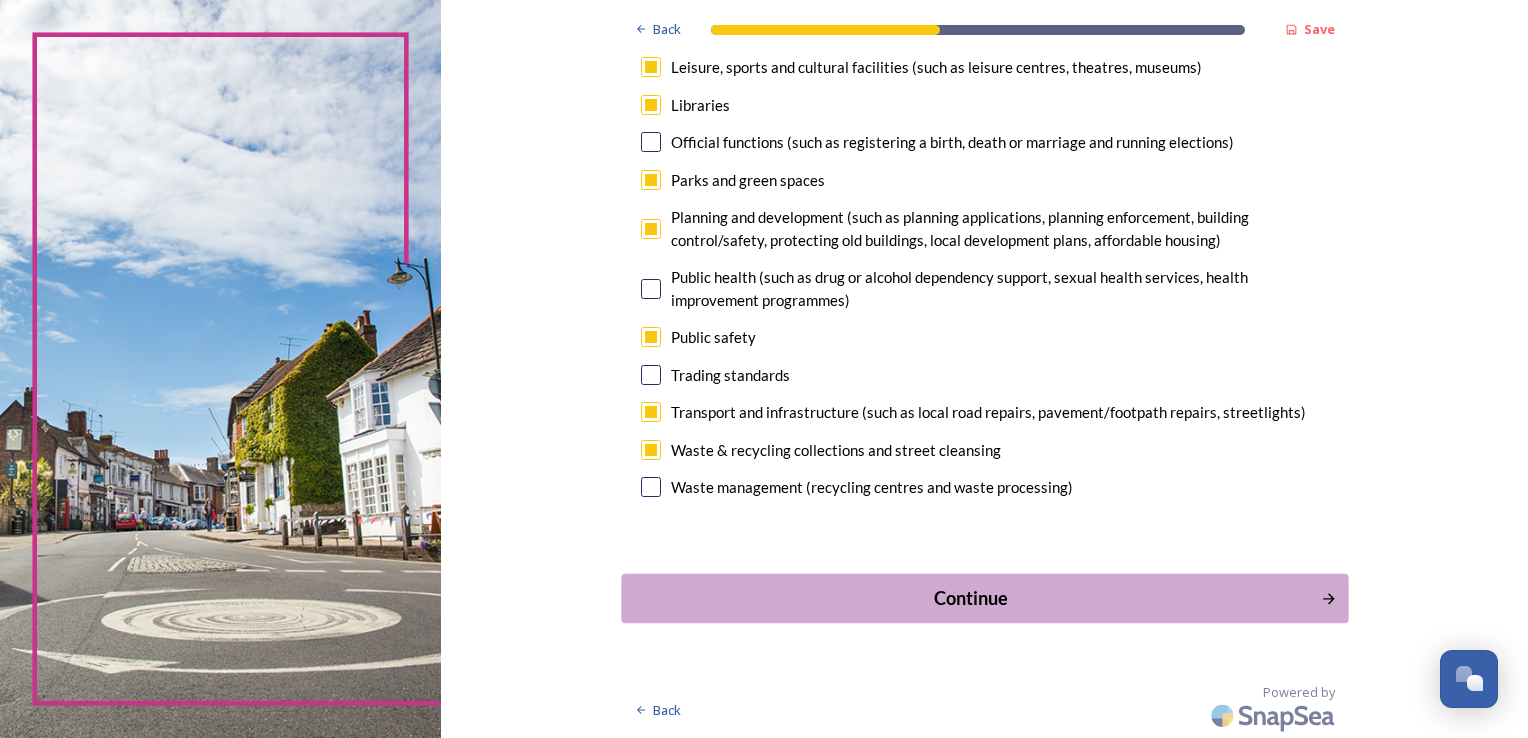 click on "Continue" at bounding box center (970, 597) 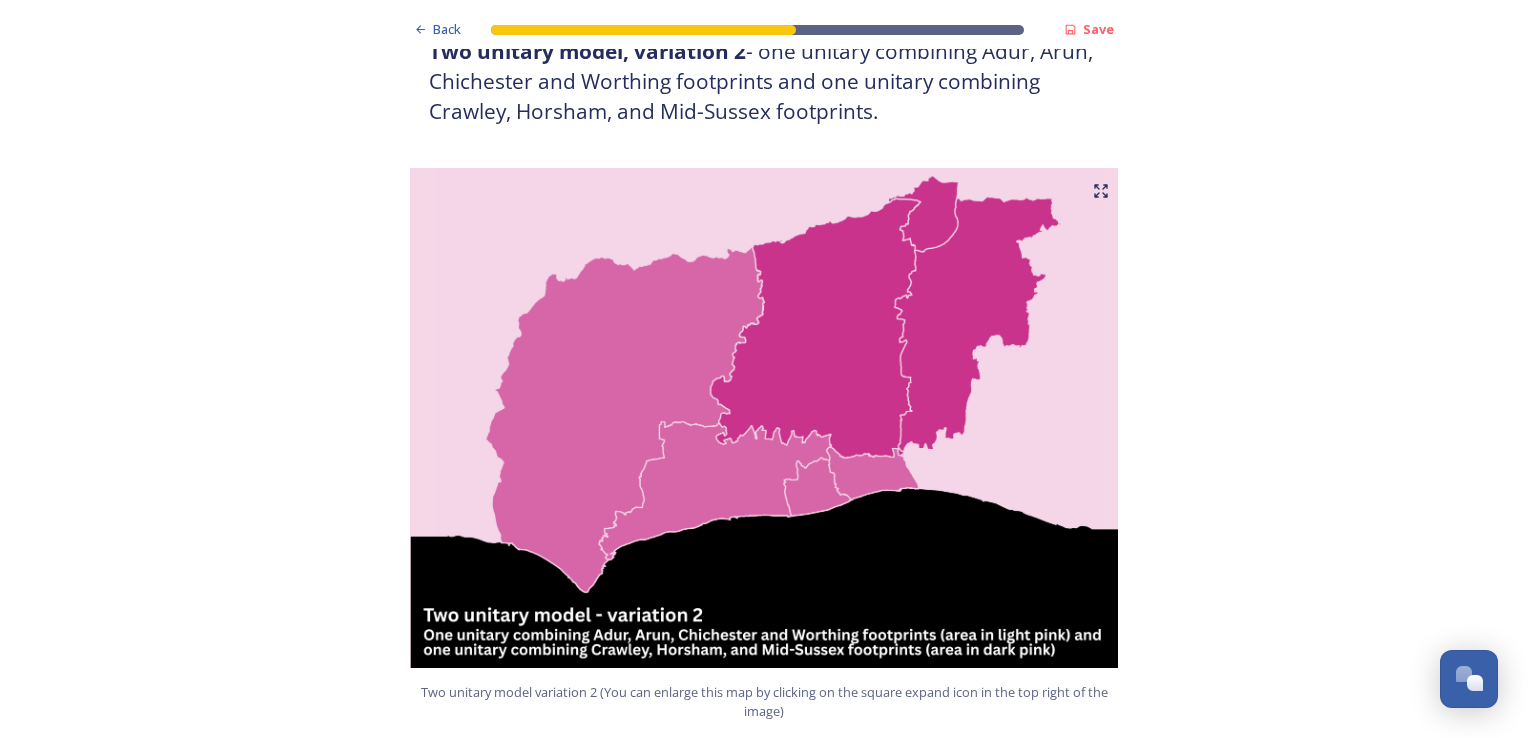 scroll, scrollTop: 1932, scrollLeft: 0, axis: vertical 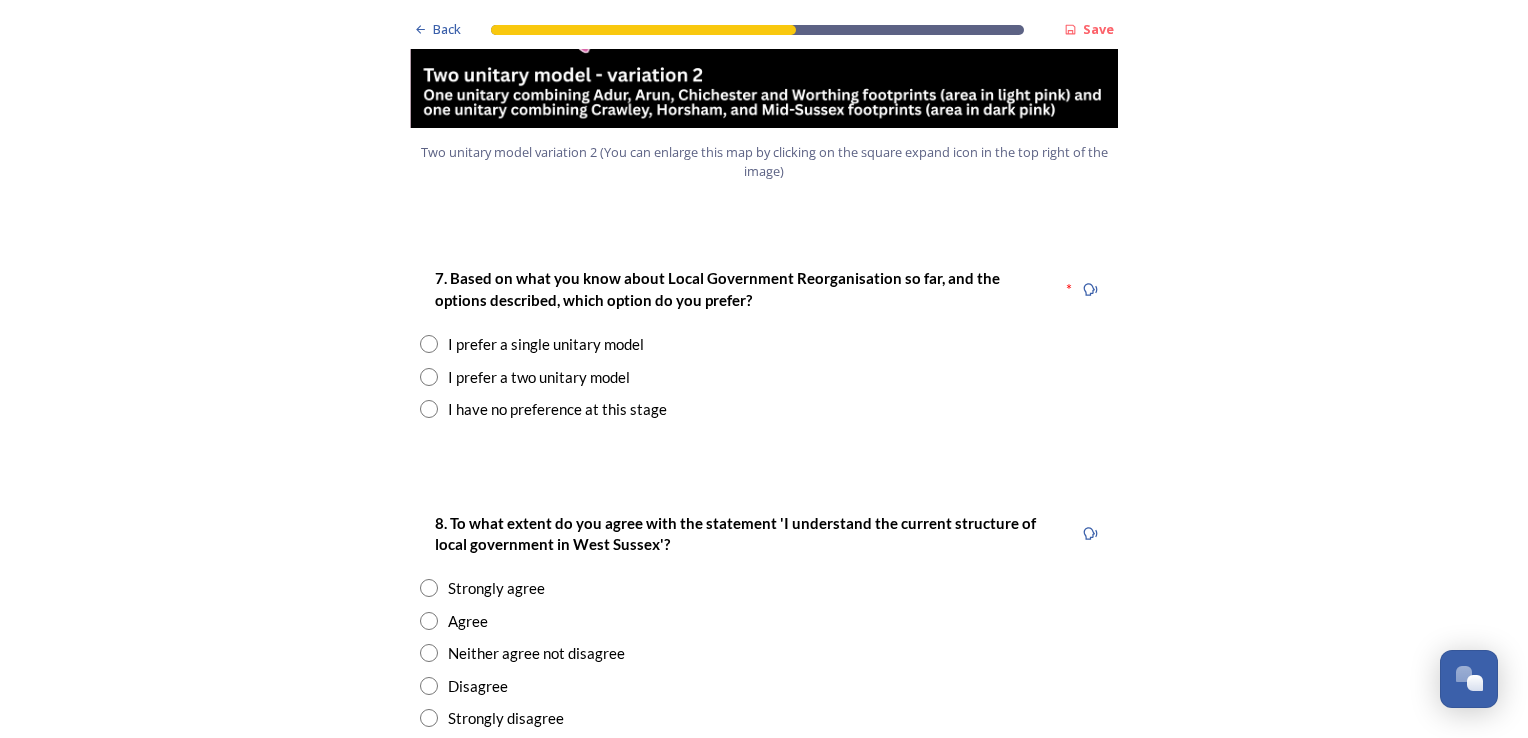 click at bounding box center (429, 377) 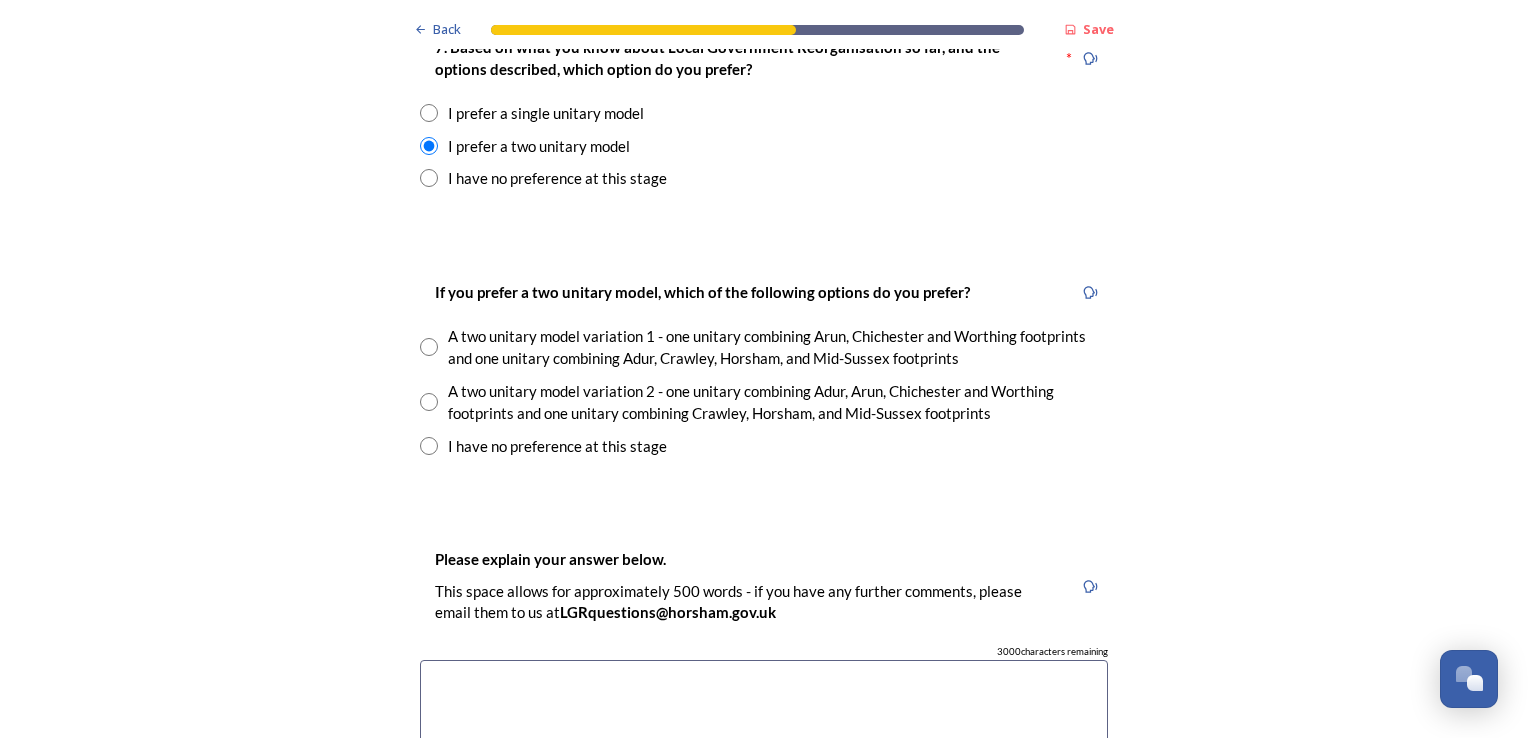 scroll, scrollTop: 2702, scrollLeft: 0, axis: vertical 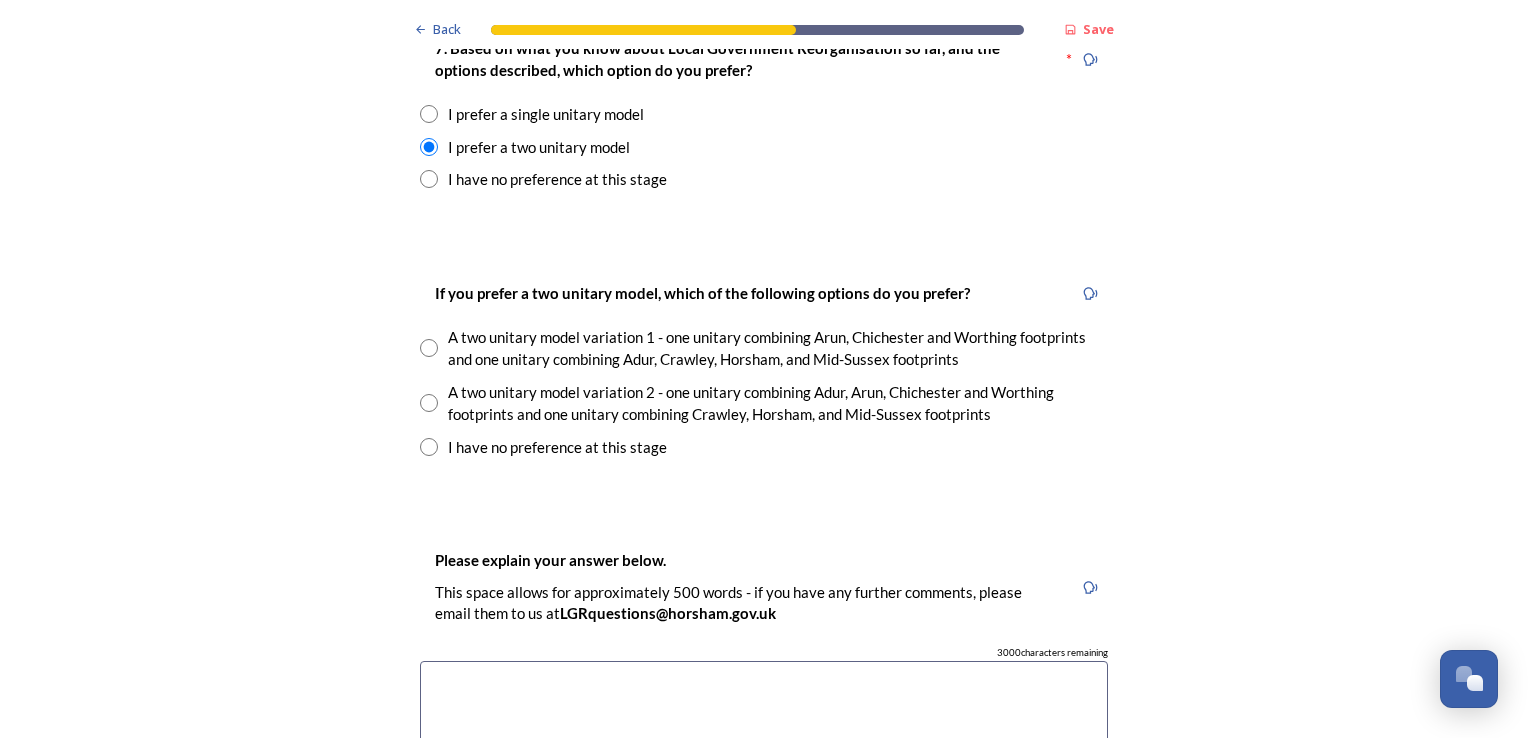 click at bounding box center [429, 403] 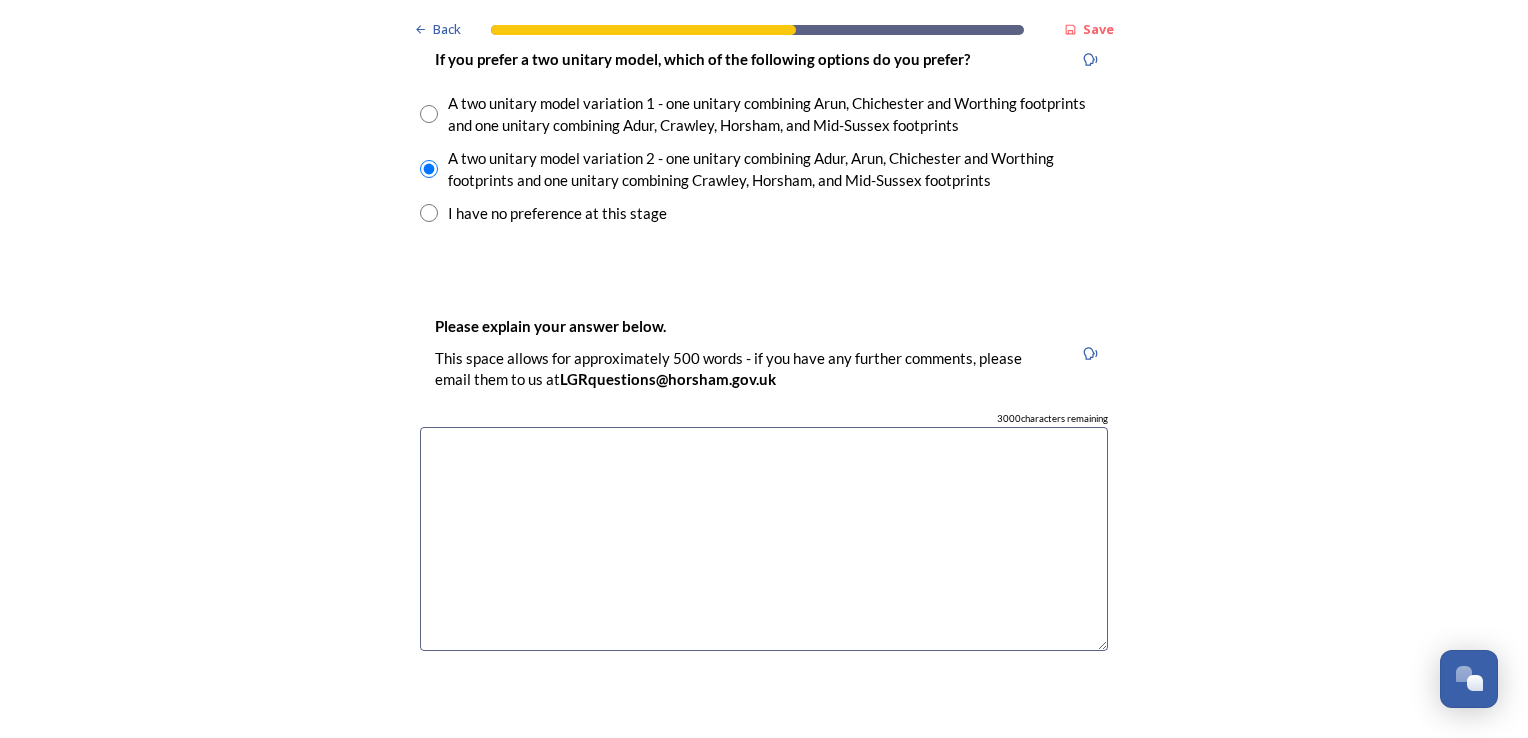 scroll, scrollTop: 2936, scrollLeft: 0, axis: vertical 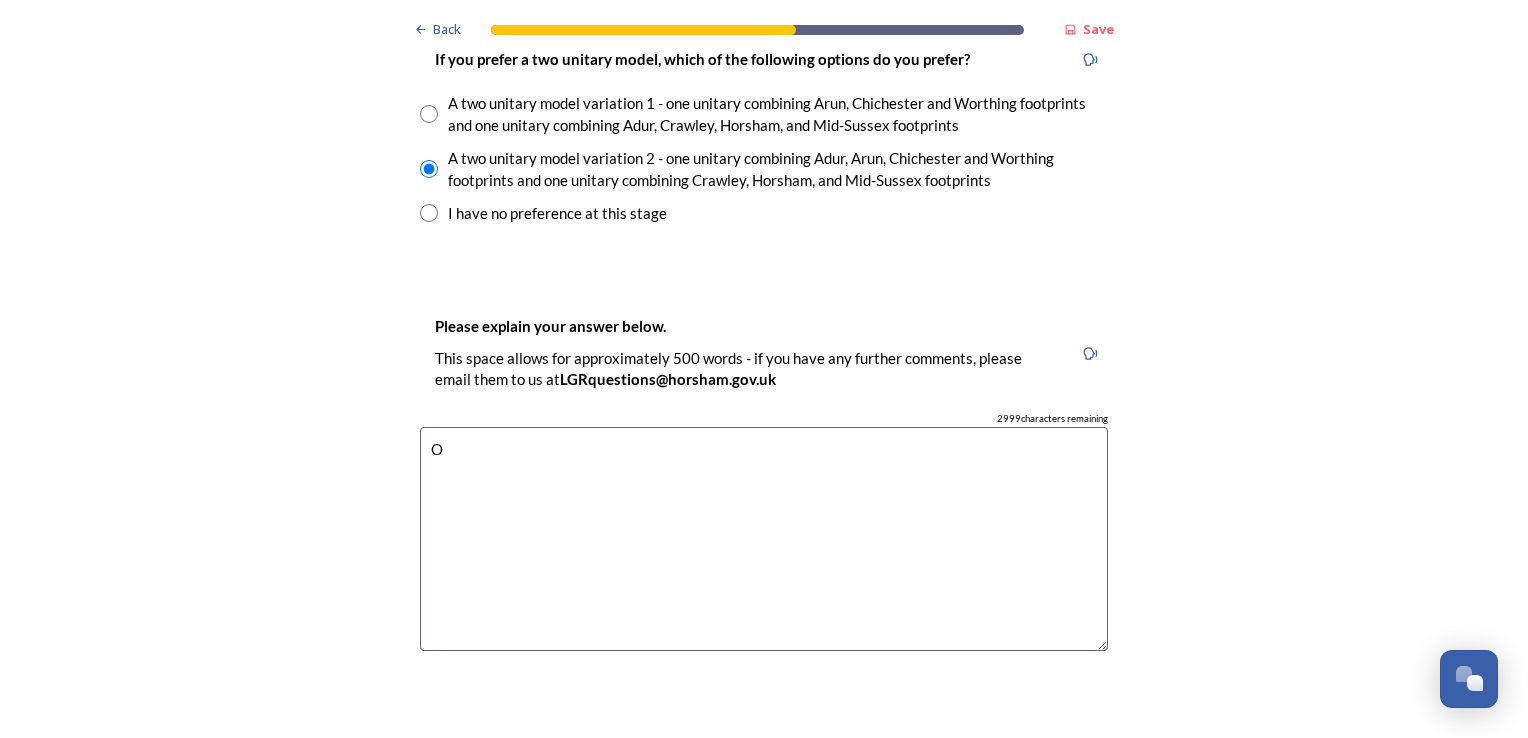 click on "O" at bounding box center (764, 539) 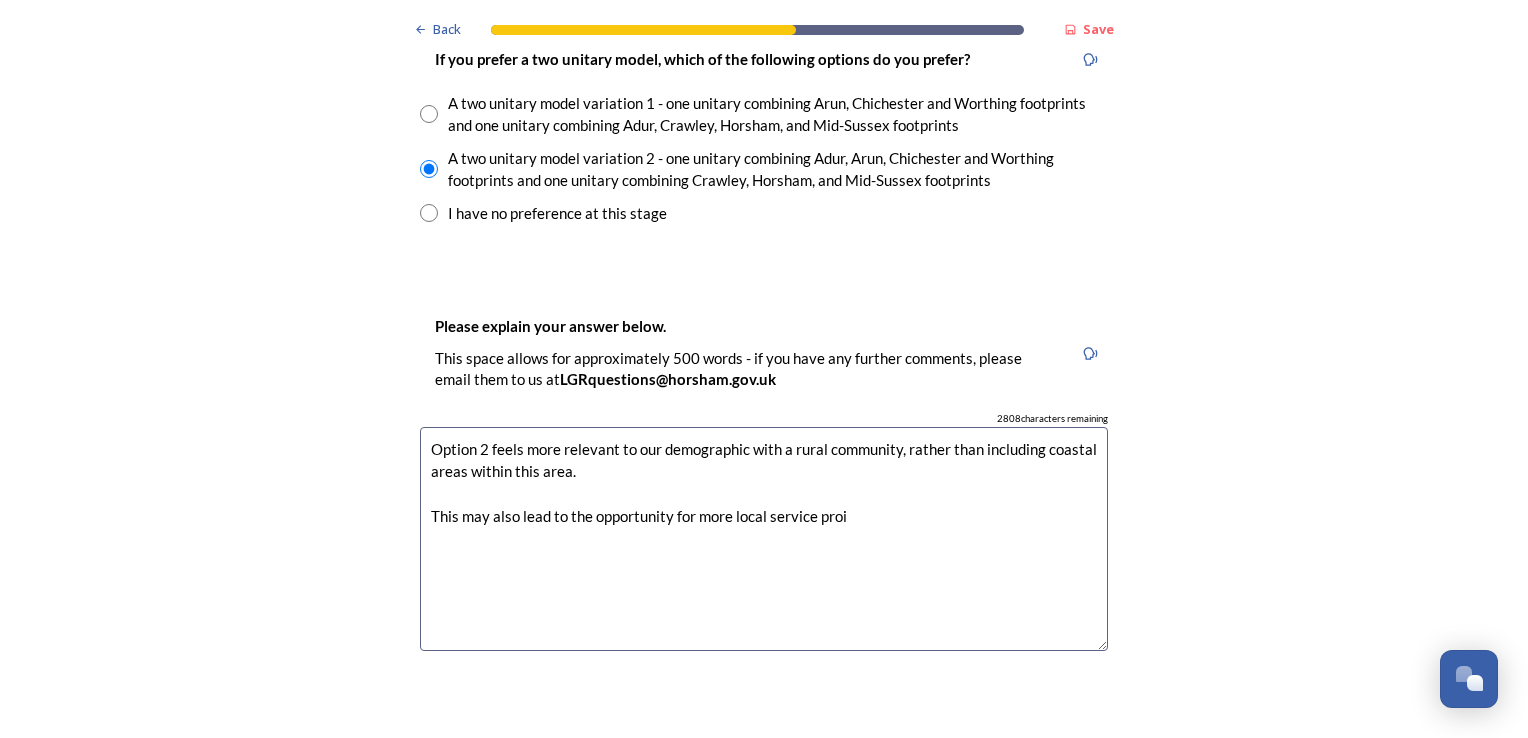 click on "Option 2 feels more relevant to our demographic with a rural community, rather than including coastal areas within this area.
This may also lead to the opportunity for more local service proi" at bounding box center (764, 539) 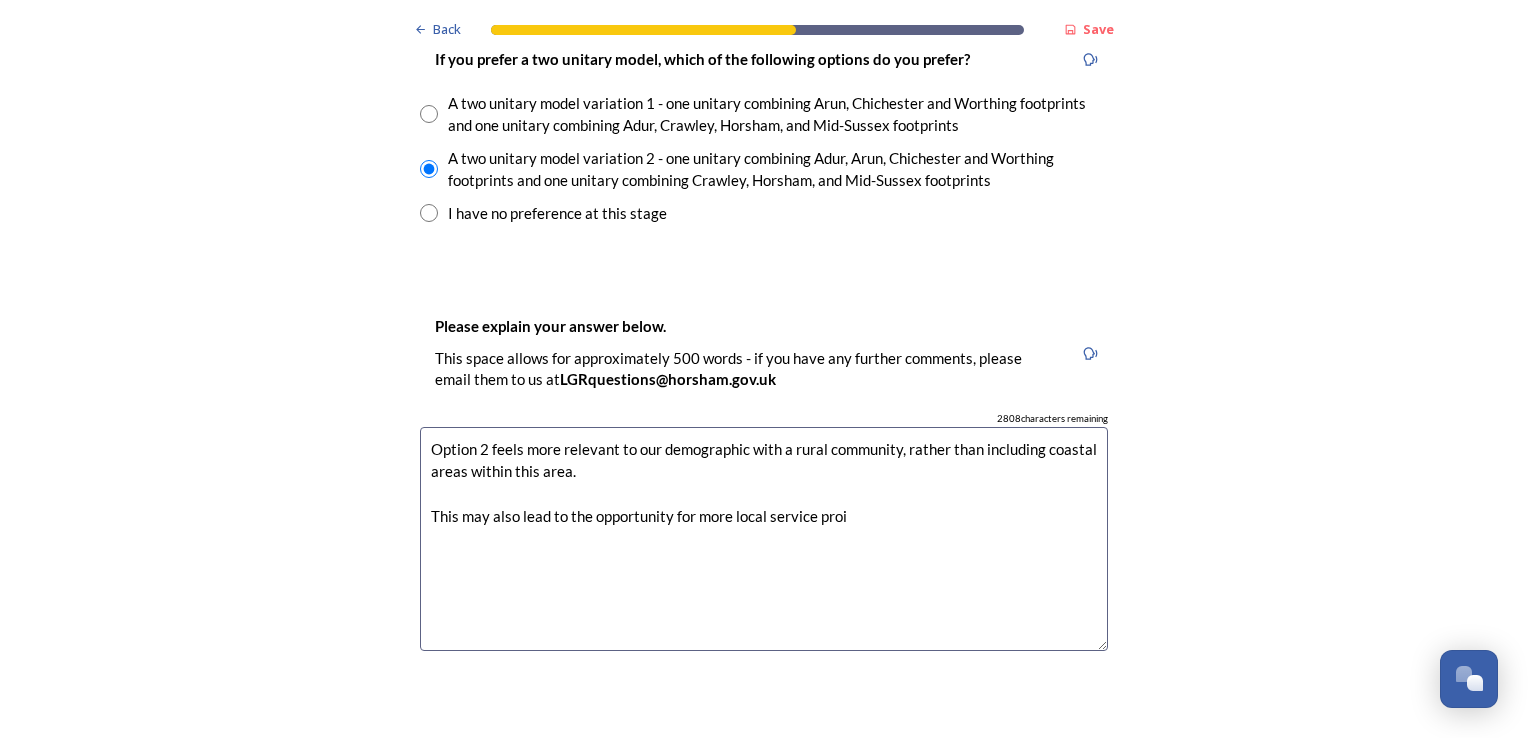 click on "Option 2 feels more relevant to our demographic with a rural community, rather than including coastal areas within this area.
This may also lead to the opportunity for more local service proi" at bounding box center (764, 539) 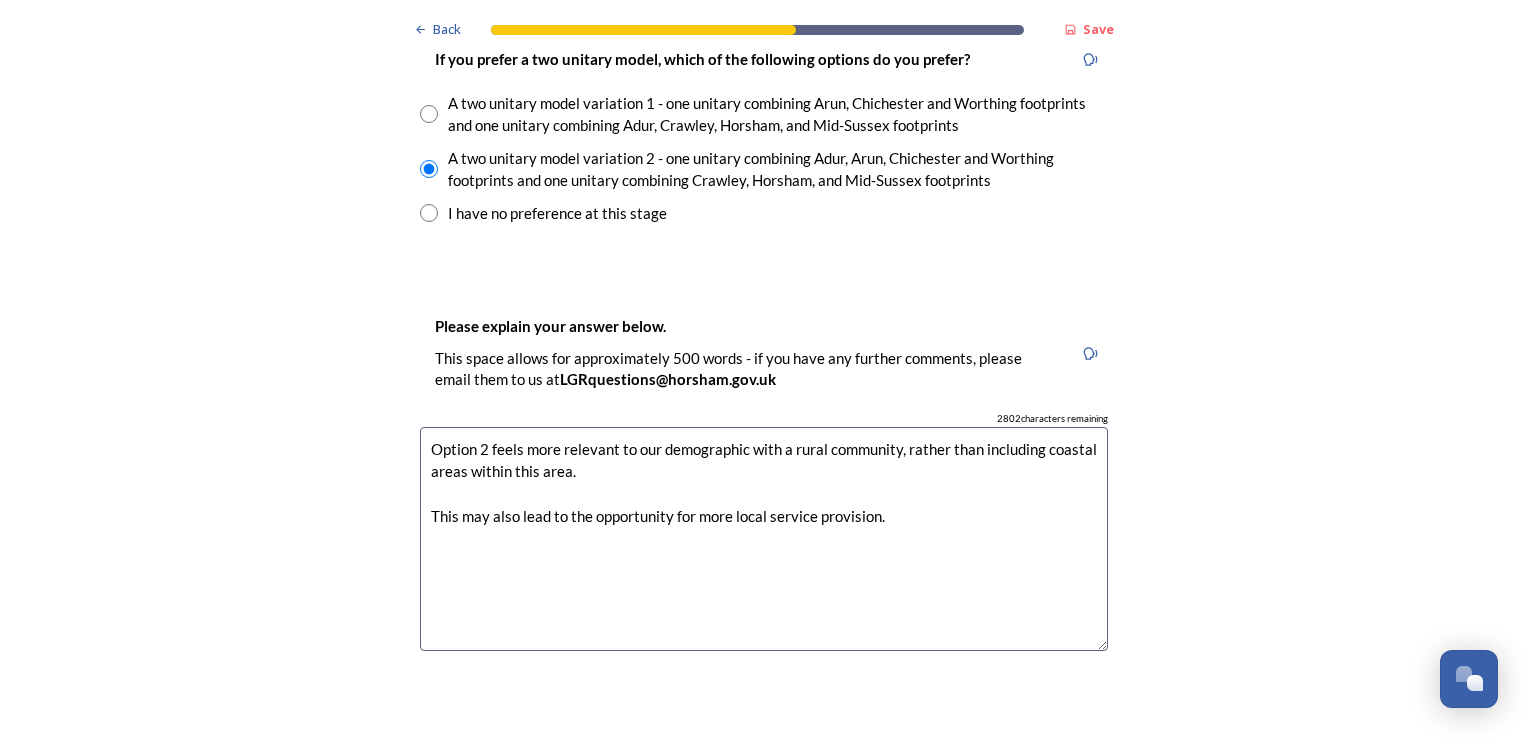 click on "Option 2 feels more relevant to our demographic with a rural community, rather than including coastal areas within this area.
This may also lead to the opportunity for more local service provision." at bounding box center [764, 539] 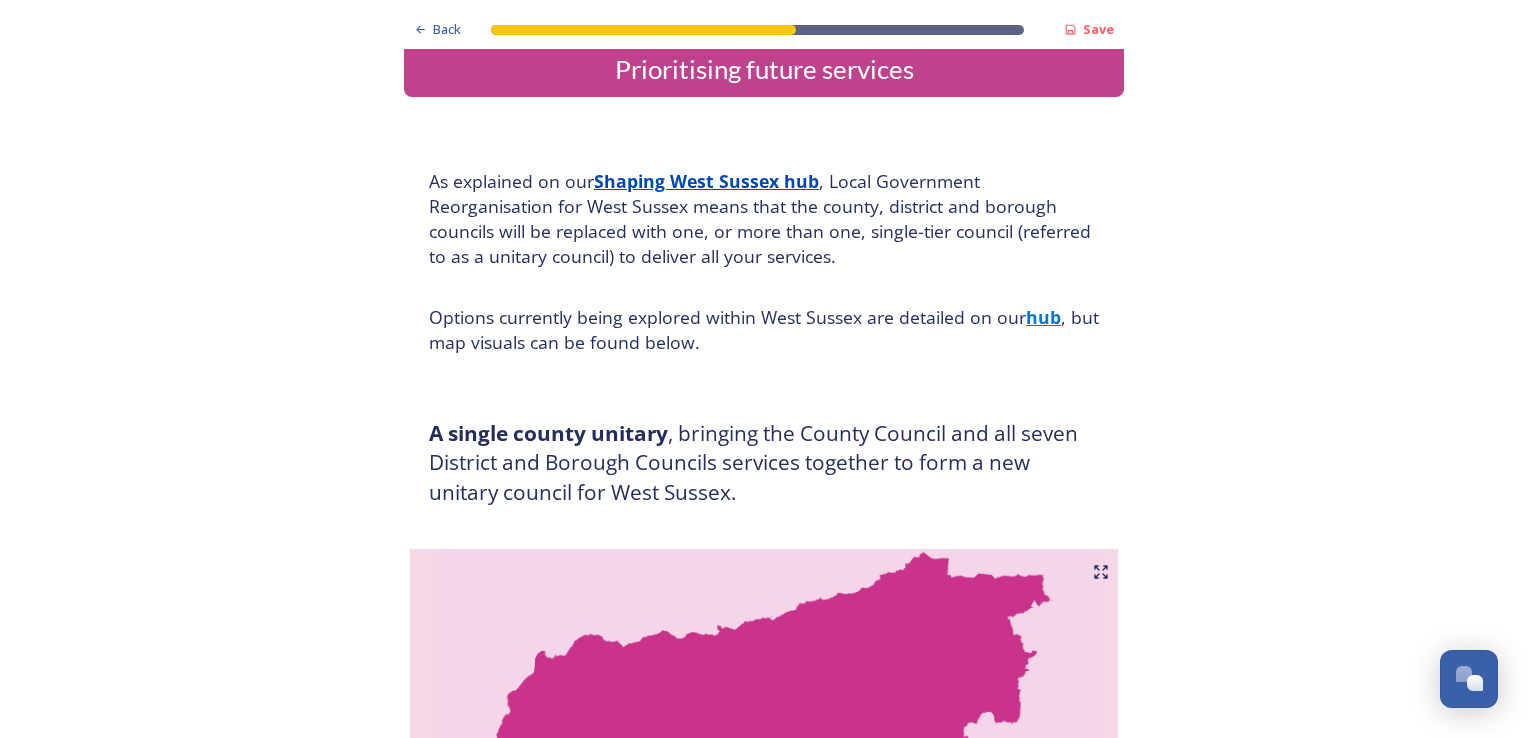 scroll, scrollTop: 0, scrollLeft: 0, axis: both 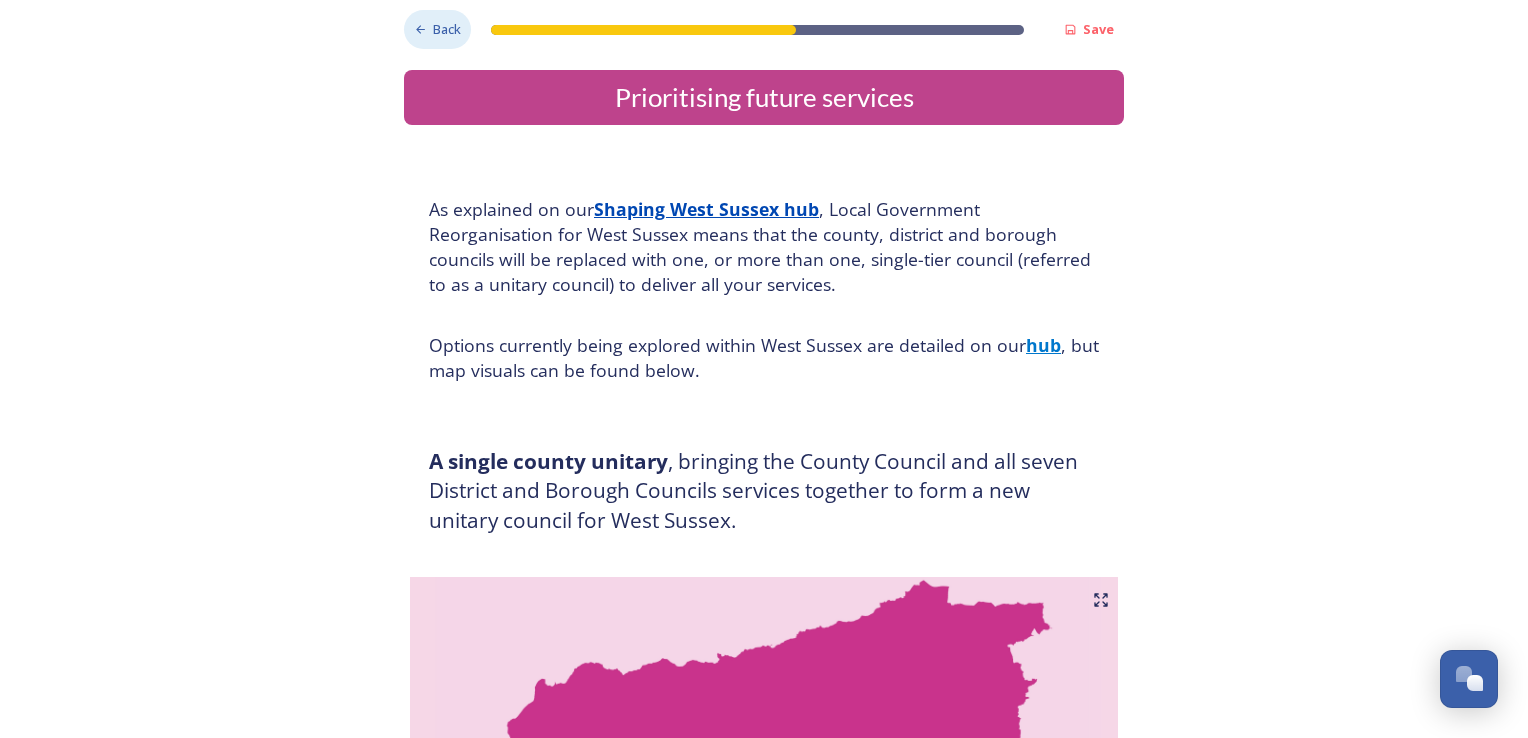 type on "Option 2 feels more relevant to our demographic with a rural community, rather than including coastal areas within this area.
This may also lead to the opportunity for more local service provision." 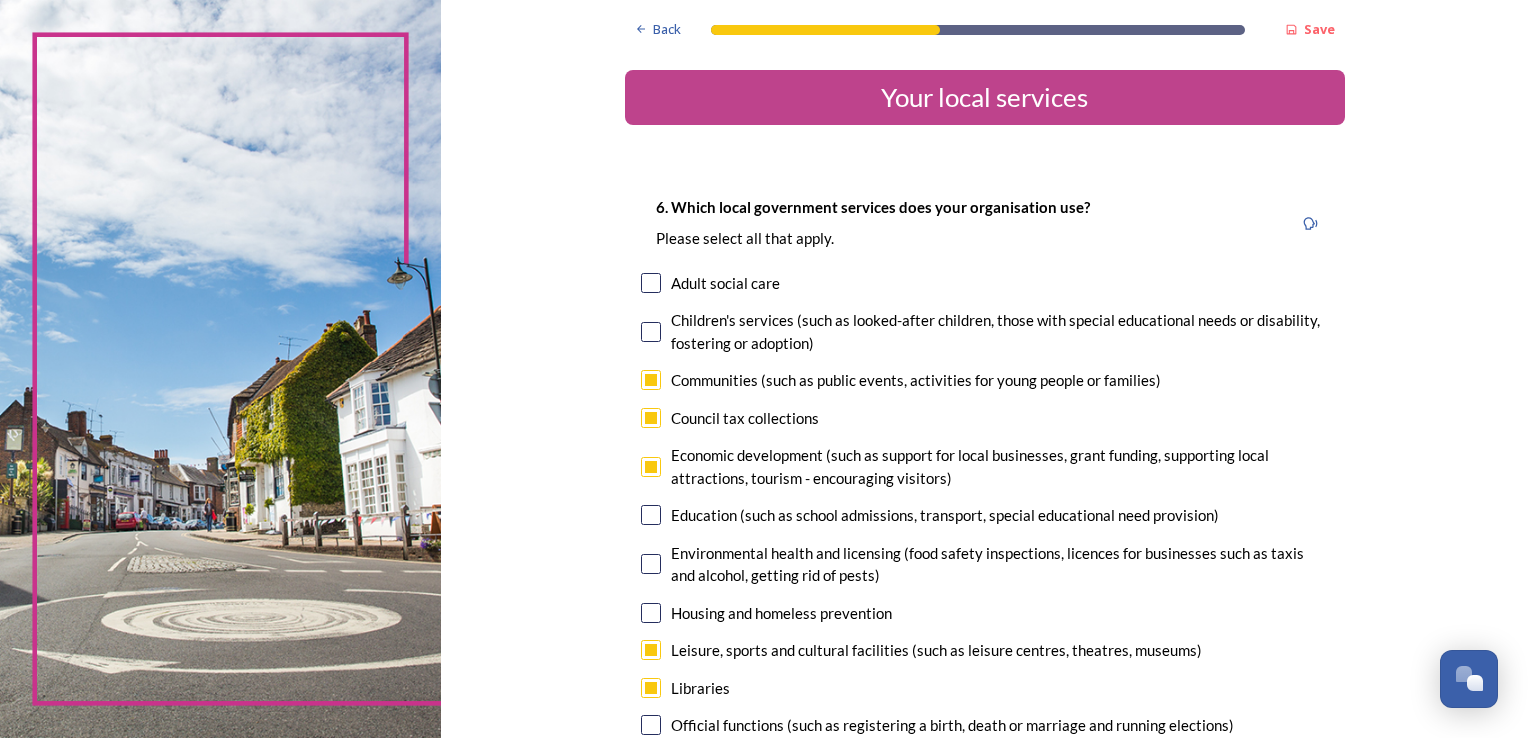 scroll, scrollTop: 28, scrollLeft: 0, axis: vertical 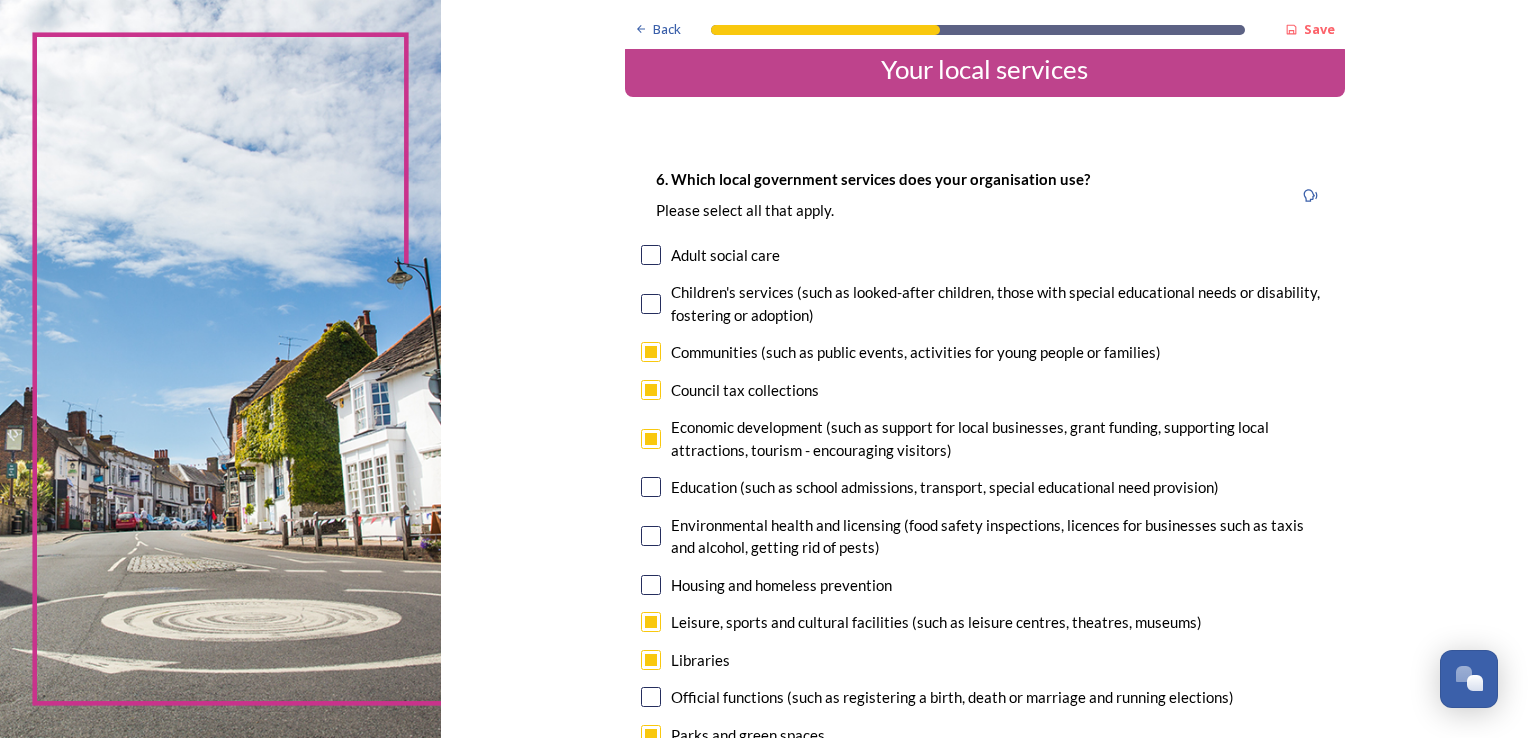 drag, startPoint x: 752, startPoint y: 478, endPoint x: 1191, endPoint y: 234, distance: 502.25192 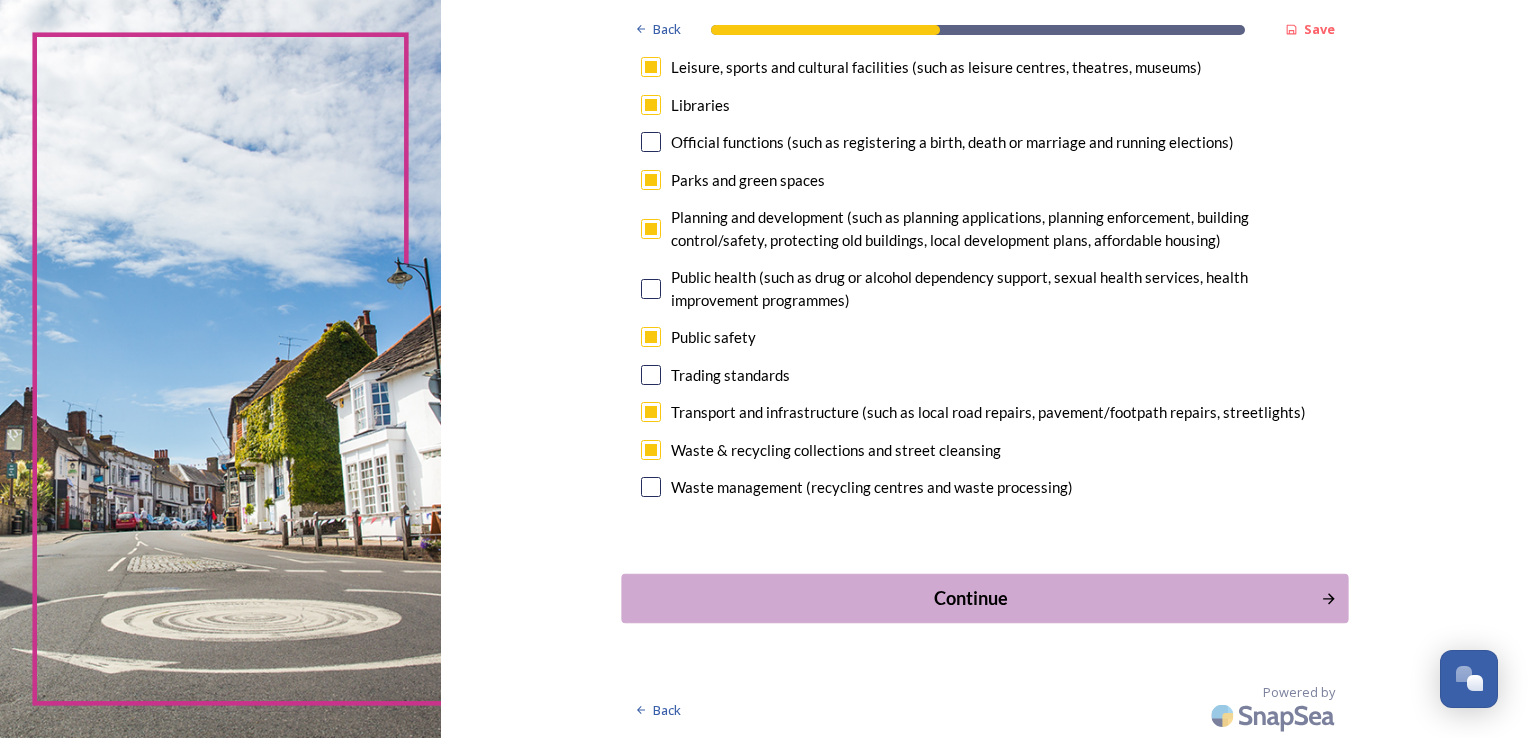click on "Continue" at bounding box center (970, 597) 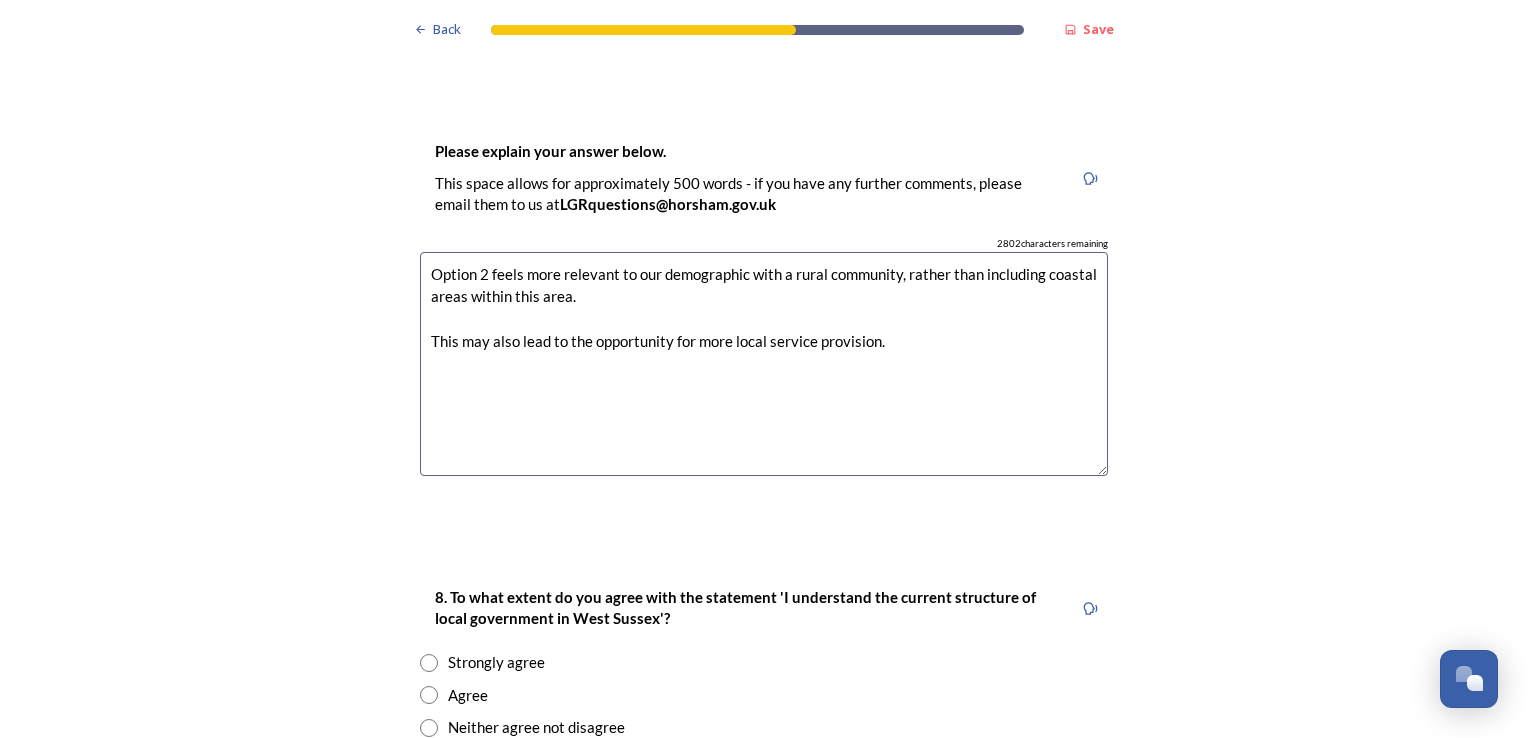 scroll, scrollTop: 3108, scrollLeft: 0, axis: vertical 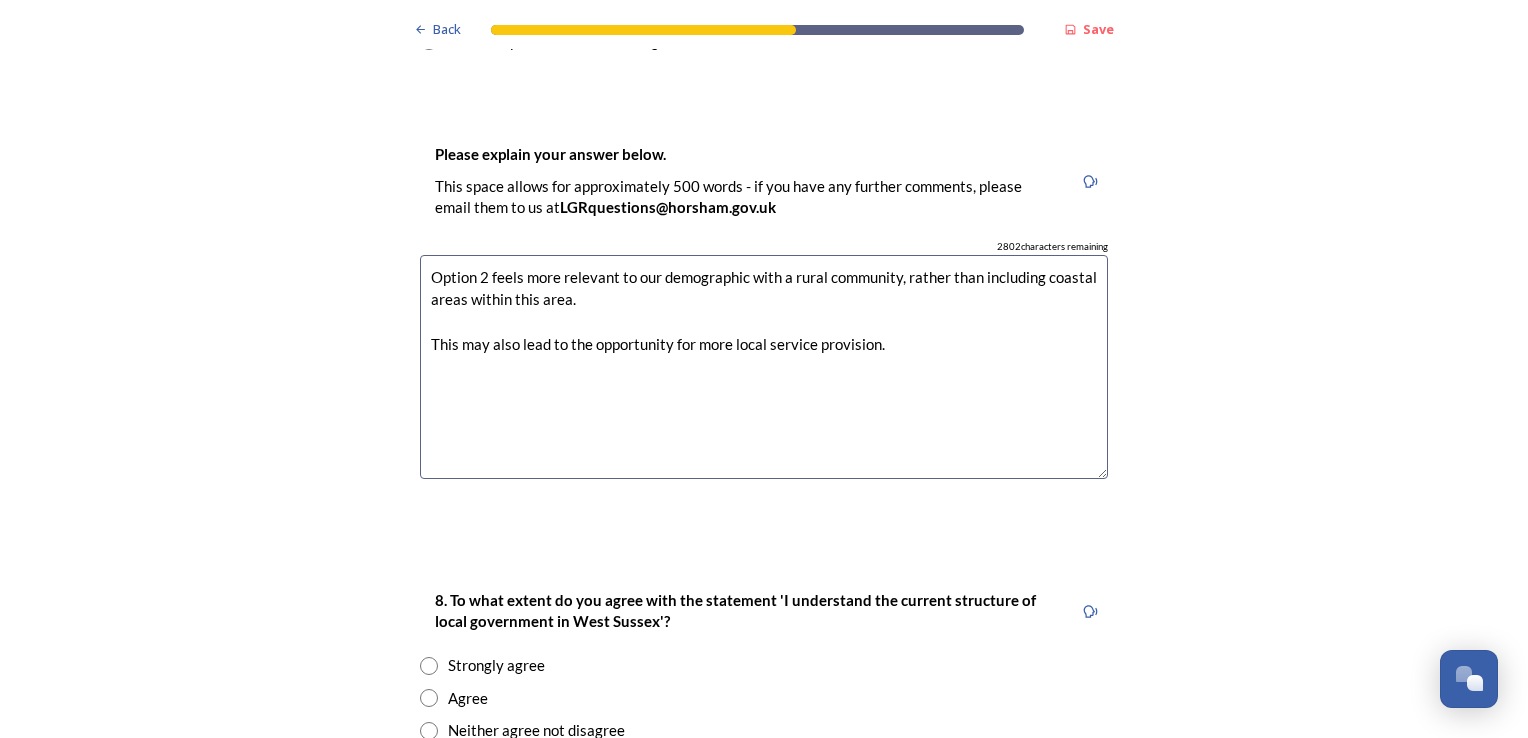 click on "Option 2 feels more relevant to our demographic with a rural community, rather than including coastal areas within this area.
This may also lead to the opportunity for more local service provision." at bounding box center [764, 367] 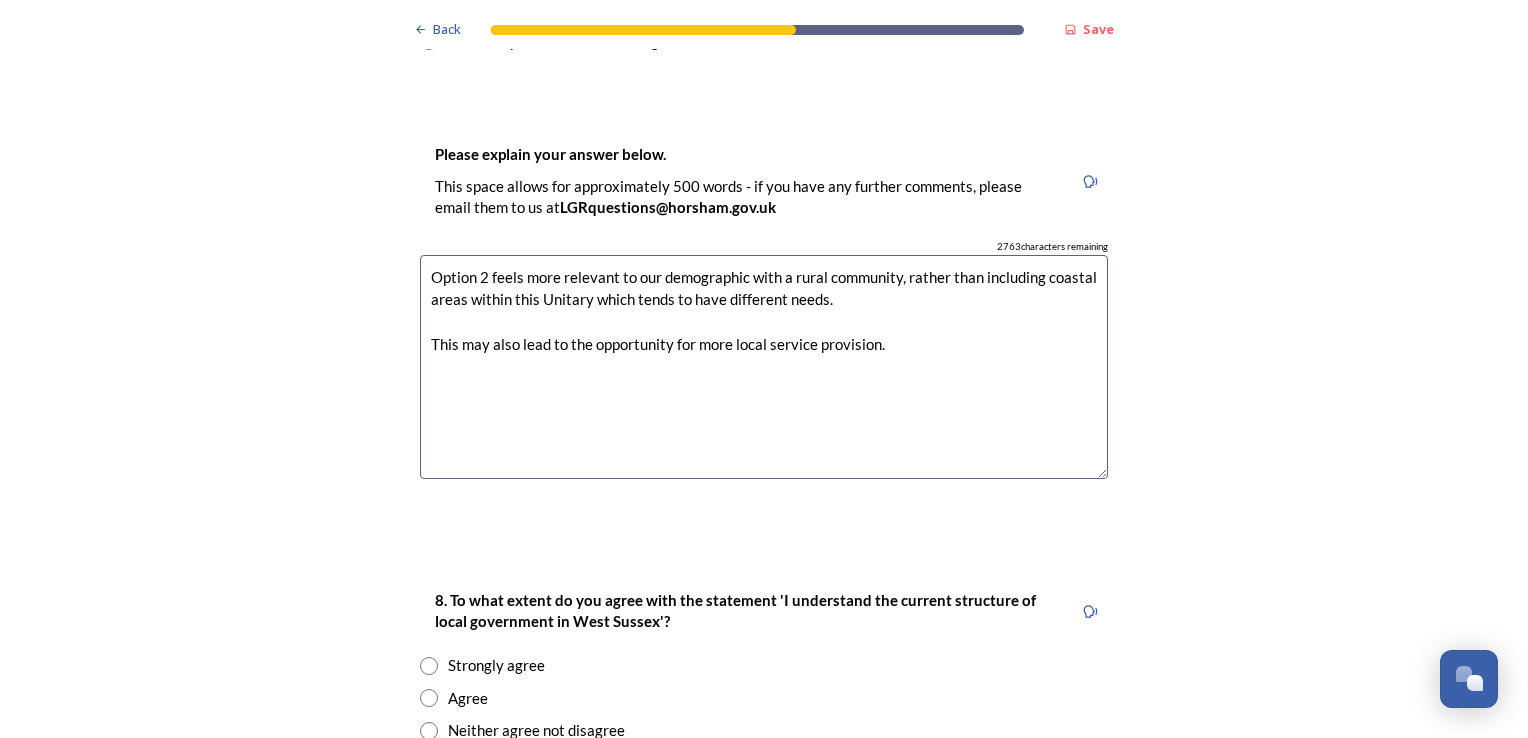click on "Option 2 feels more relevant to our demographic with a rural community, rather than including coastal areas within this Unitary which tends to have different needs.
This may also lead to the opportunity for more local service provision." at bounding box center [764, 367] 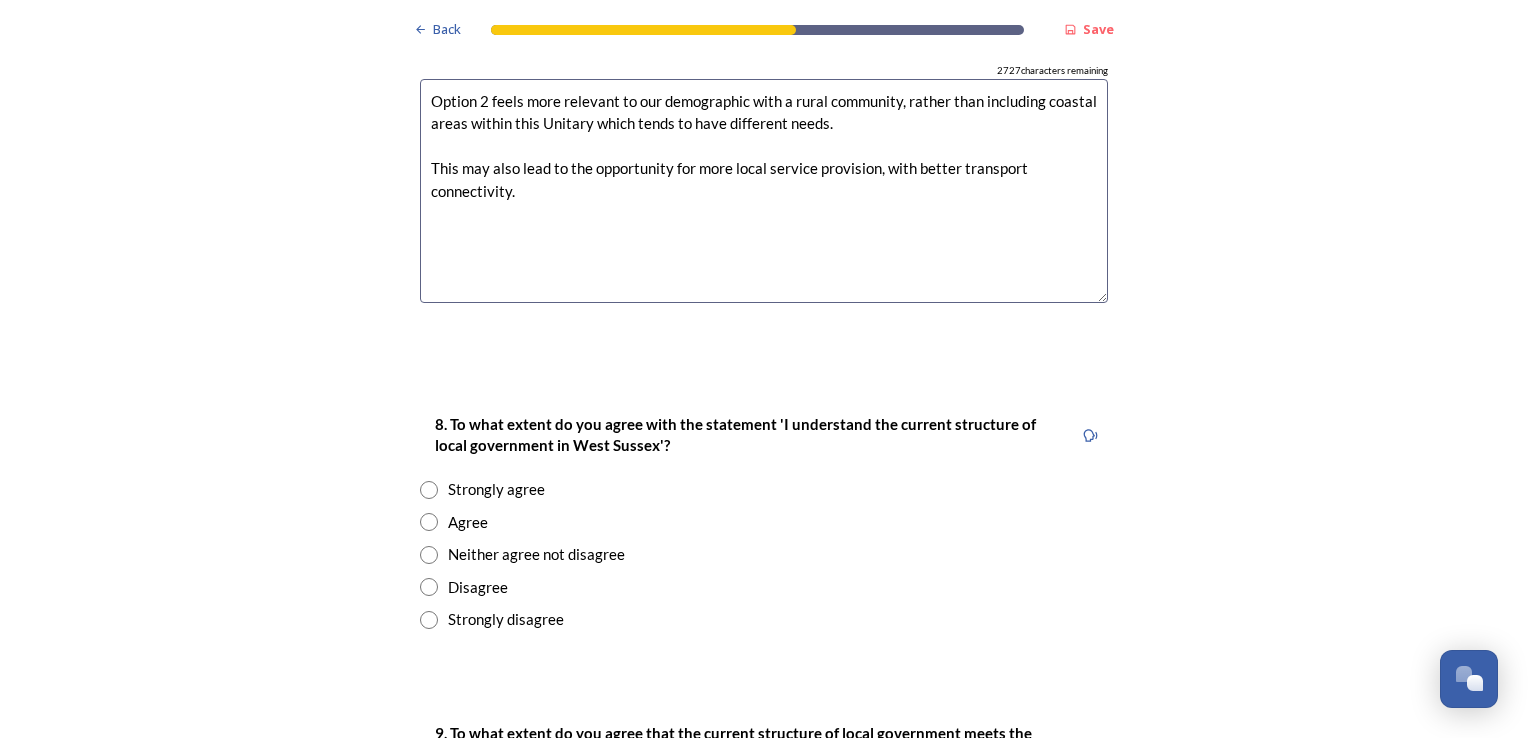 scroll, scrollTop: 3284, scrollLeft: 0, axis: vertical 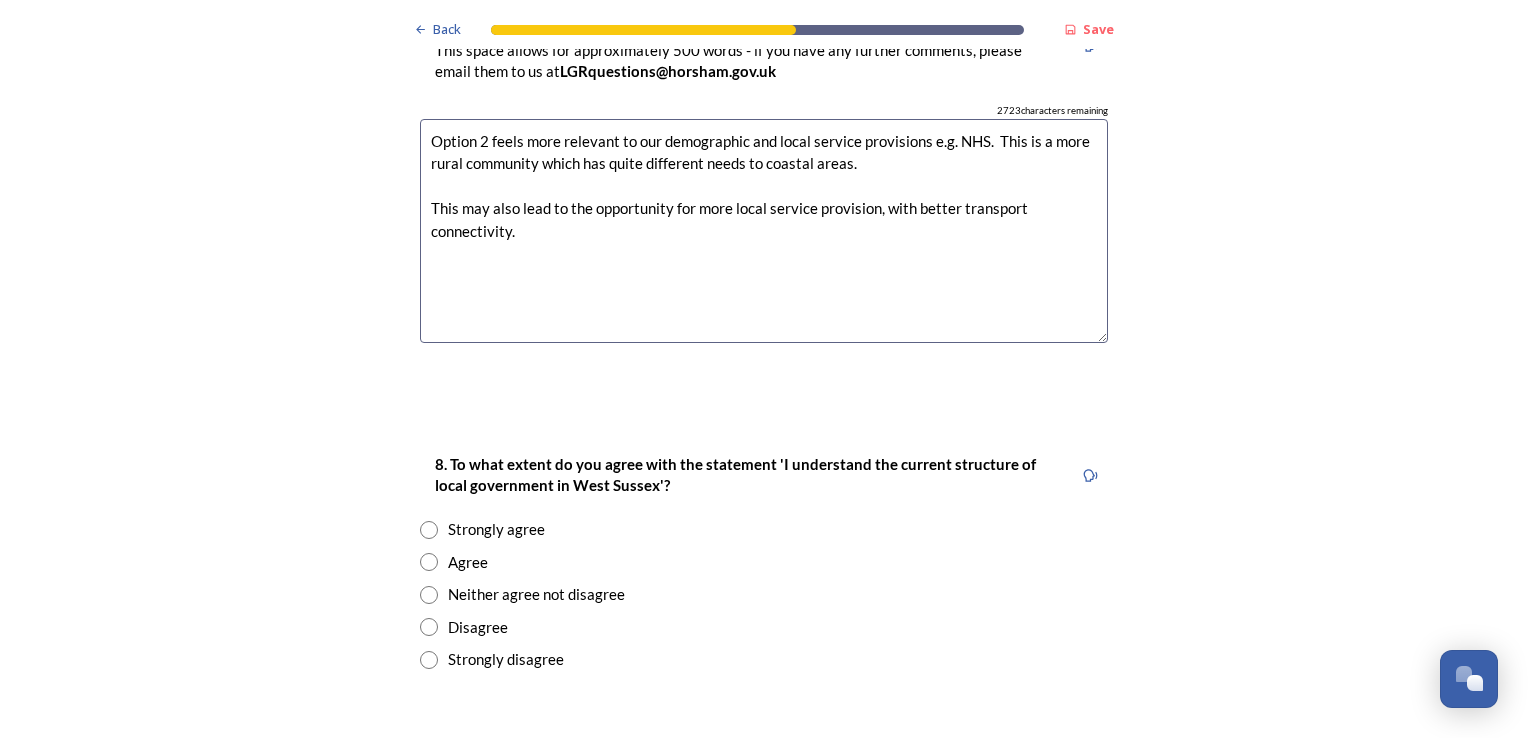 click on "Option 2 feels more relevant to our demographic and local service provisions e.g. NHS.  This is a more rural community which has quite different needs to coastal areas.
This may also lead to the opportunity for more local service provision, with better transport connectivity." at bounding box center [764, 231] 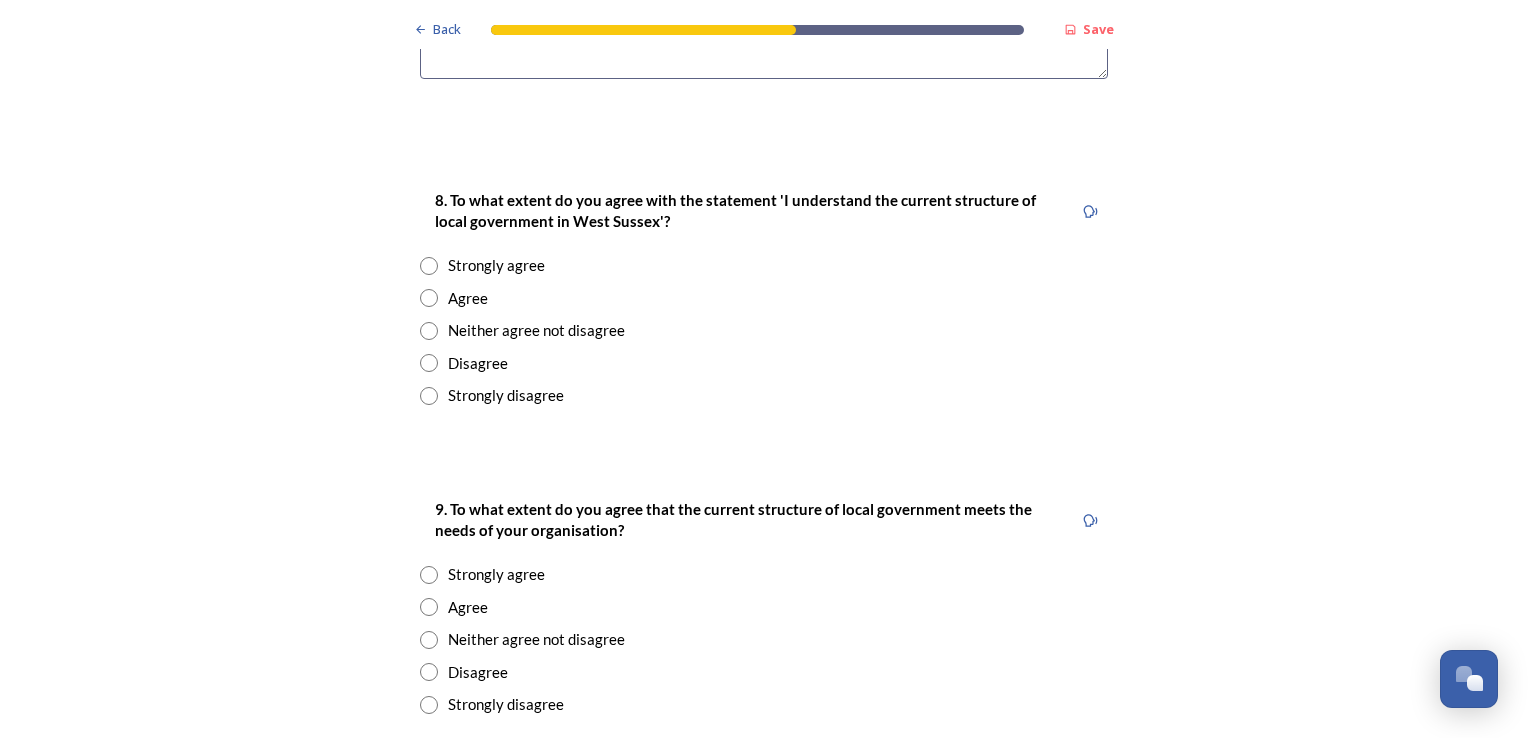 scroll, scrollTop: 3507, scrollLeft: 0, axis: vertical 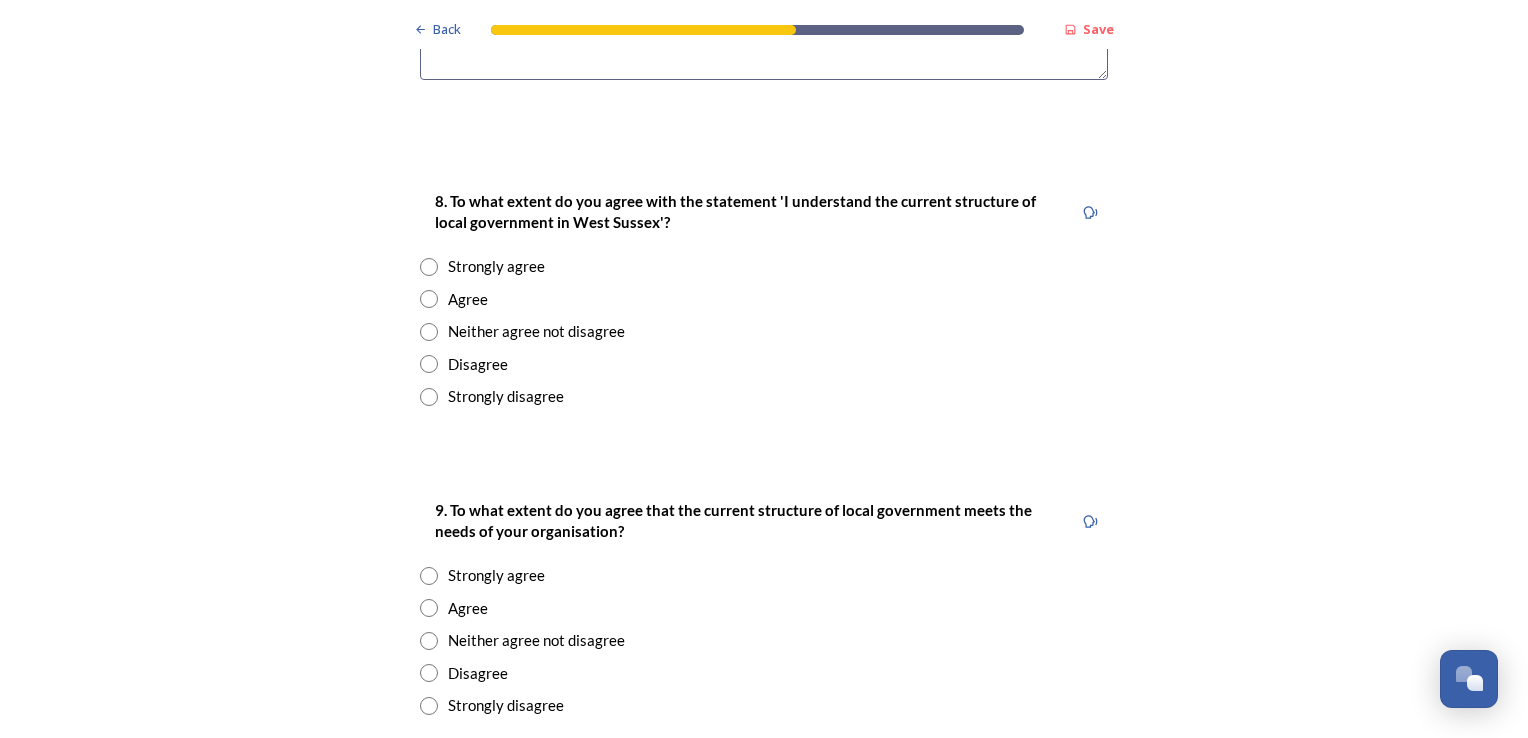 type on "Option 2 feels more relevant to our demographic and local service provisions e.g. NHS.  This is a more rural community which has quite different needs to coastal areas.
This may also lead to the opportunity for more local service provision, with better transport connectivity." 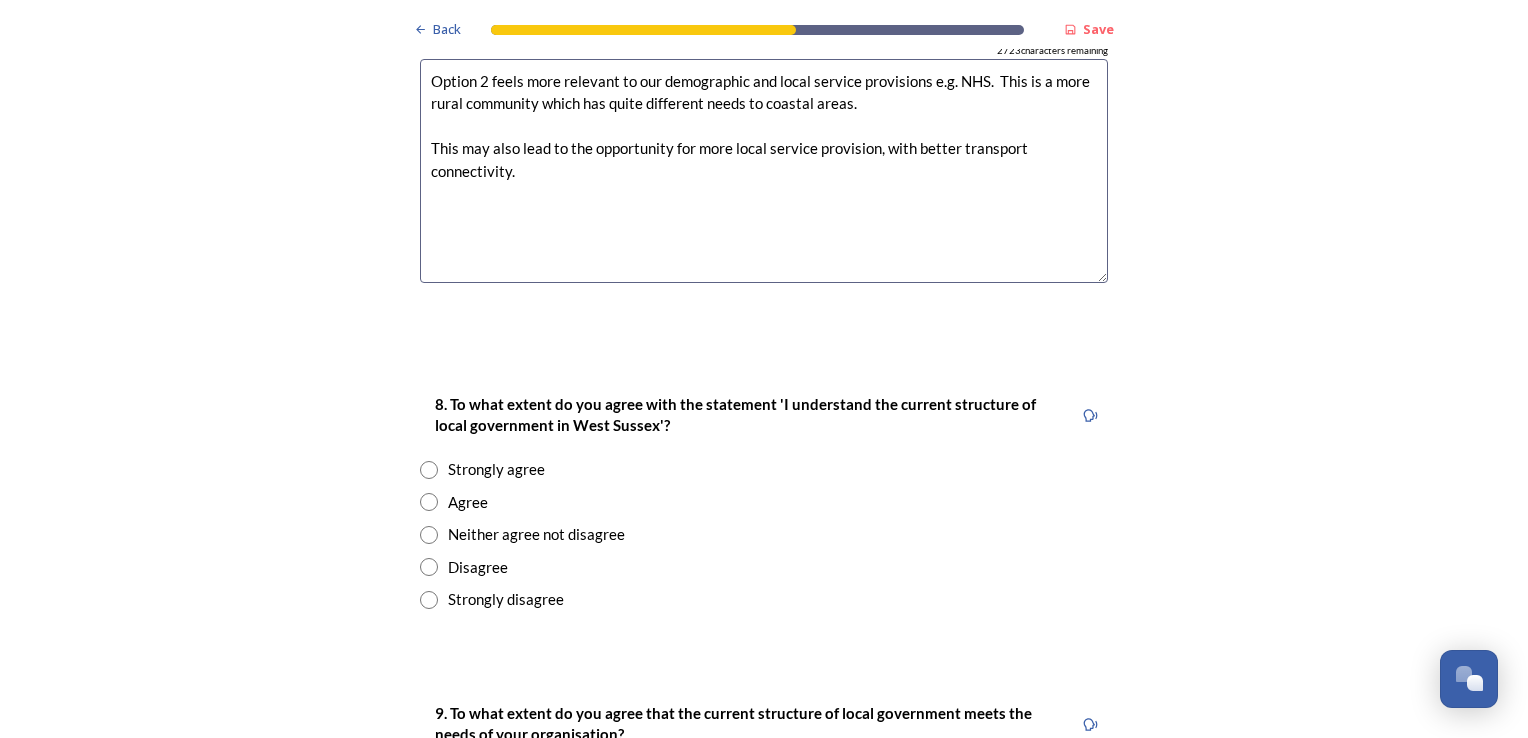 scroll, scrollTop: 3304, scrollLeft: 0, axis: vertical 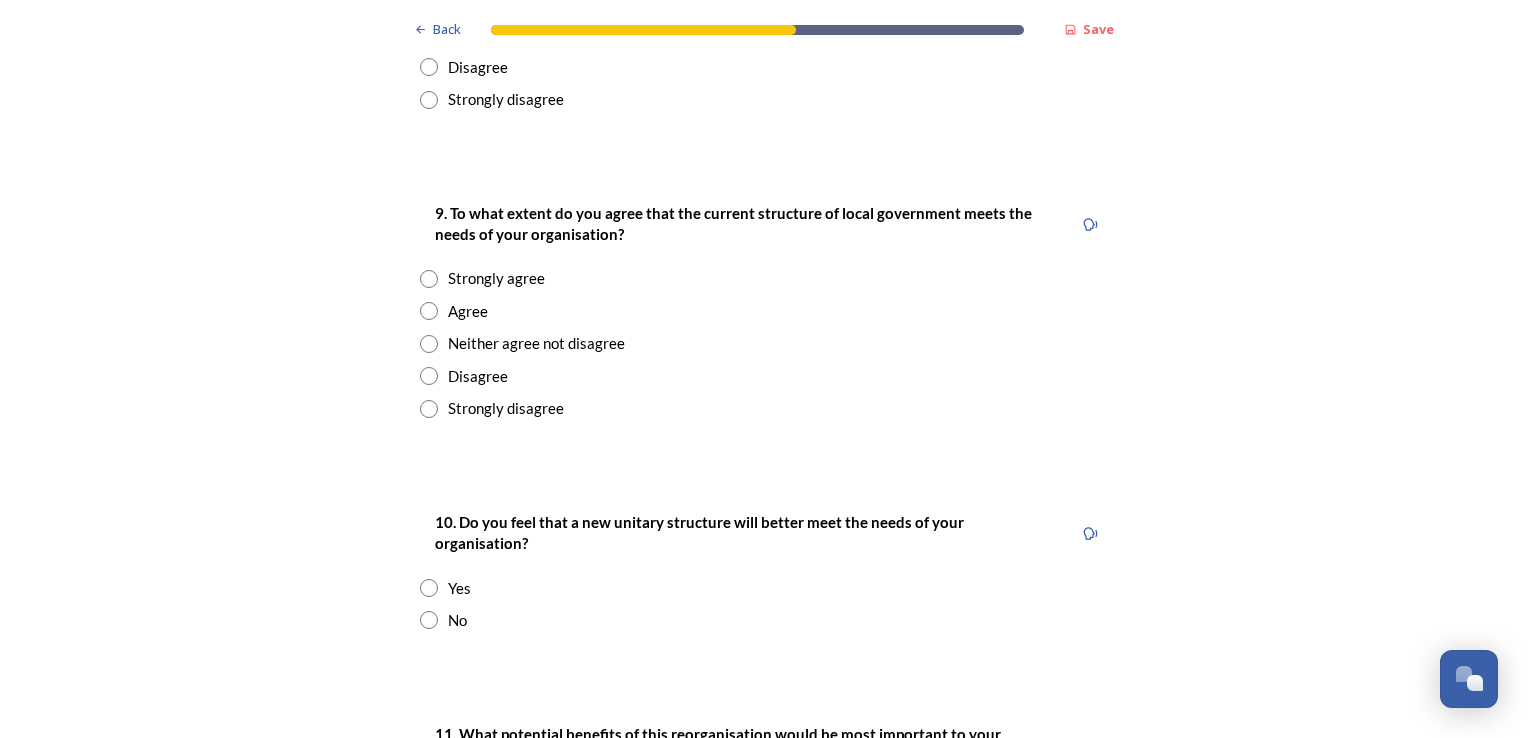 click at bounding box center (429, 311) 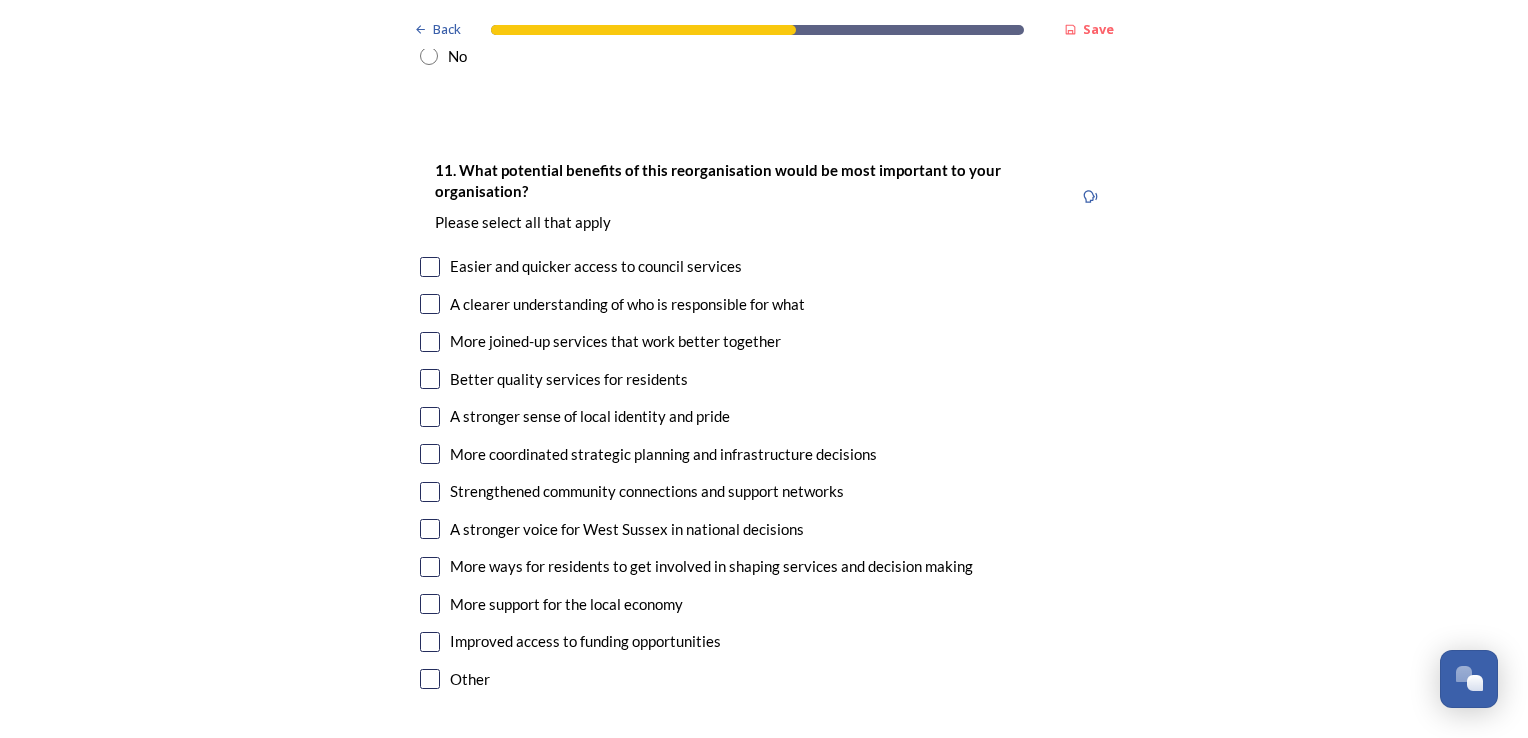 scroll, scrollTop: 4370, scrollLeft: 0, axis: vertical 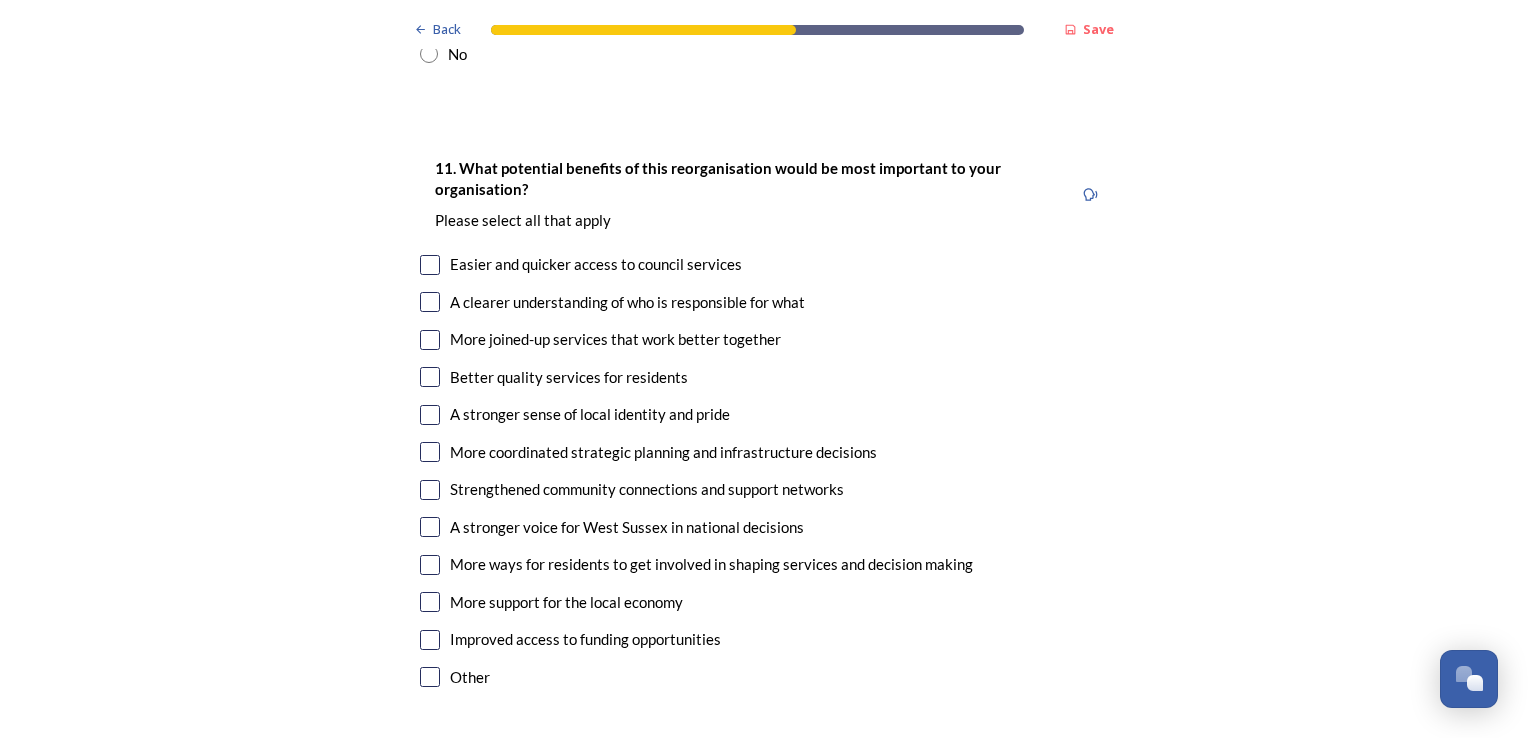 click on "Other" at bounding box center (764, 677) 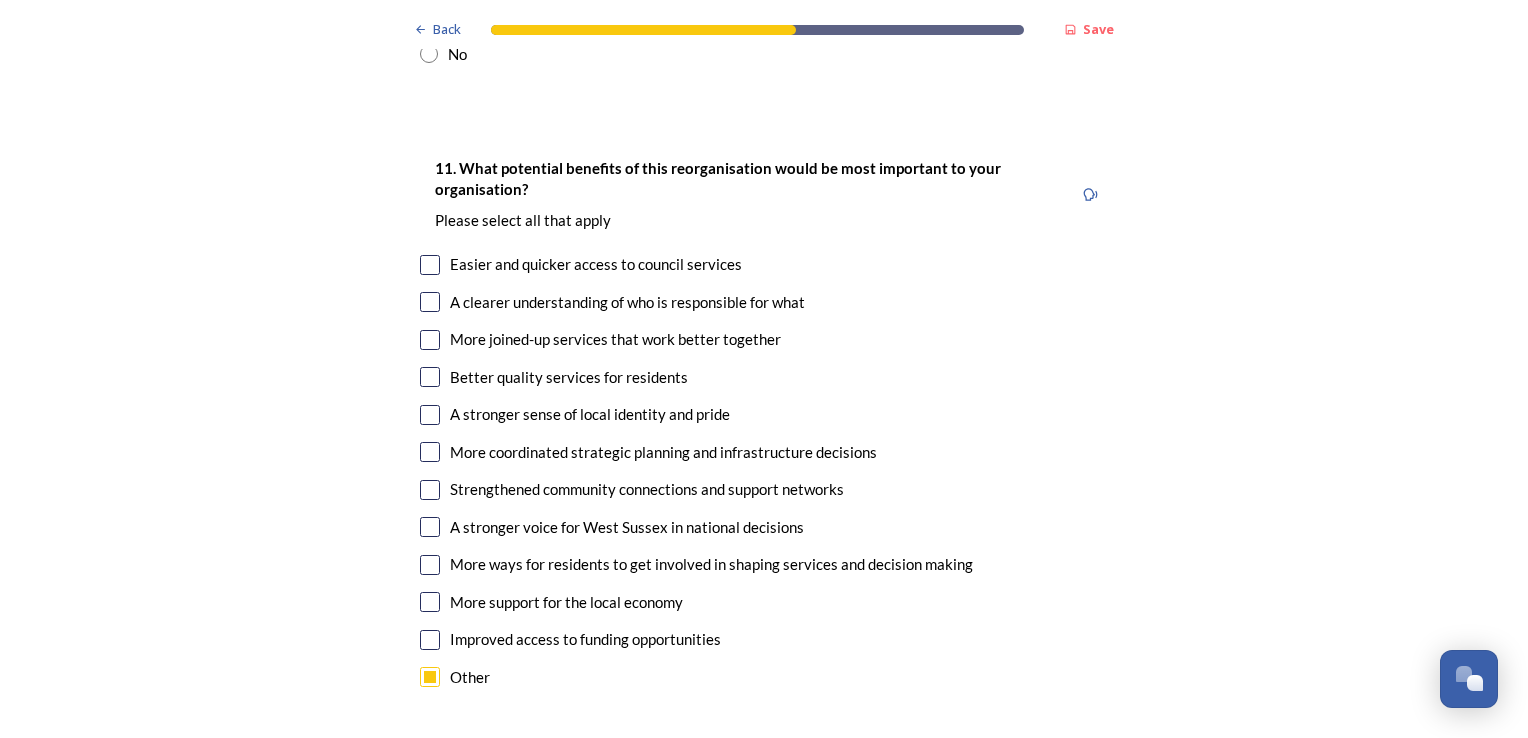 checkbox on "true" 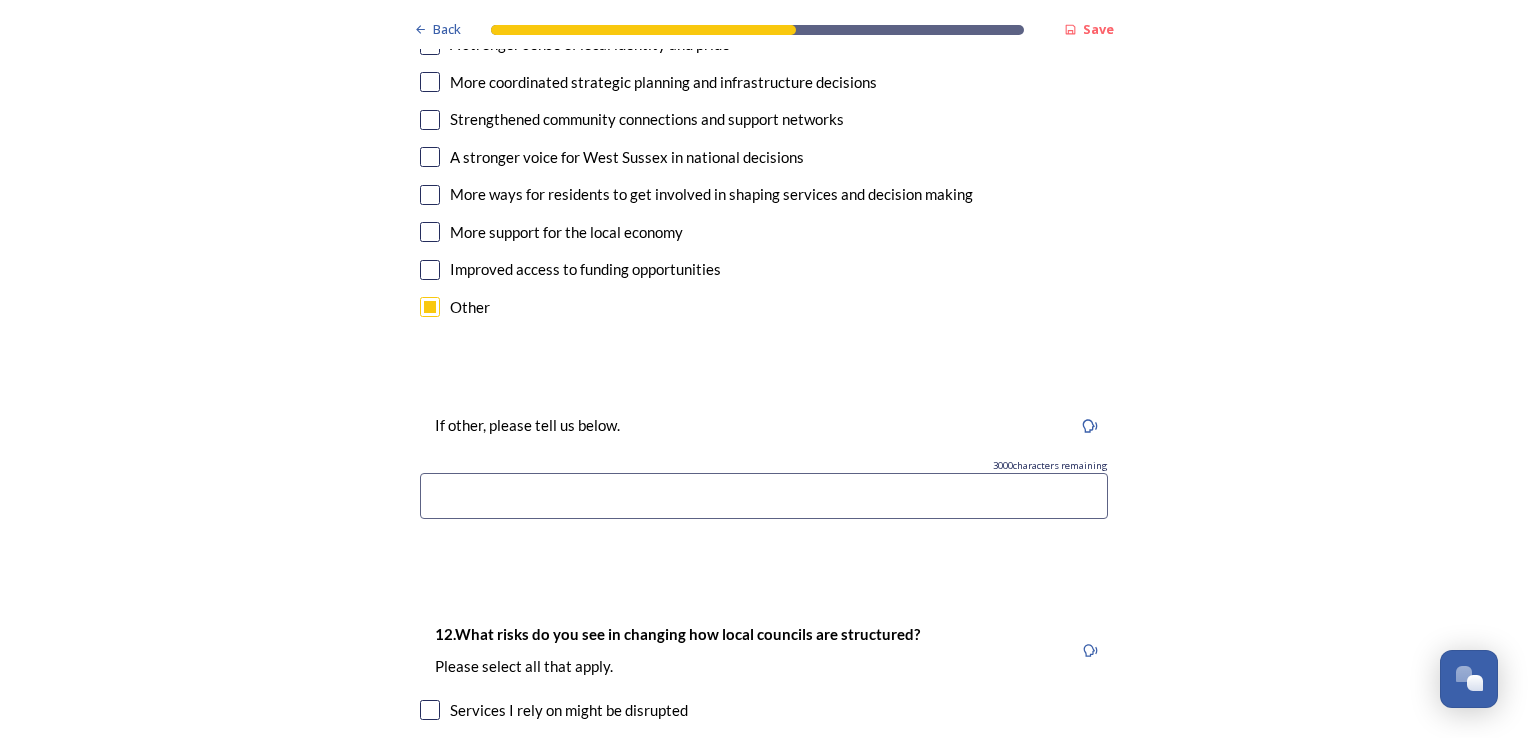 scroll, scrollTop: 4740, scrollLeft: 0, axis: vertical 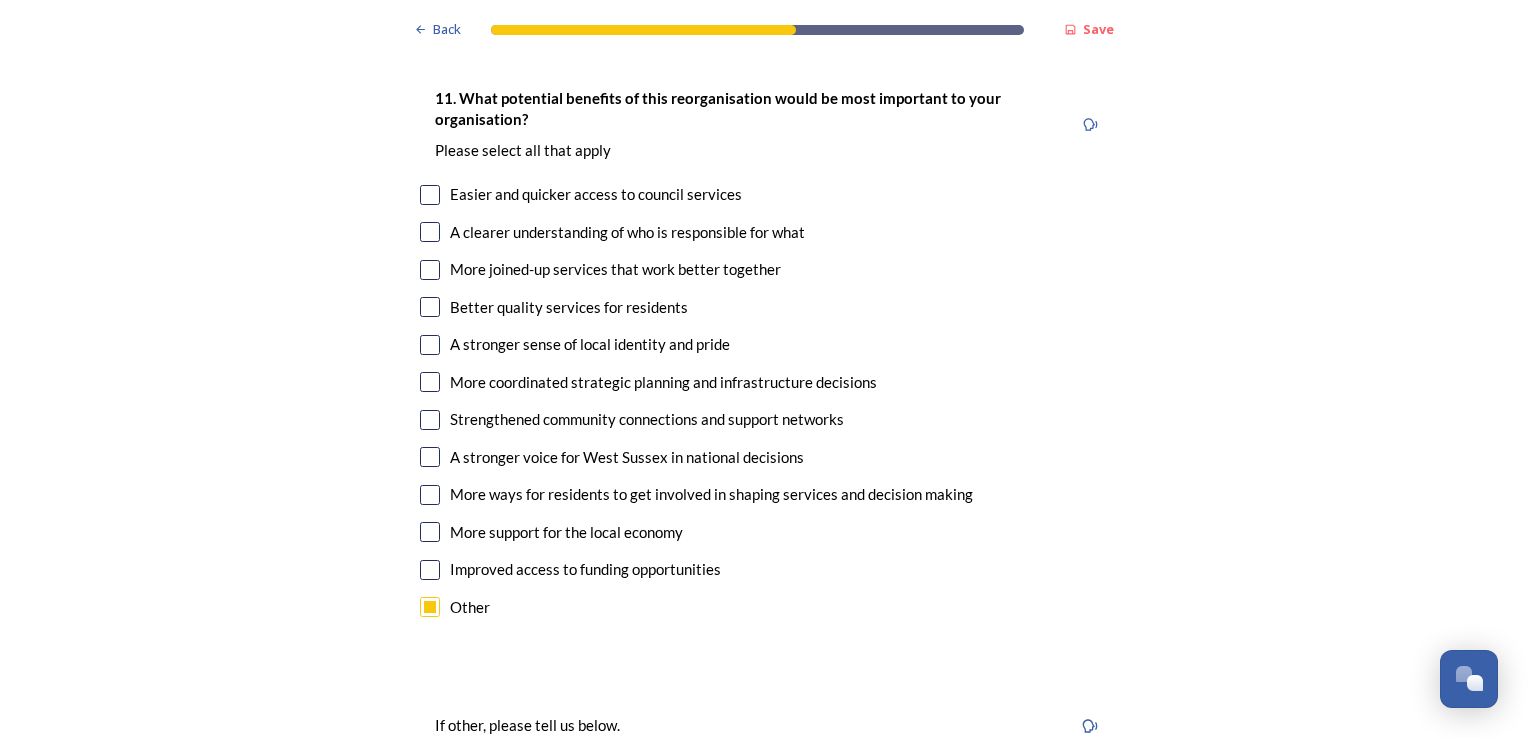 click at bounding box center (430, 195) 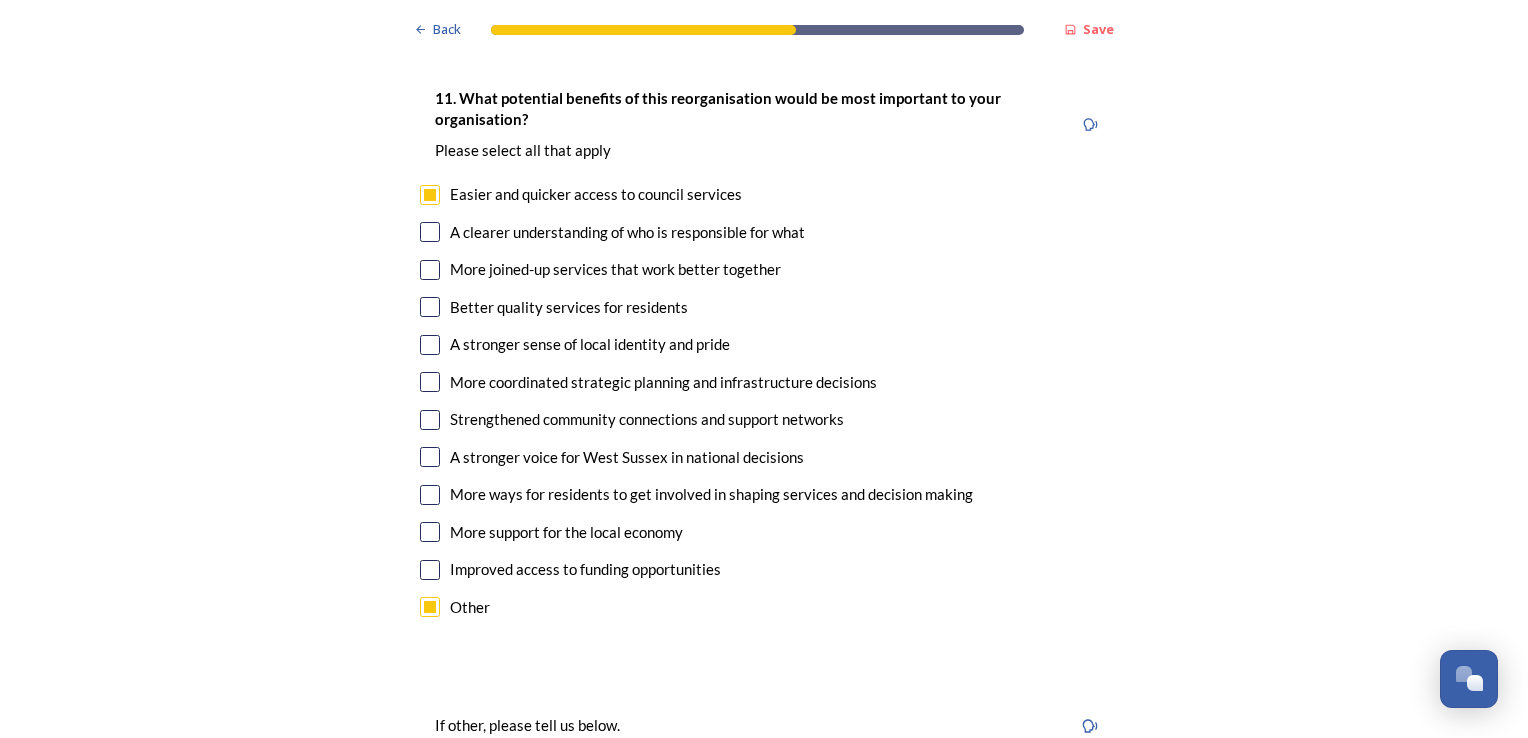 click at bounding box center (430, 232) 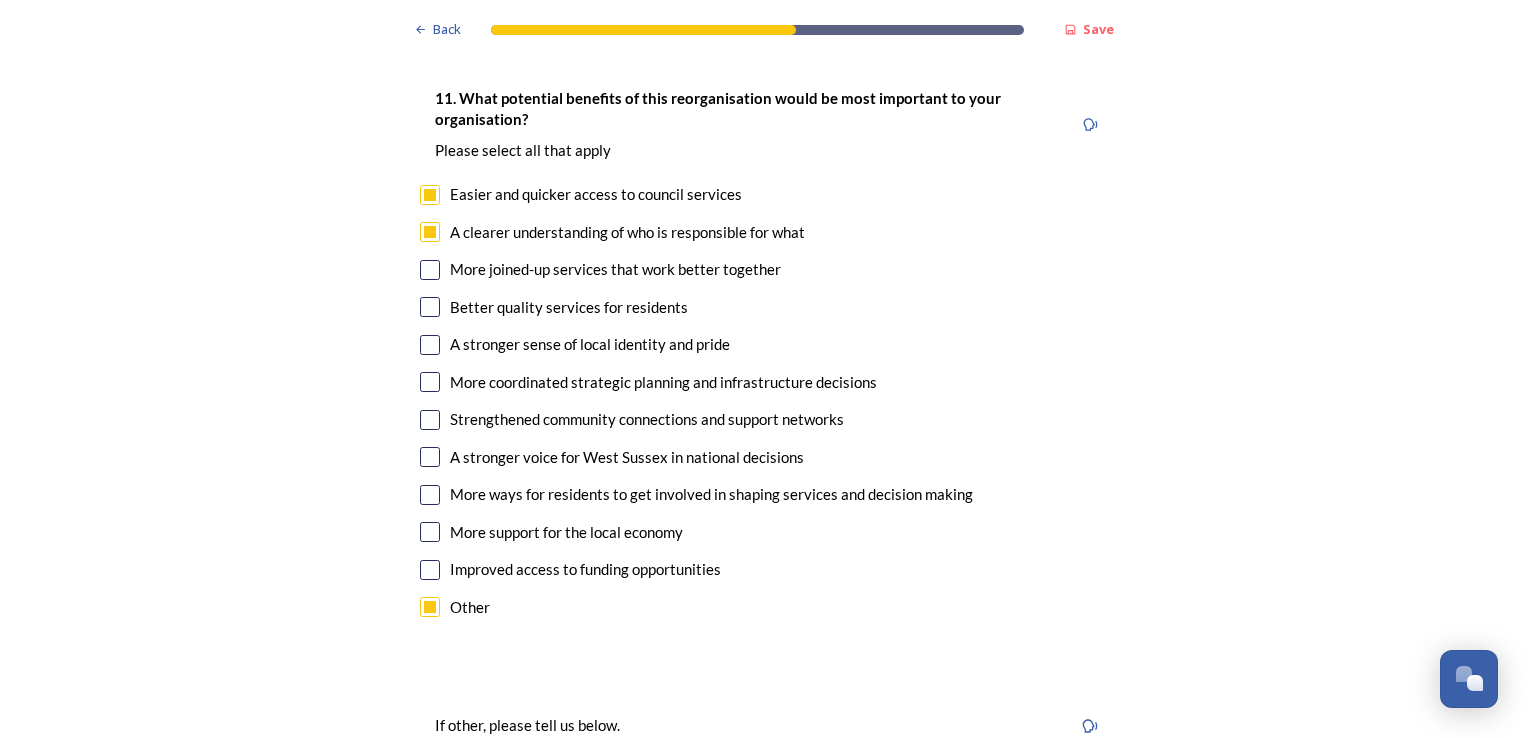 click at bounding box center [430, 307] 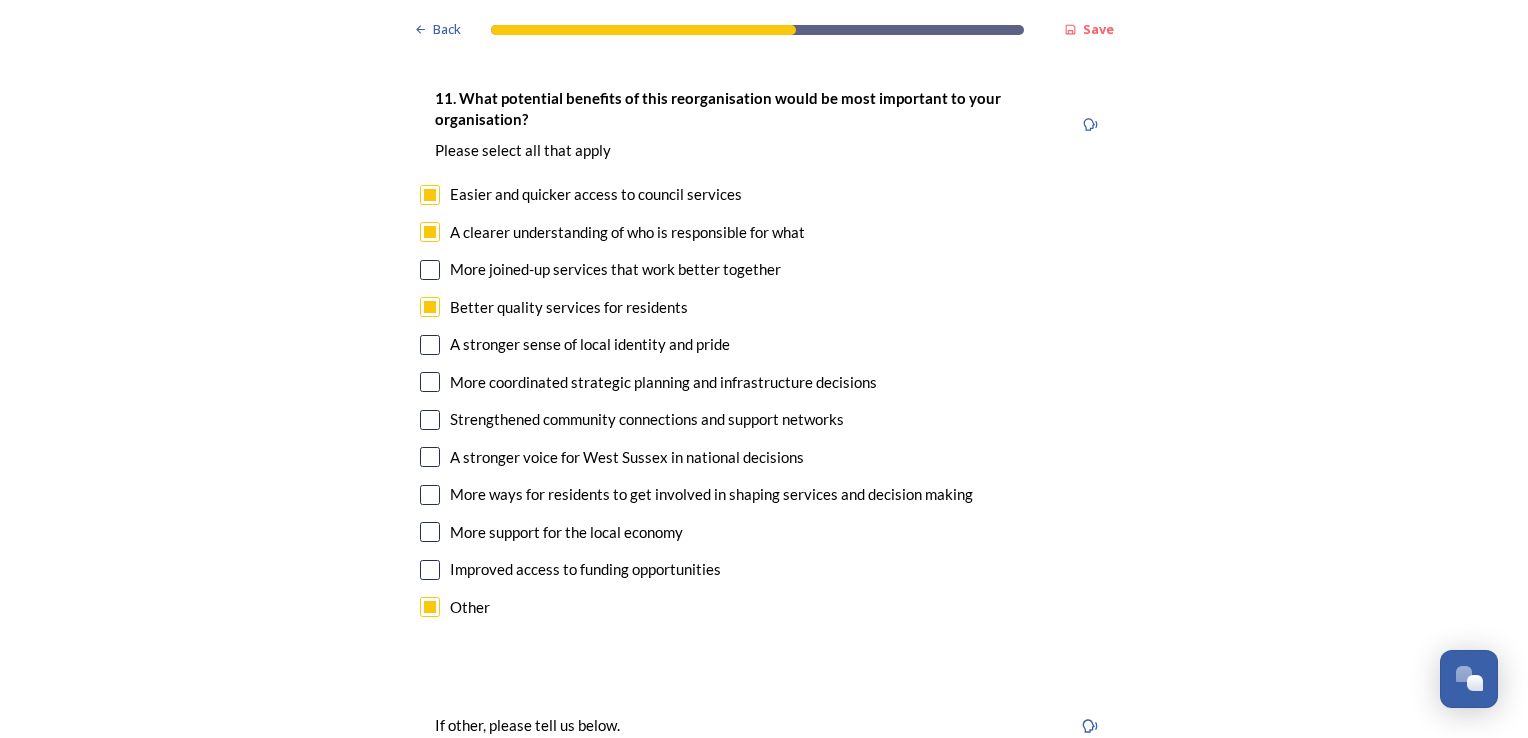 click at bounding box center [430, 382] 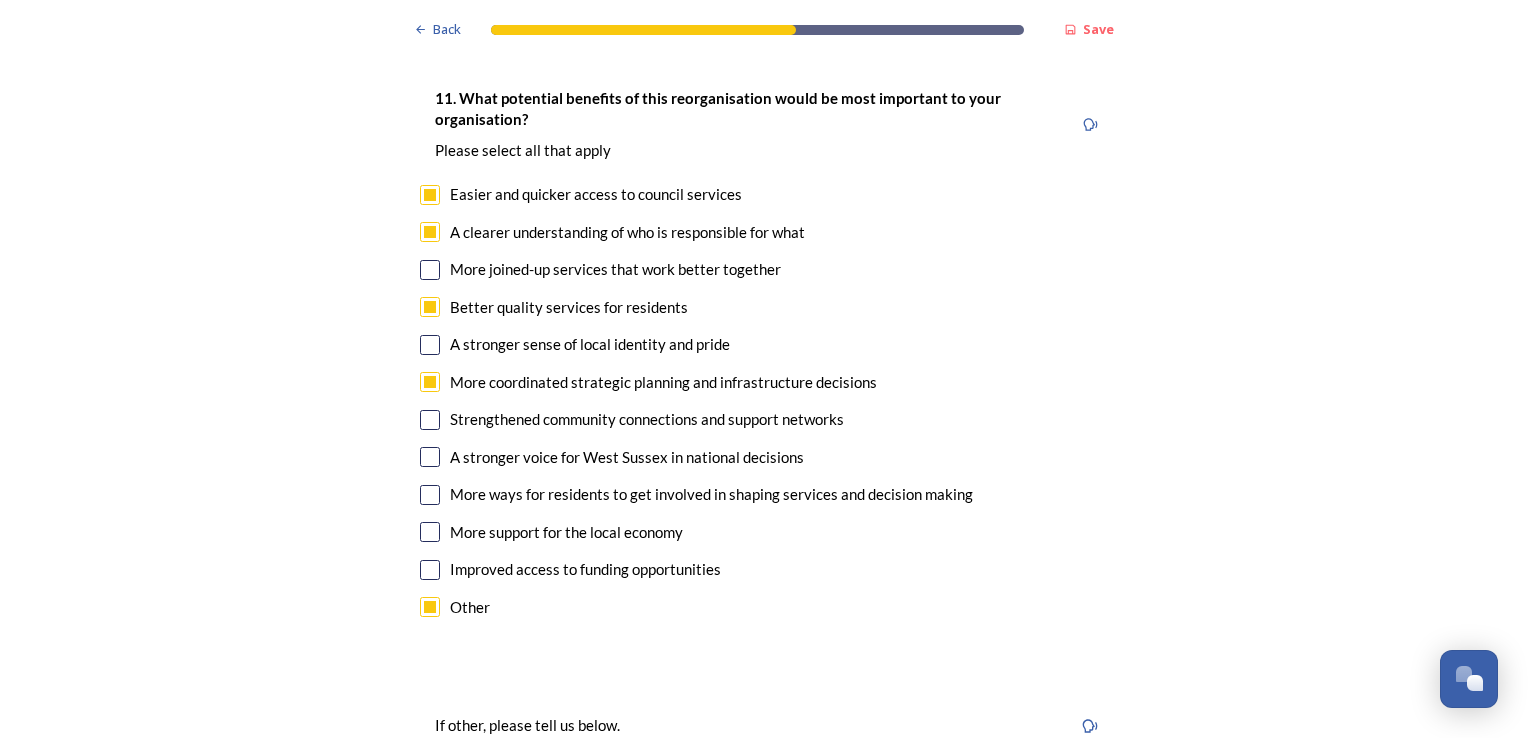 click at bounding box center (430, 420) 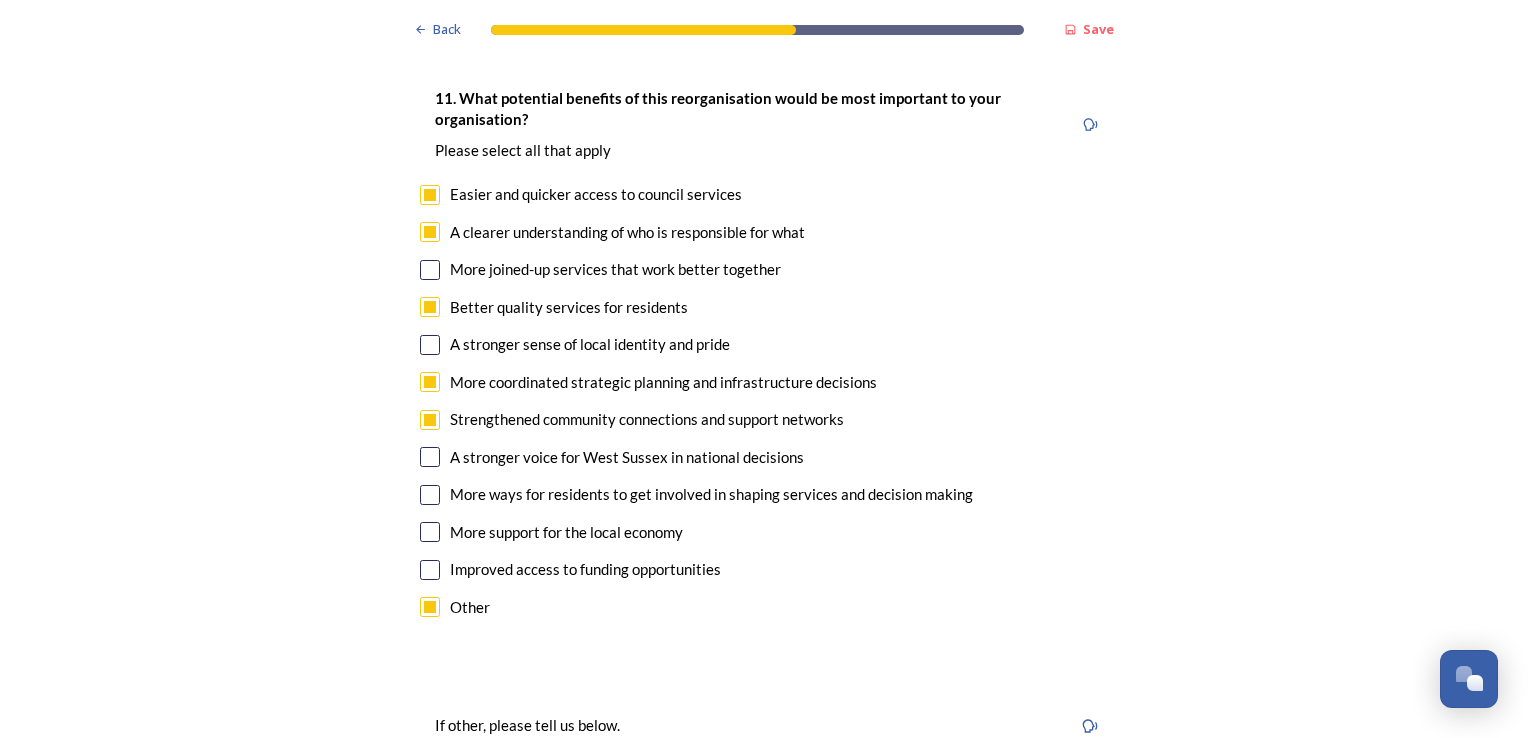 click at bounding box center (430, 532) 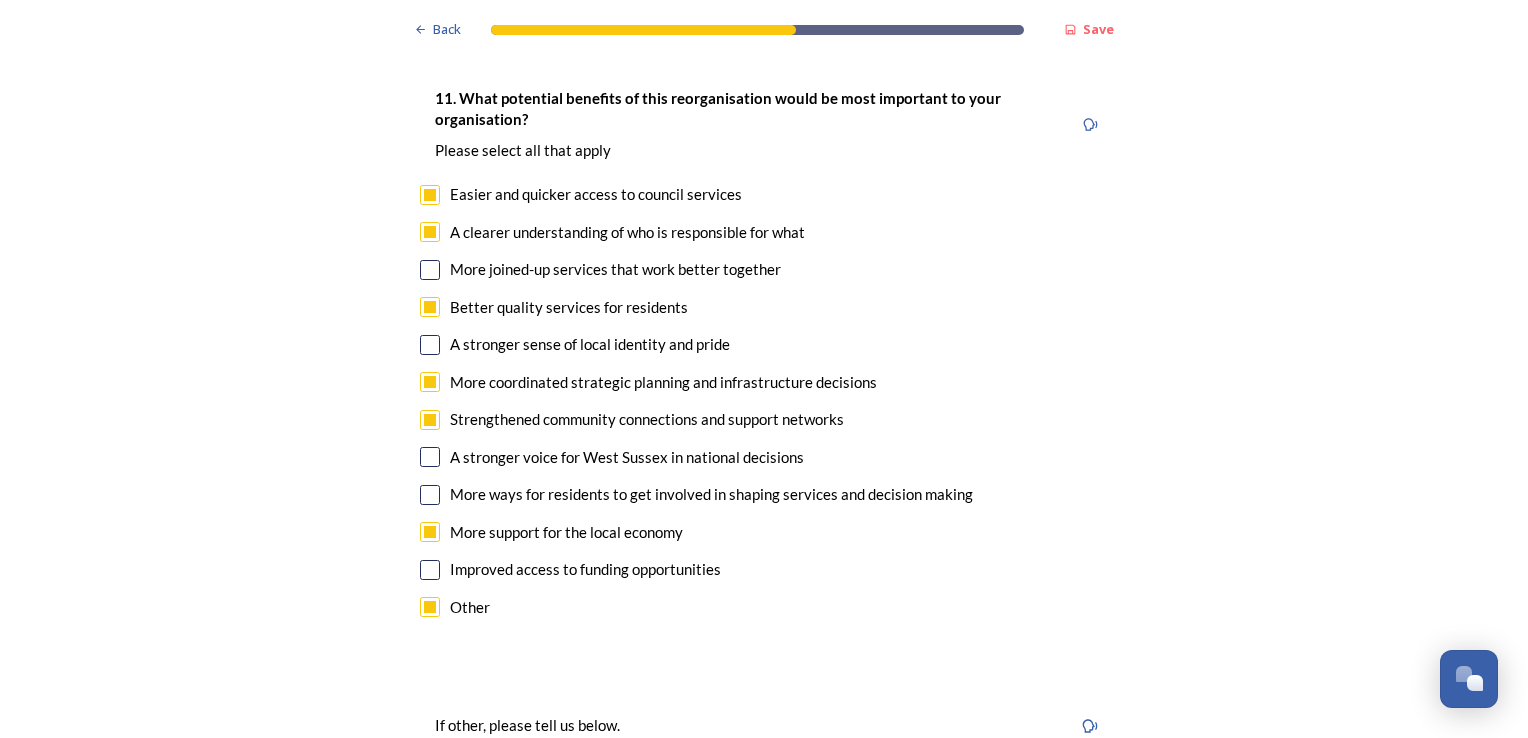 click at bounding box center [430, 570] 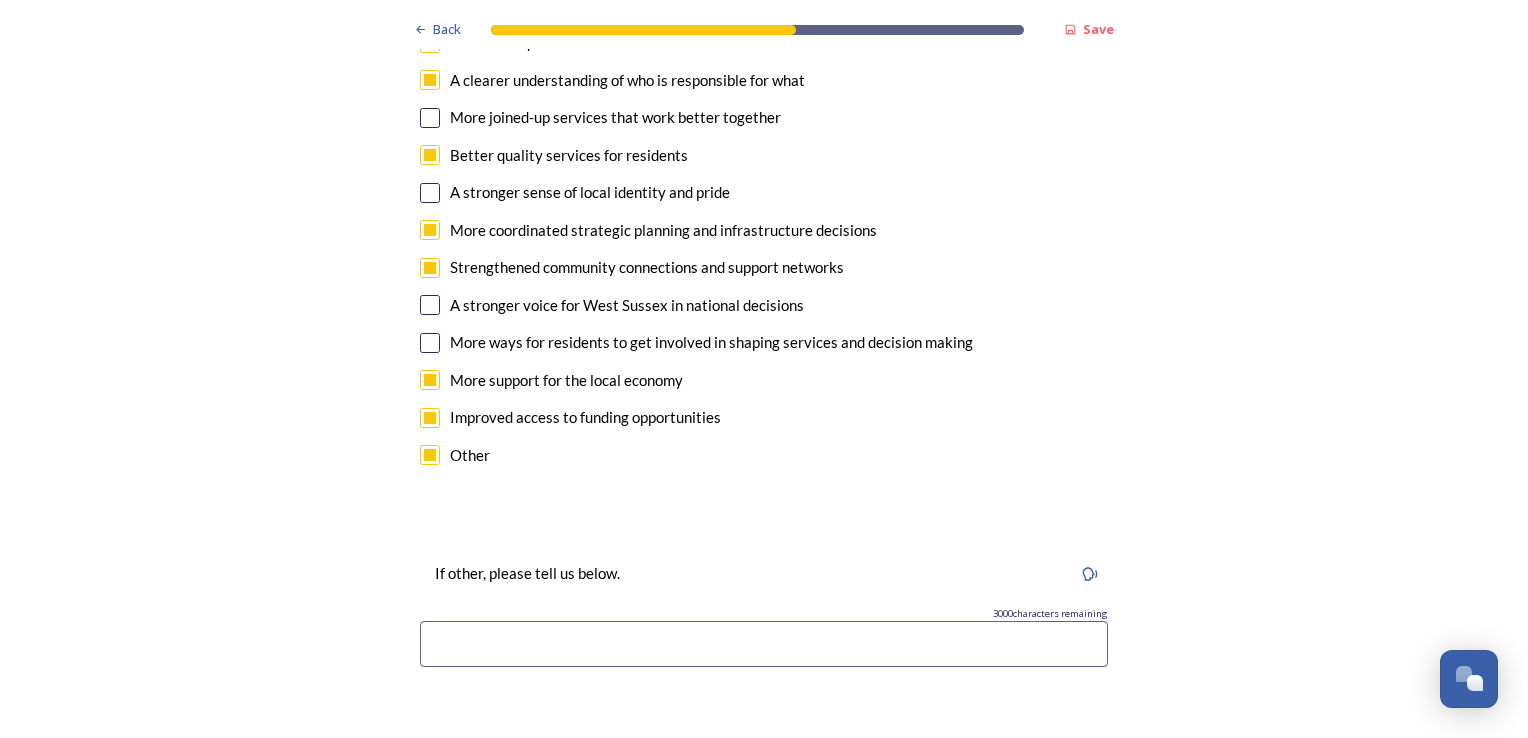 scroll, scrollTop: 4640, scrollLeft: 0, axis: vertical 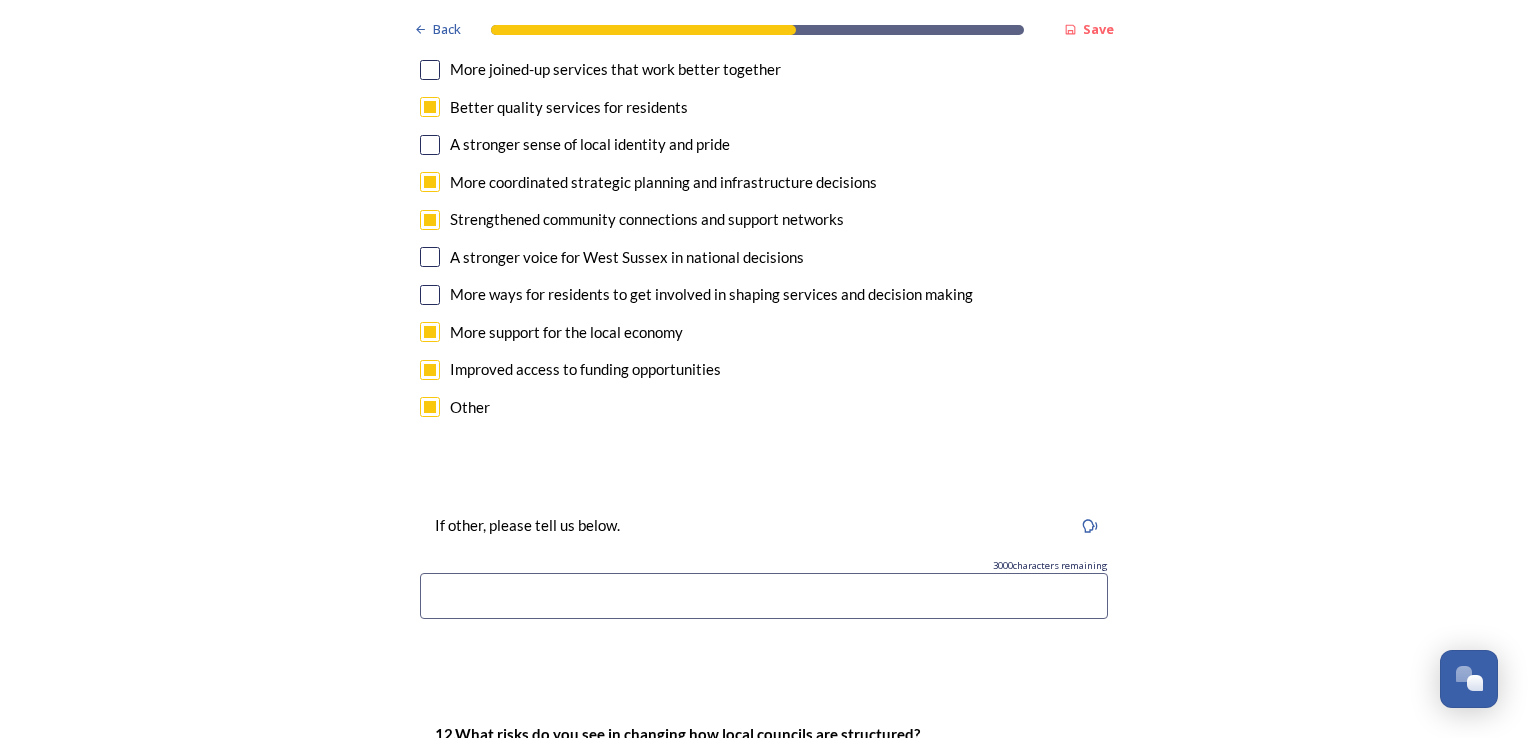 click at bounding box center (764, 596) 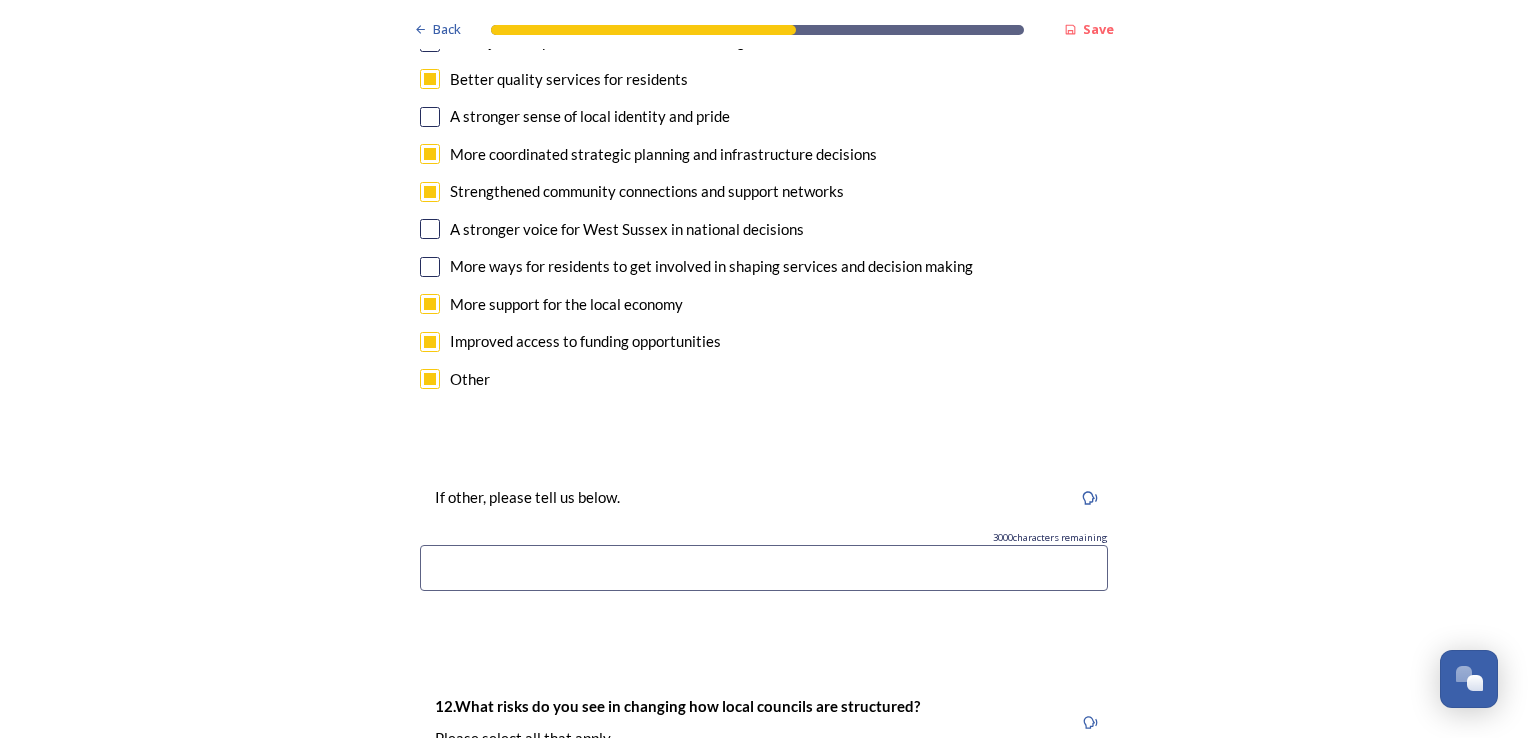 scroll, scrollTop: 4668, scrollLeft: 0, axis: vertical 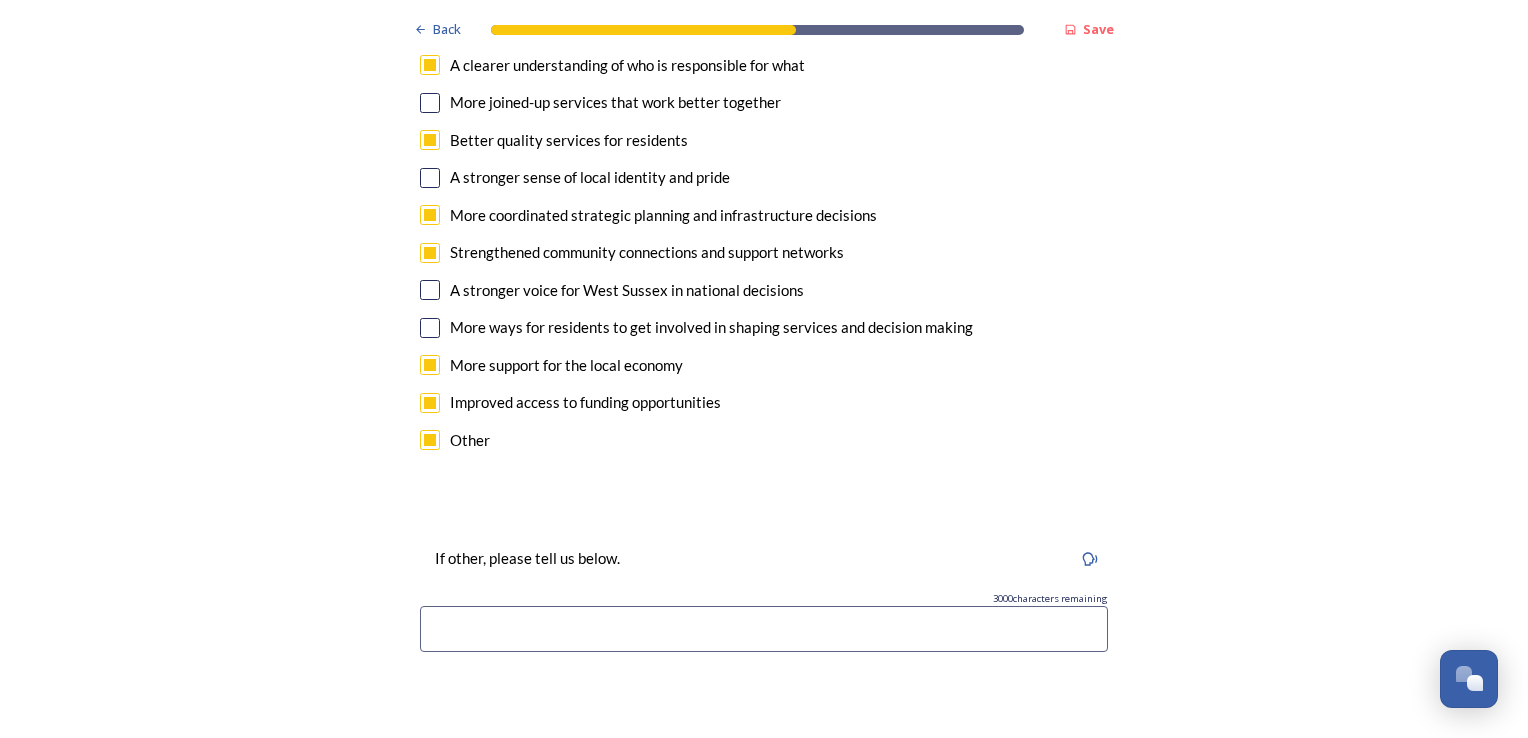 click at bounding box center (764, 629) 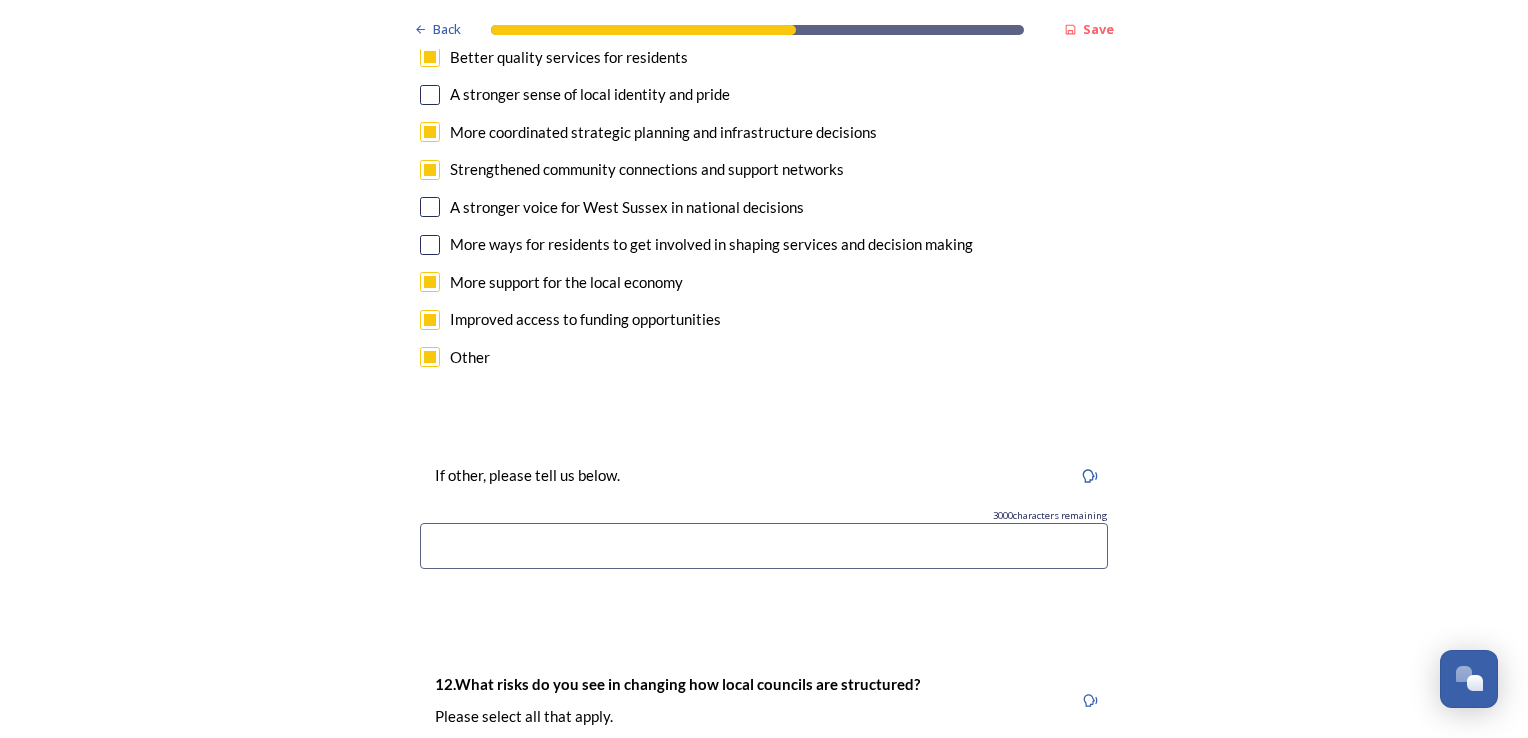 scroll, scrollTop: 4688, scrollLeft: 0, axis: vertical 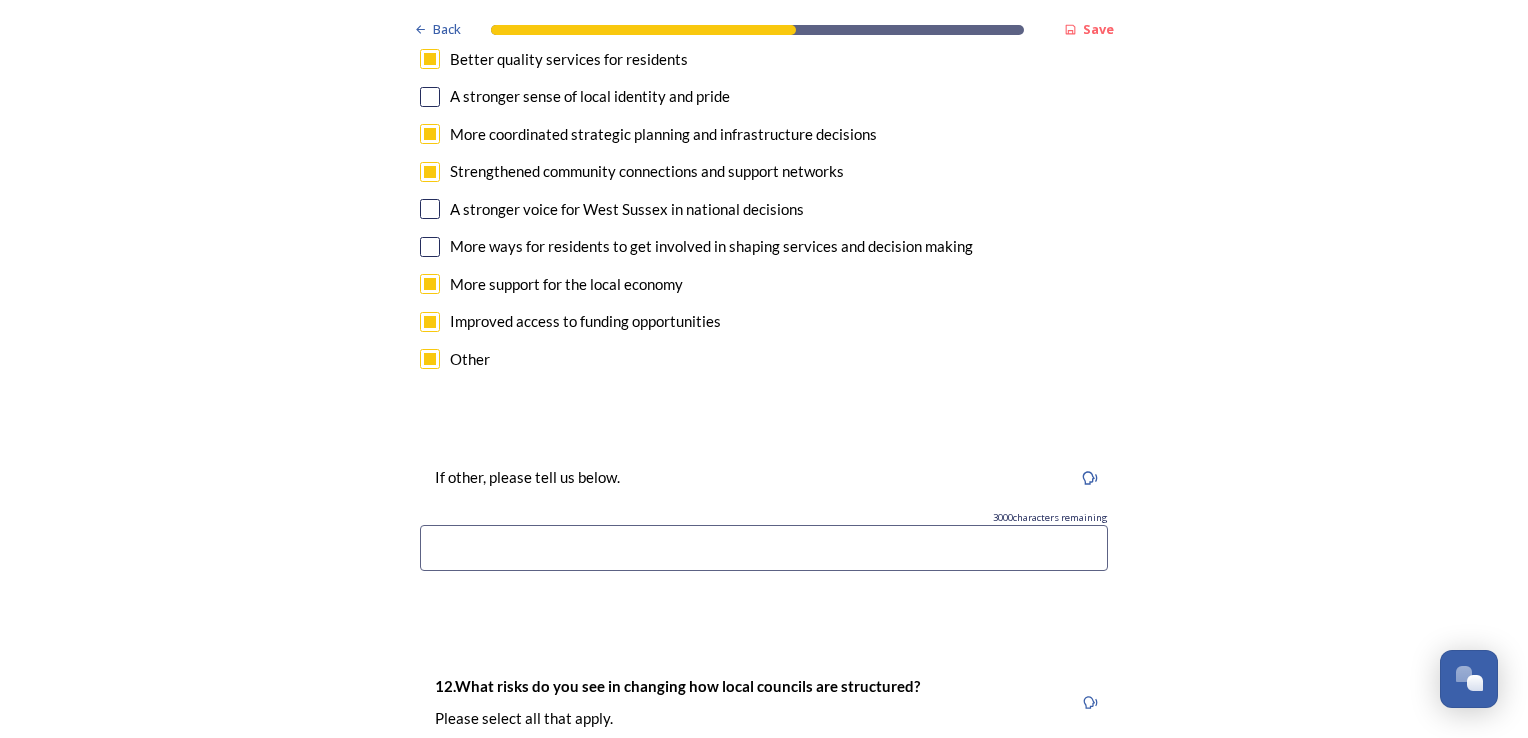 click at bounding box center [764, 548] 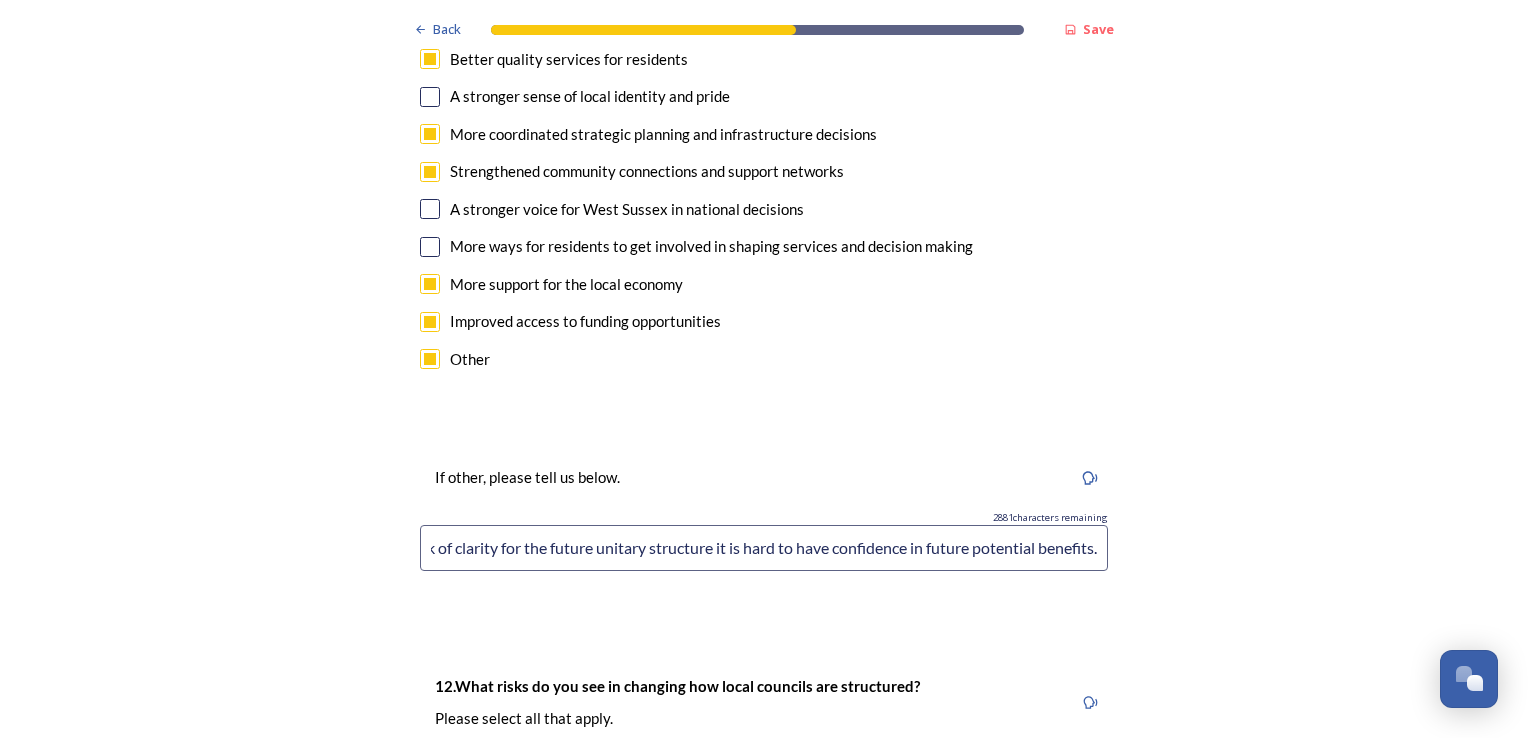 scroll, scrollTop: 0, scrollLeft: 112, axis: horizontal 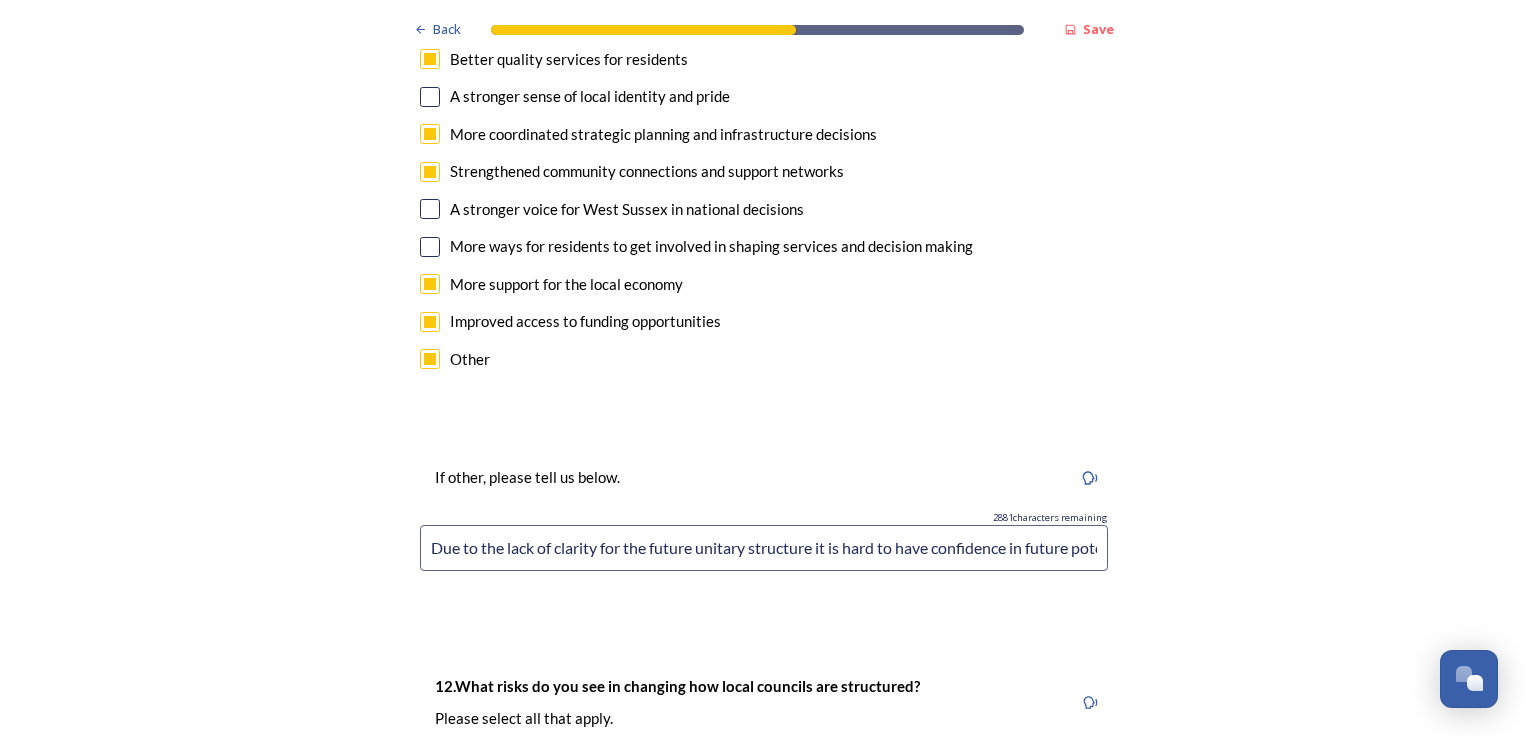 click at bounding box center (430, 209) 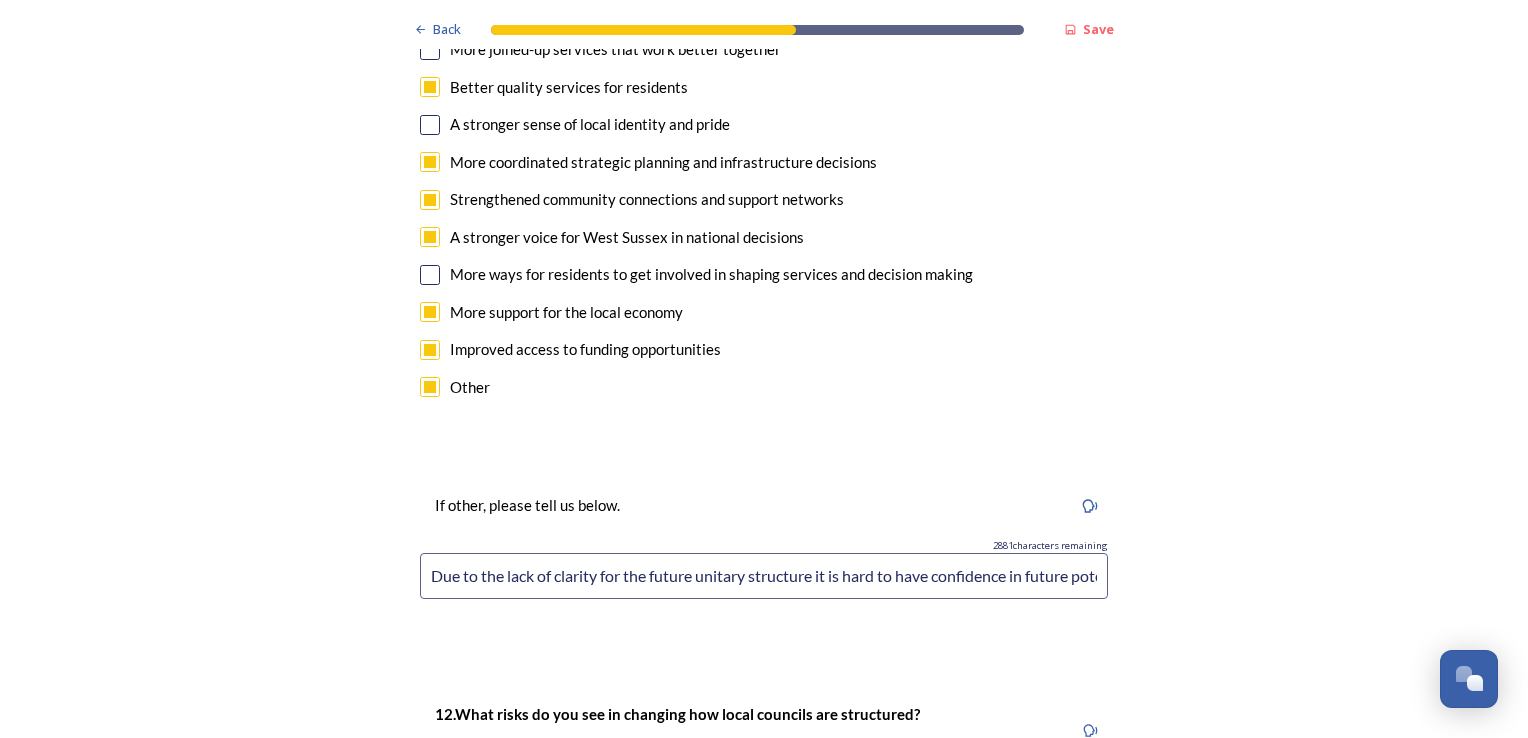 scroll, scrollTop: 4664, scrollLeft: 0, axis: vertical 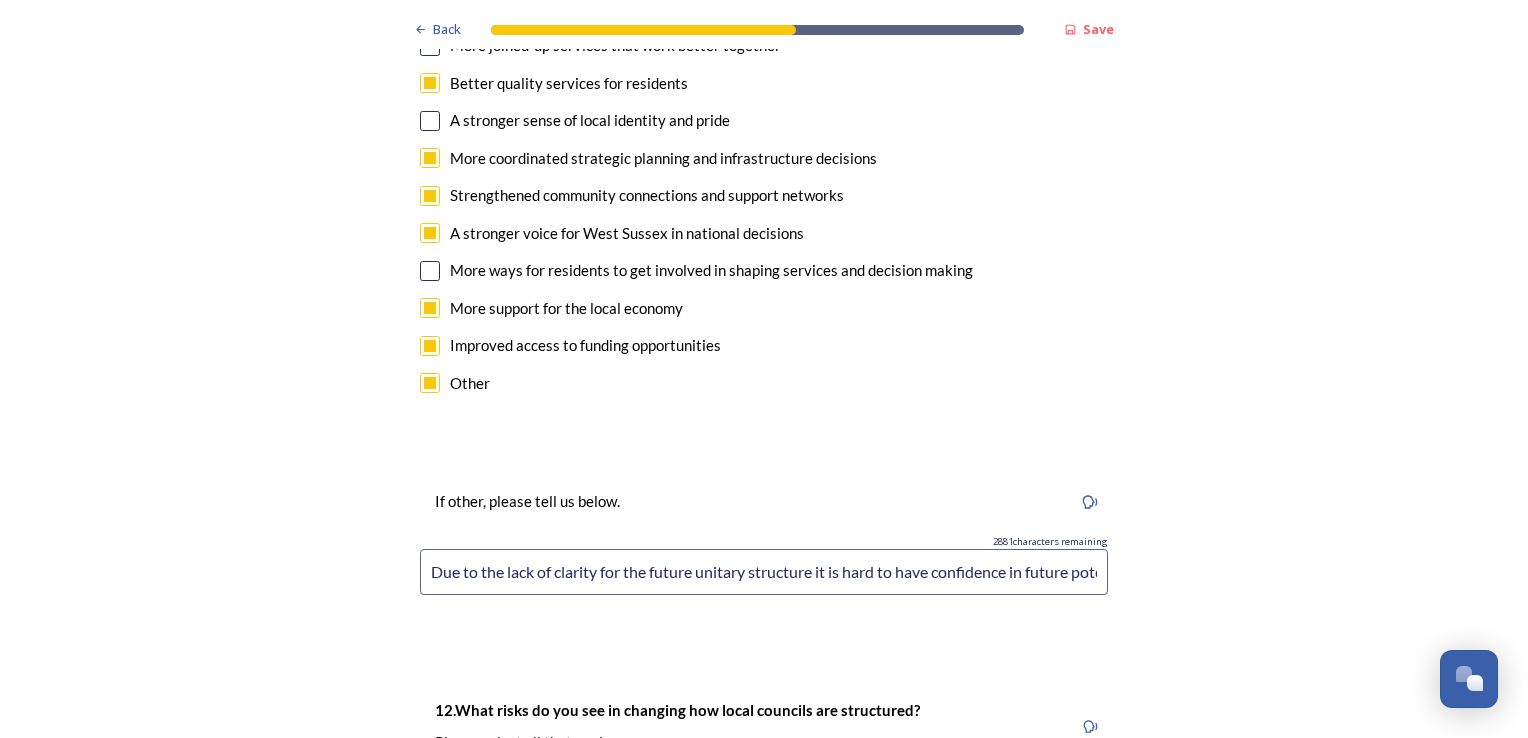 click on "Due to the lack of clarity for the future unitary structure it is hard to have confidence in future potential benefits." at bounding box center (764, 572) 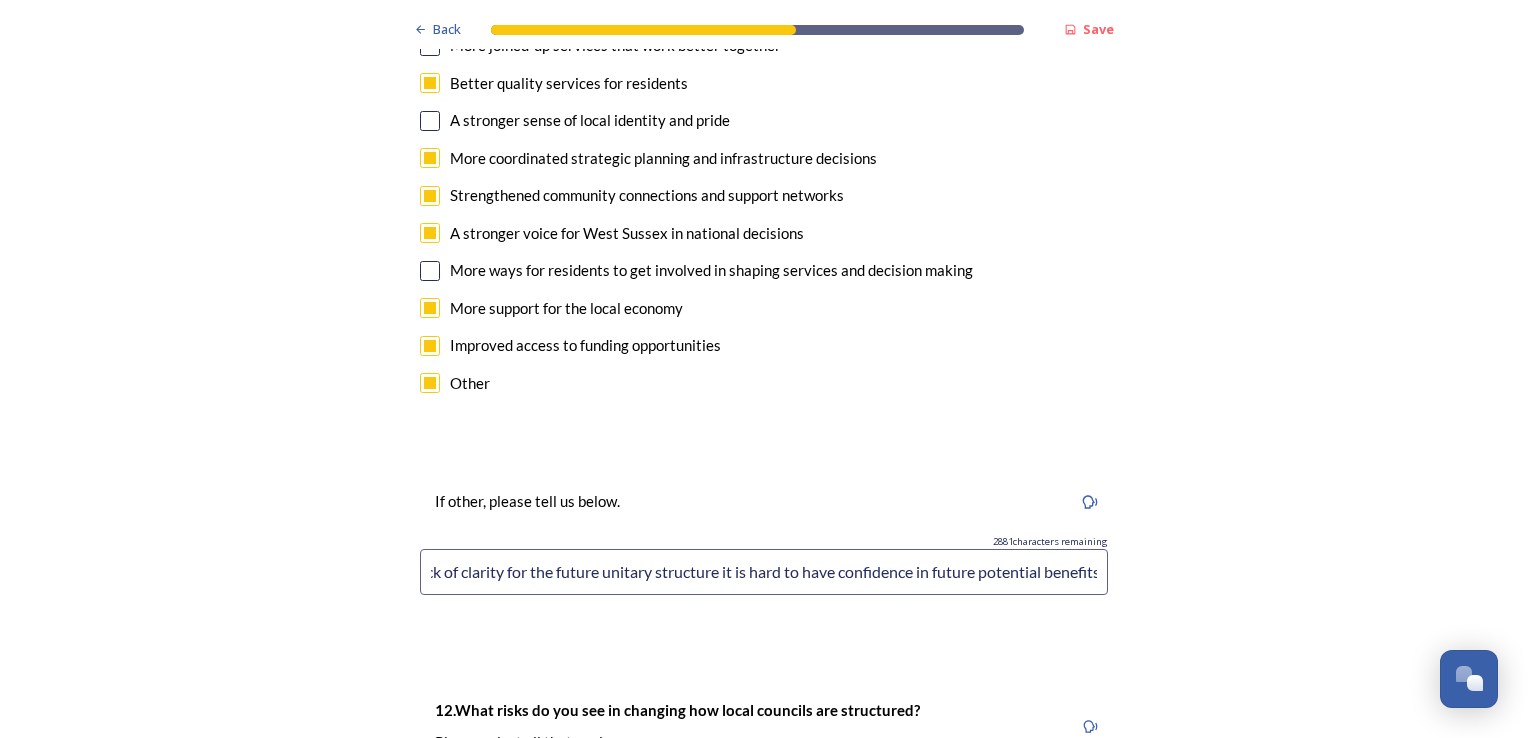 scroll, scrollTop: 0, scrollLeft: 112, axis: horizontal 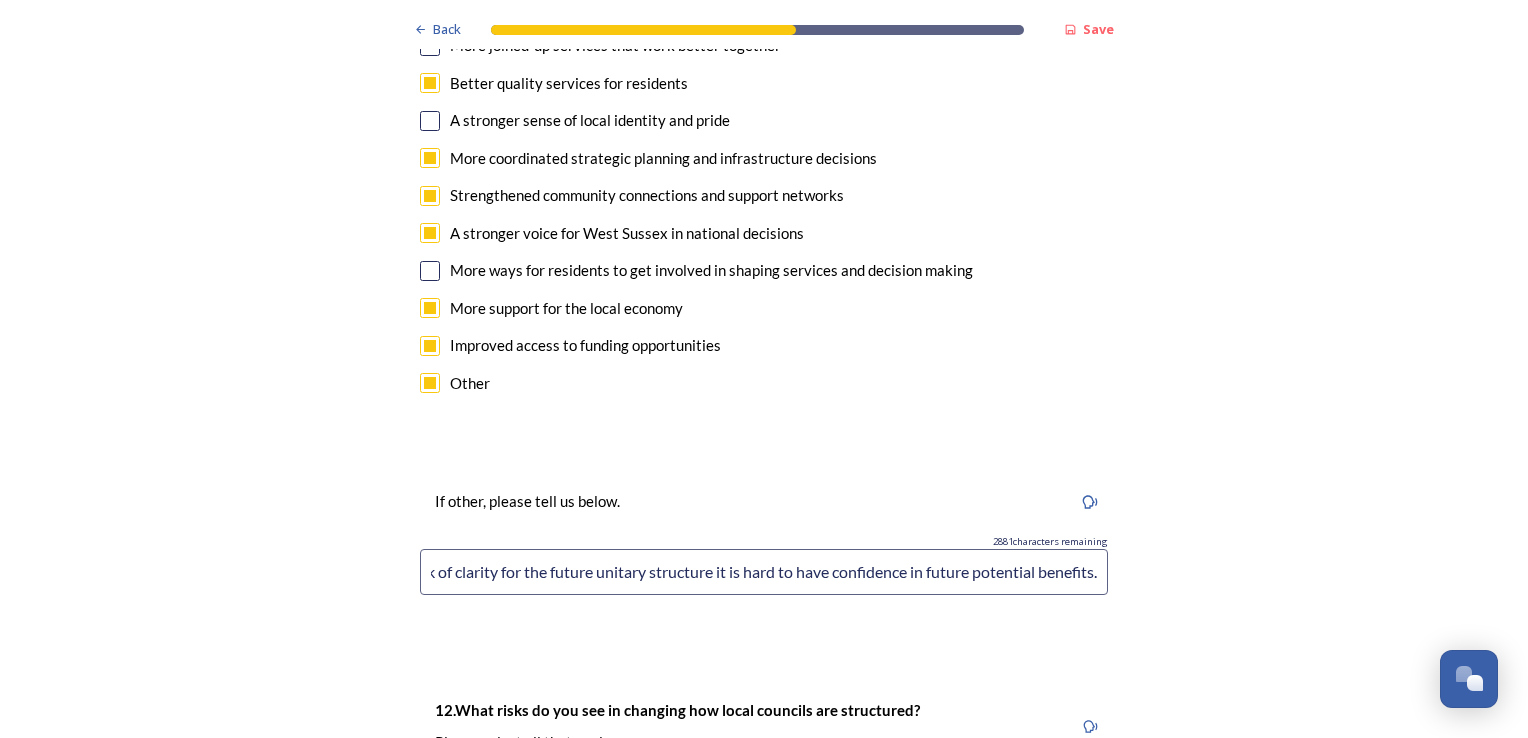 drag, startPoint x: 809, startPoint y: 550, endPoint x: 1088, endPoint y: 514, distance: 281.313 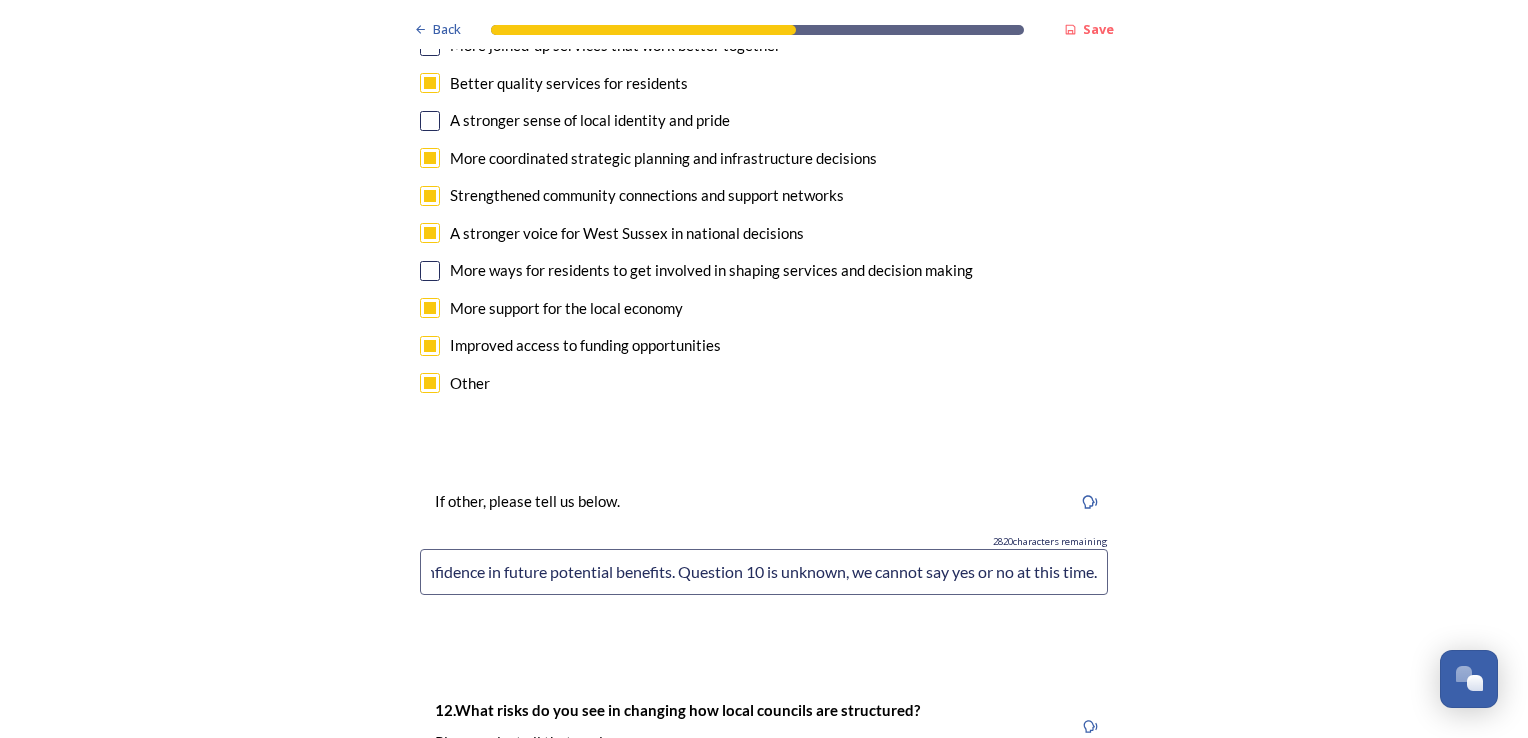 scroll, scrollTop: 0, scrollLeft: 541, axis: horizontal 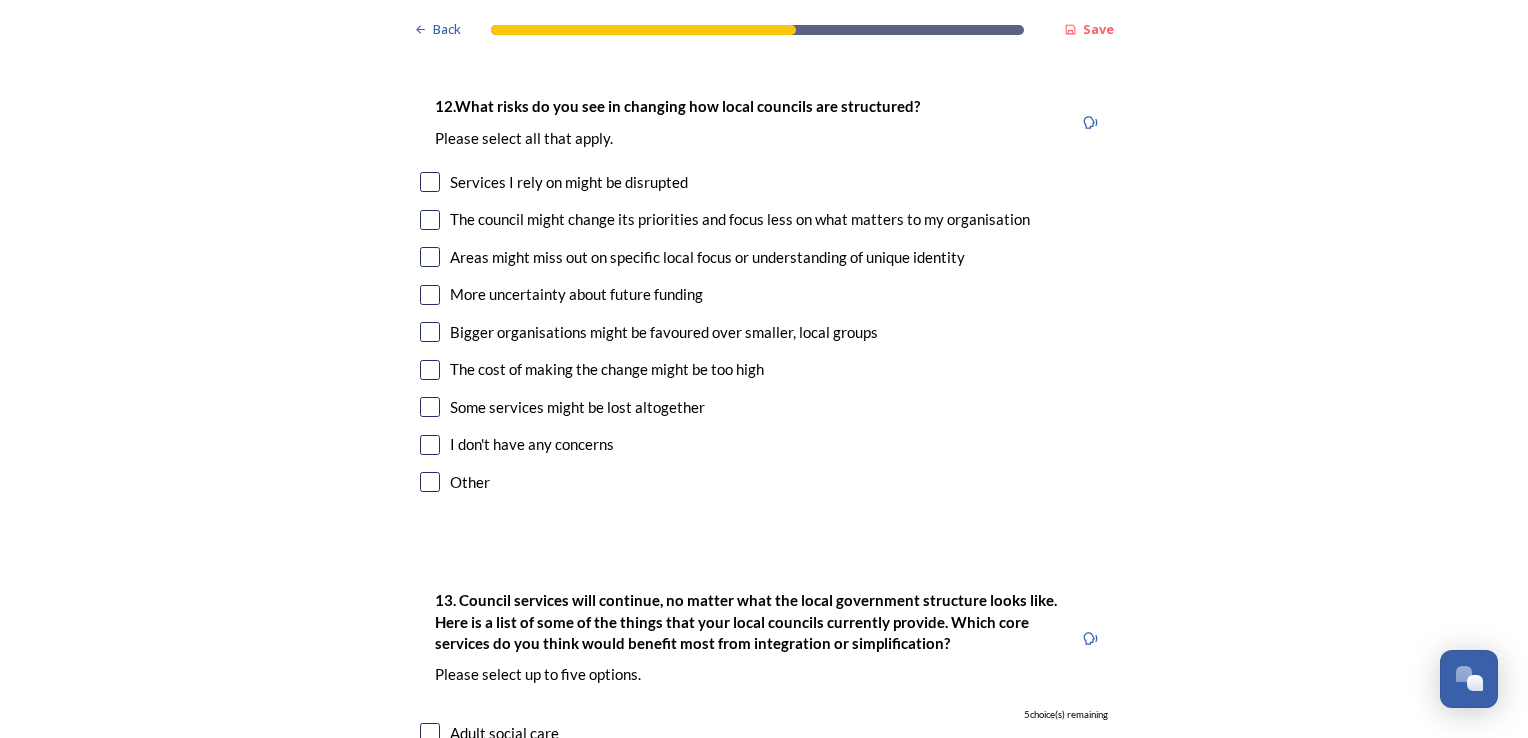 type on "Due to the lack of clarity for the future unitary structure it is hard to have confidence in future potential benefits. Question 10 is unknown, we cannot say yes or no at this time." 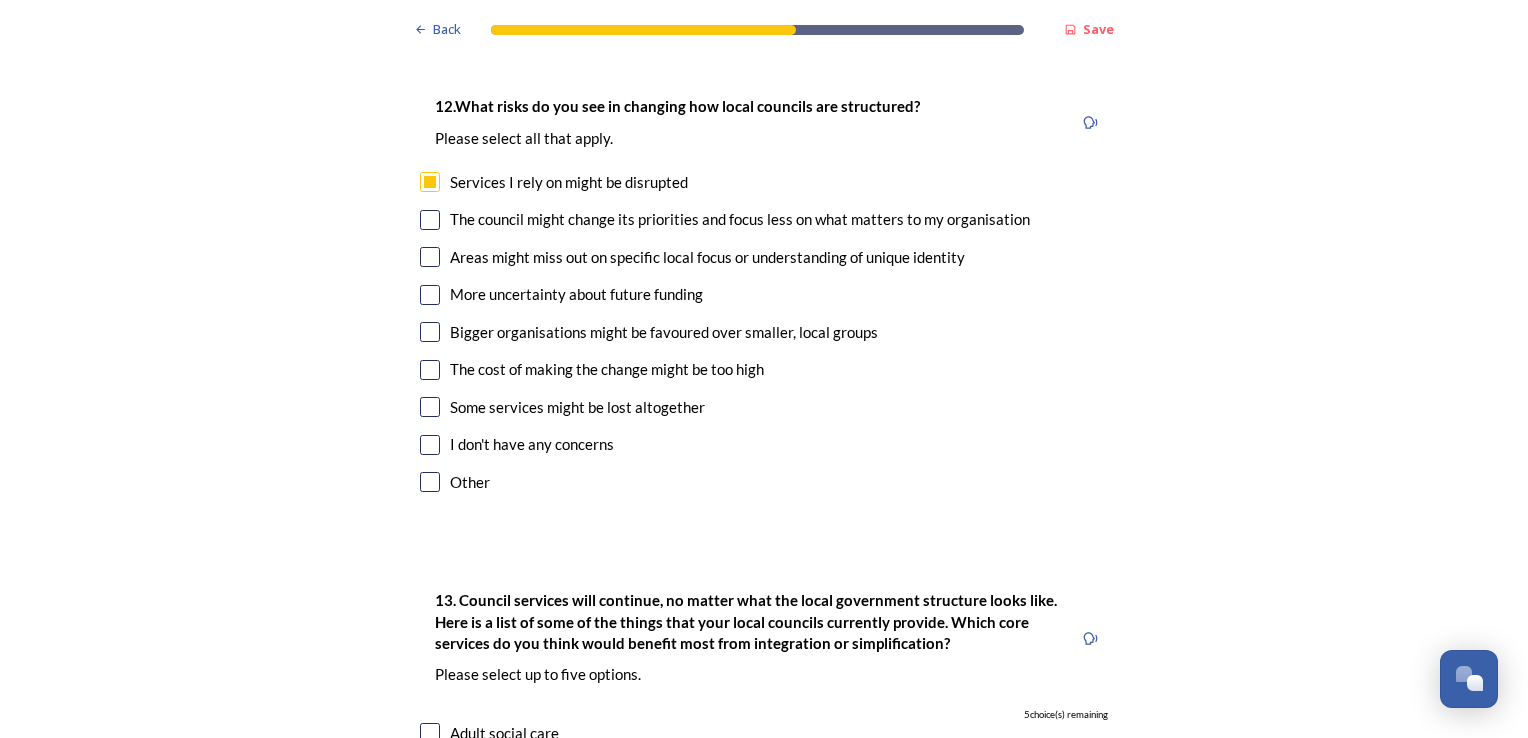 click at bounding box center [430, 220] 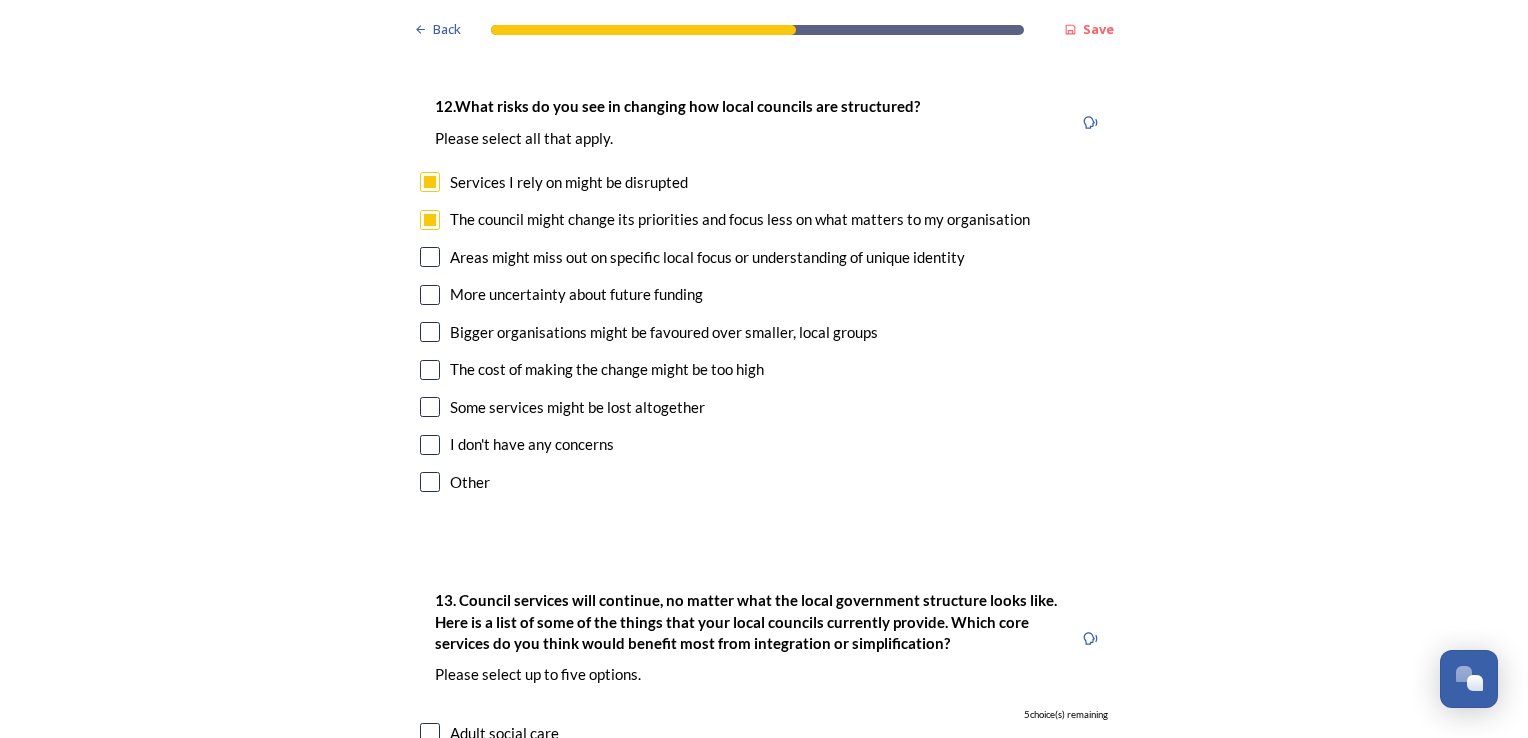click at bounding box center [430, 257] 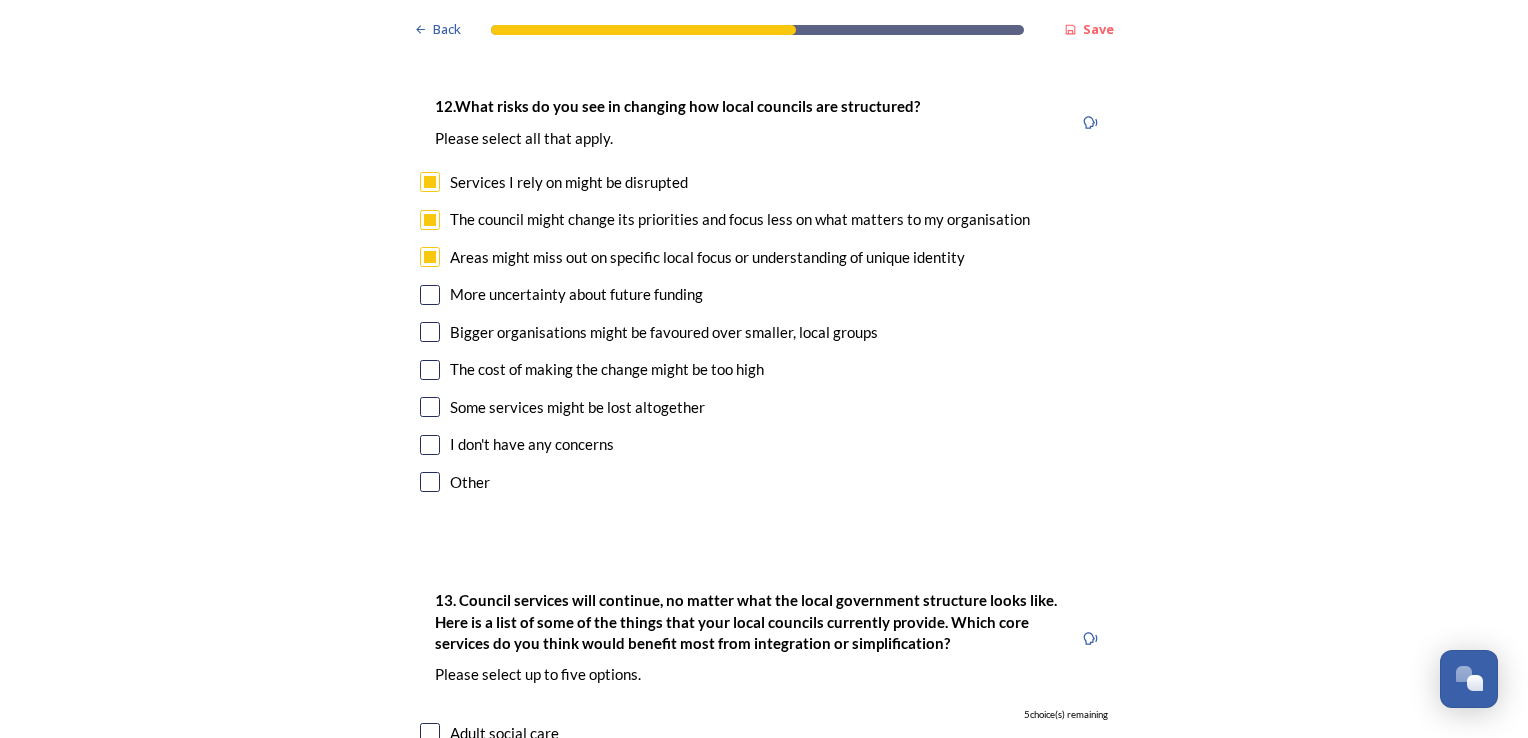 click at bounding box center (430, 370) 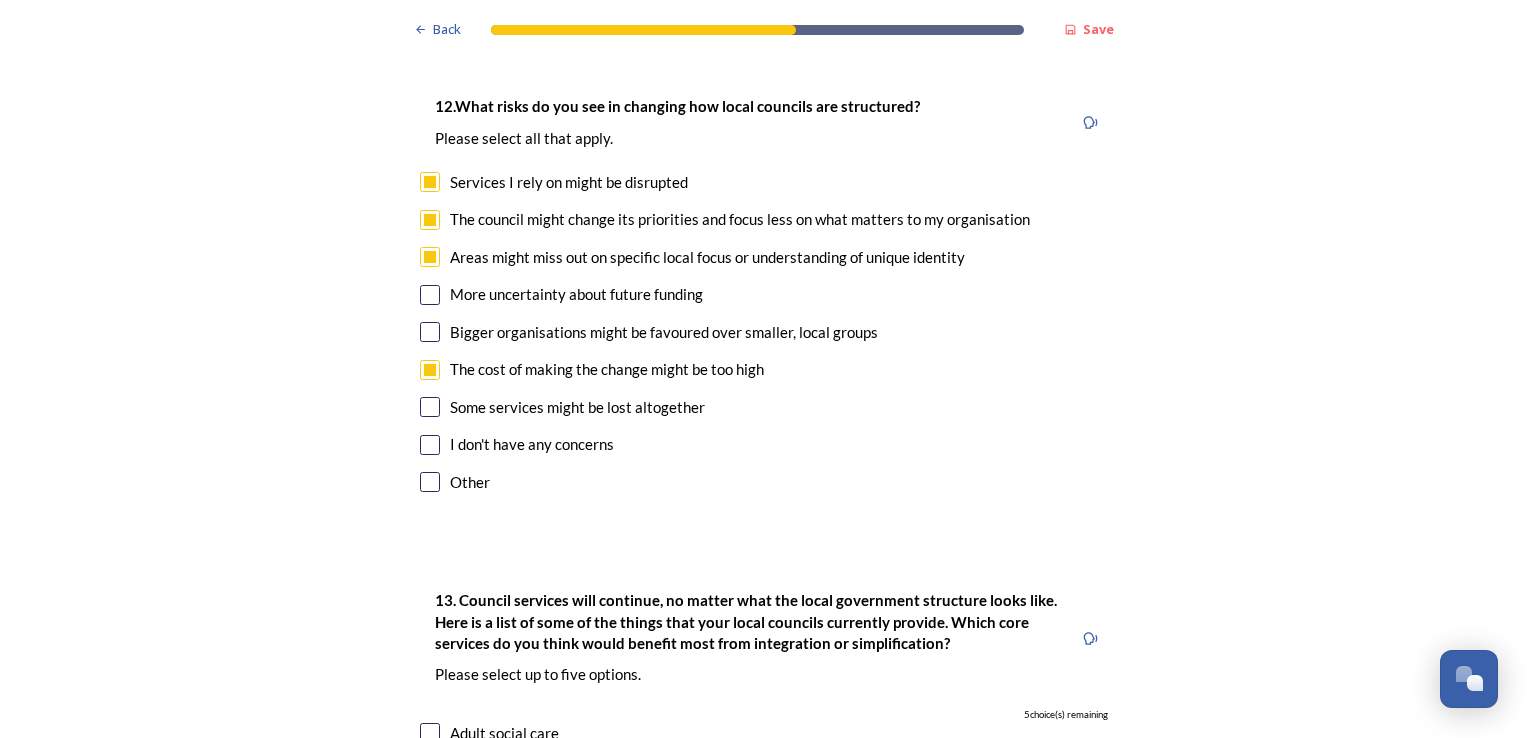 click at bounding box center (430, 332) 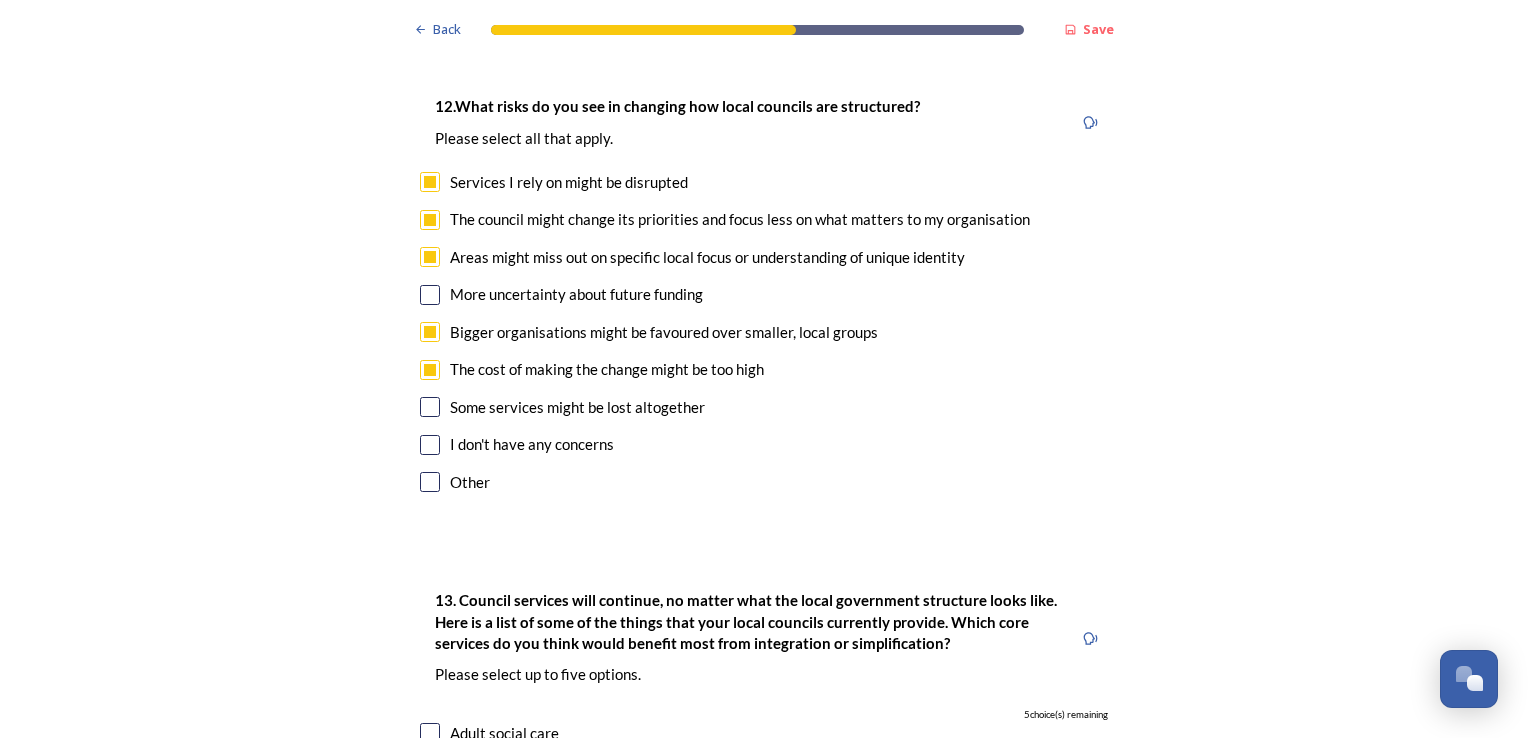click at bounding box center [430, 407] 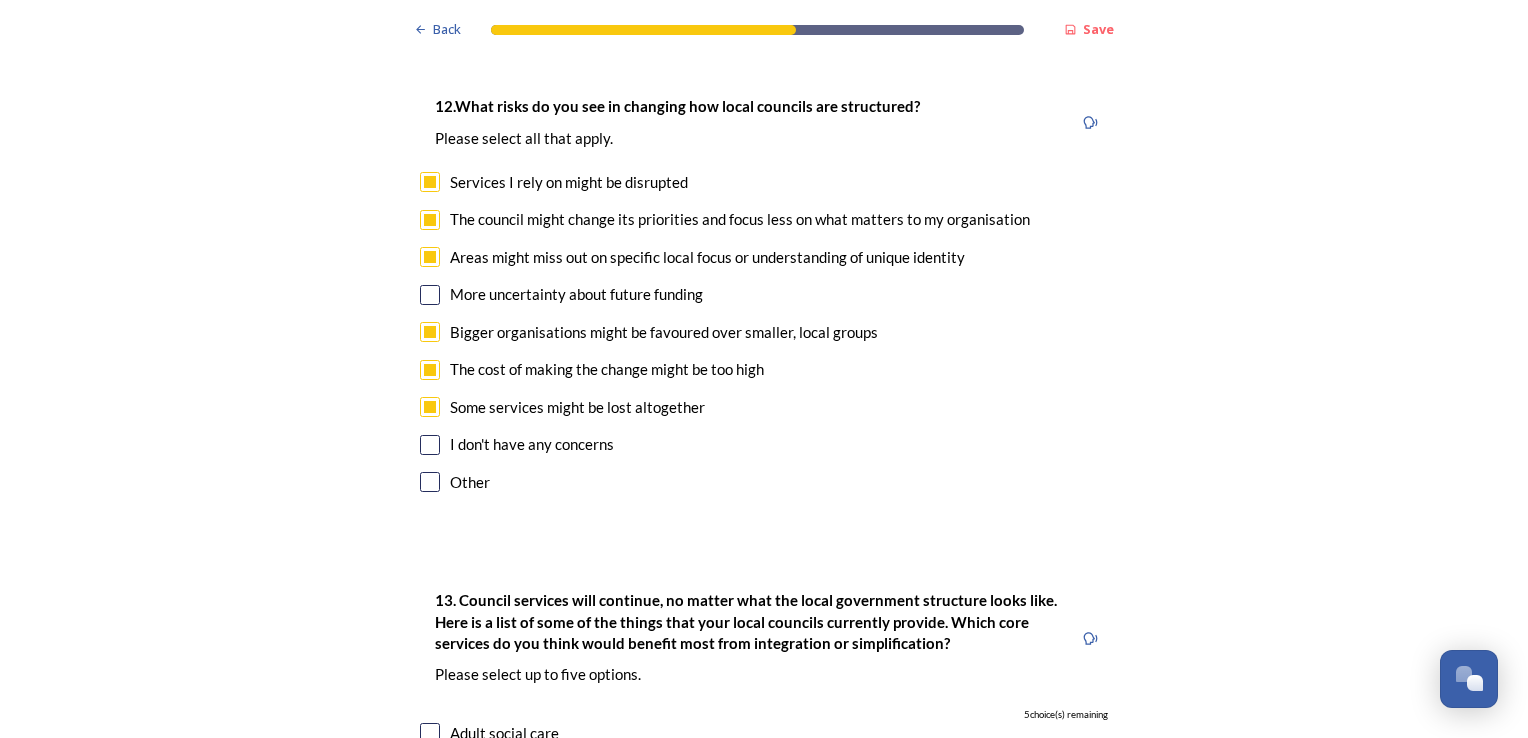 click at bounding box center (430, 295) 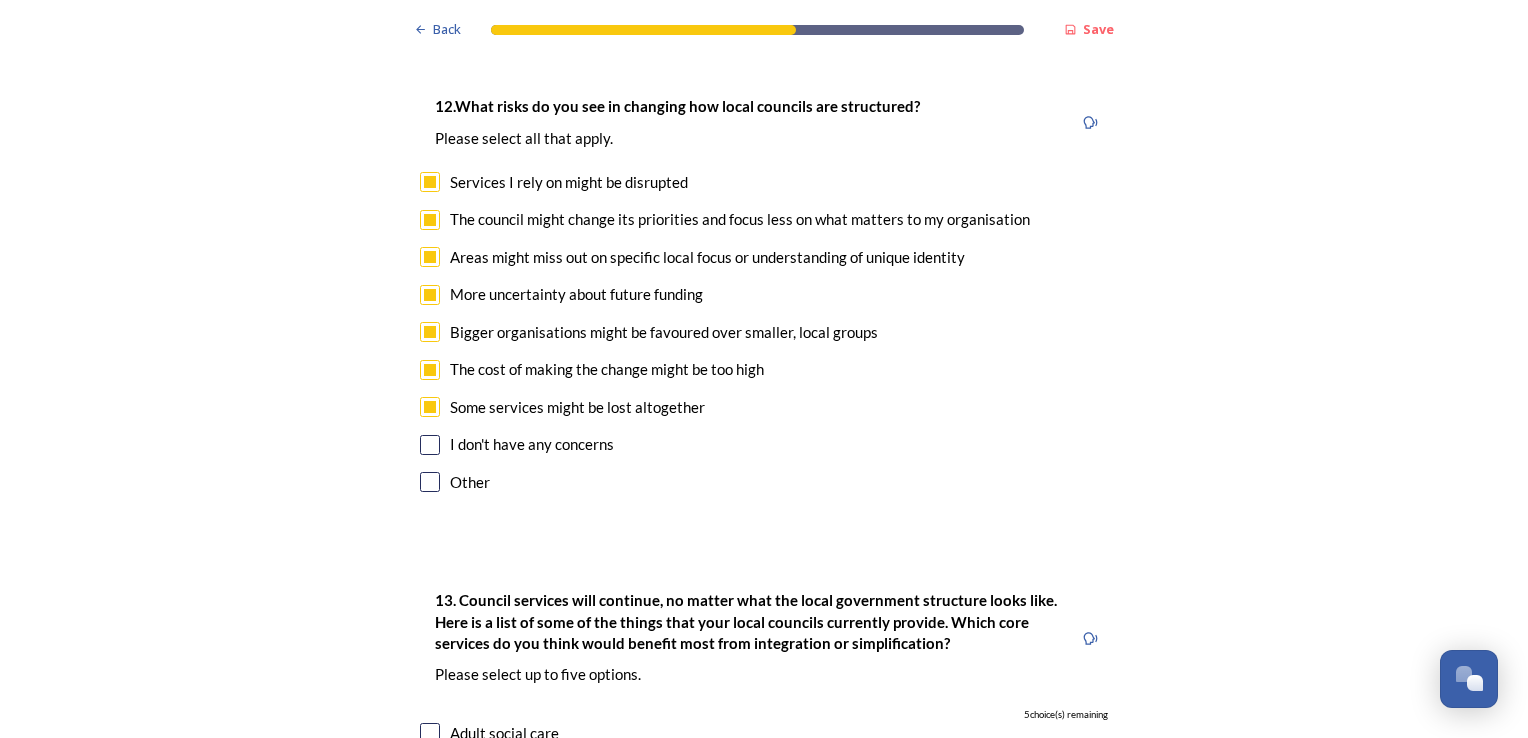 click at bounding box center (430, 482) 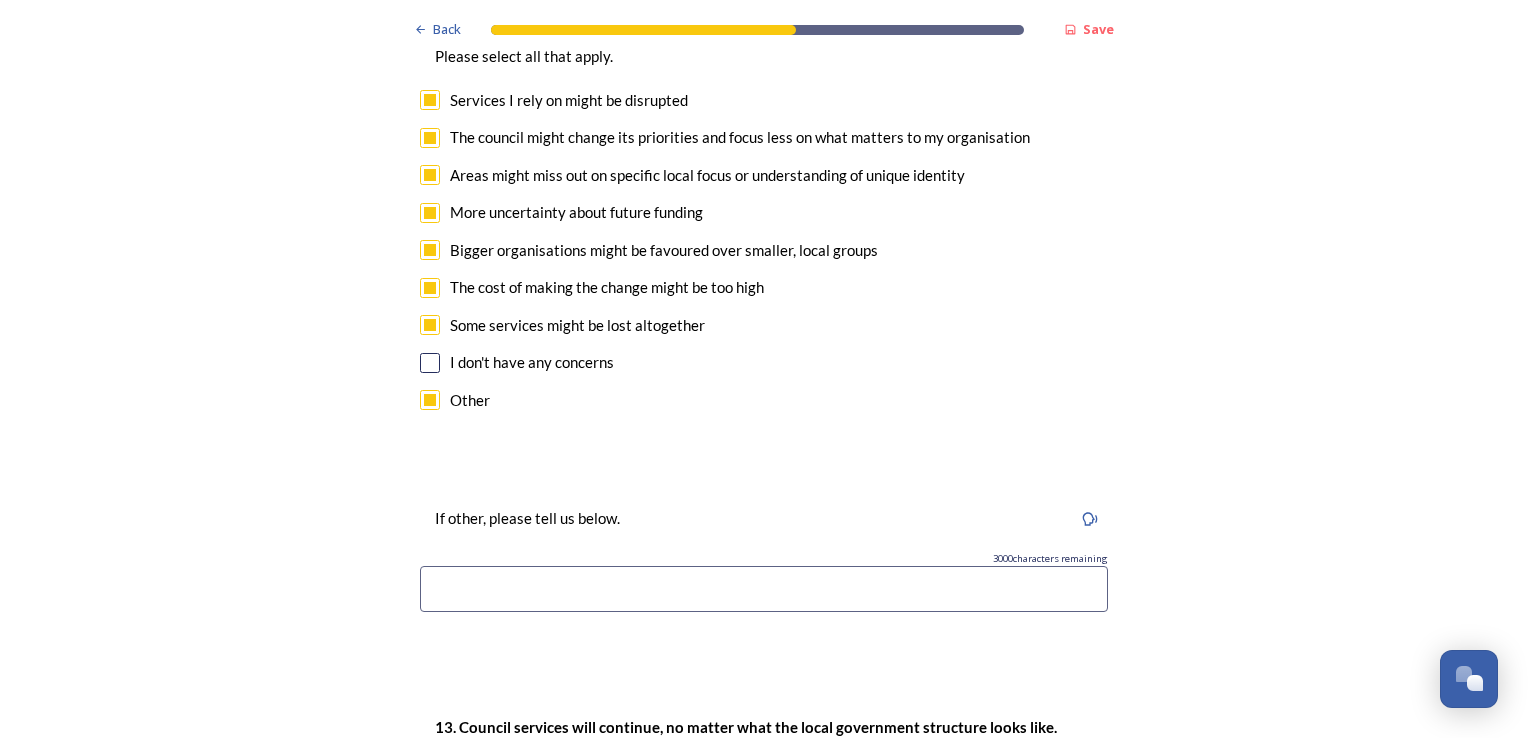 scroll, scrollTop: 5348, scrollLeft: 0, axis: vertical 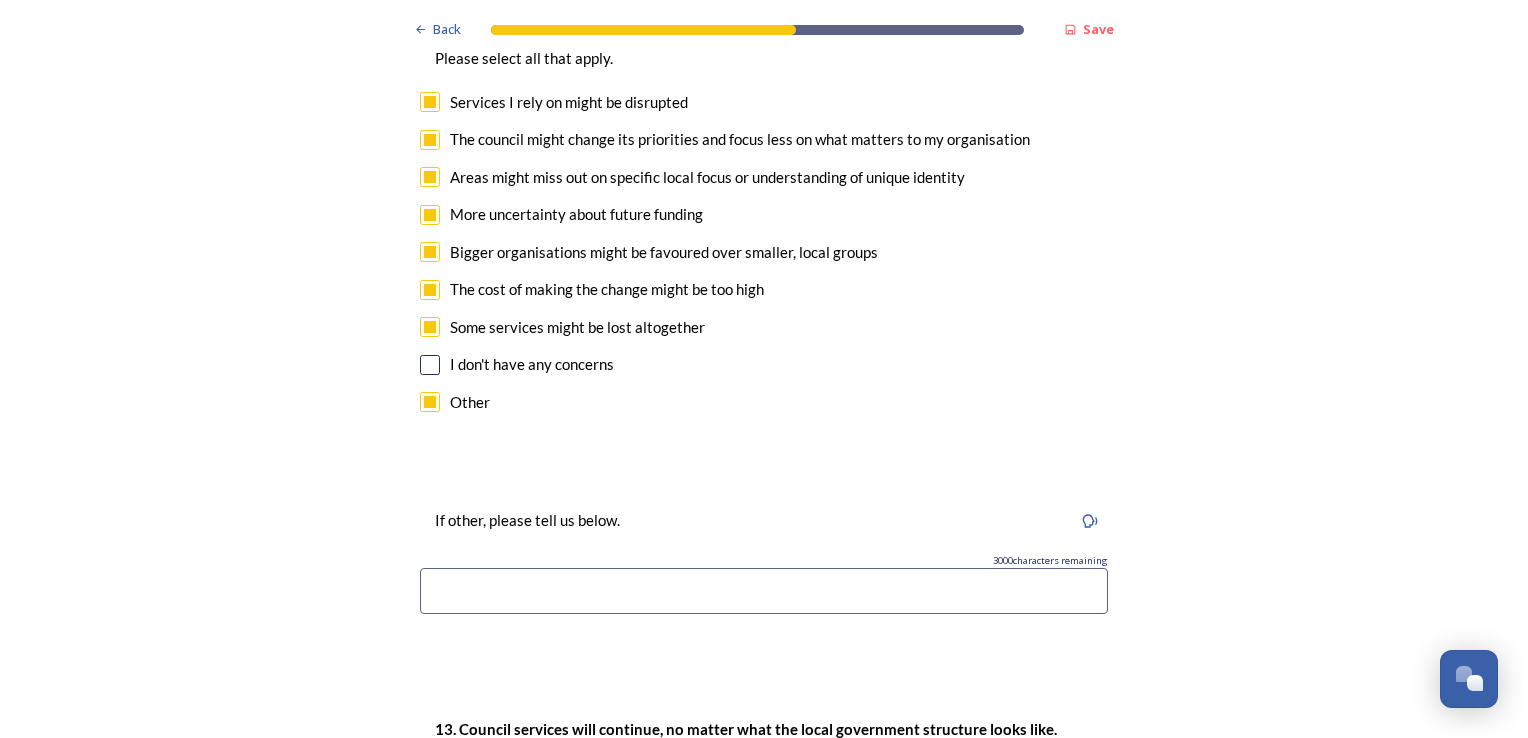 click at bounding box center [764, 591] 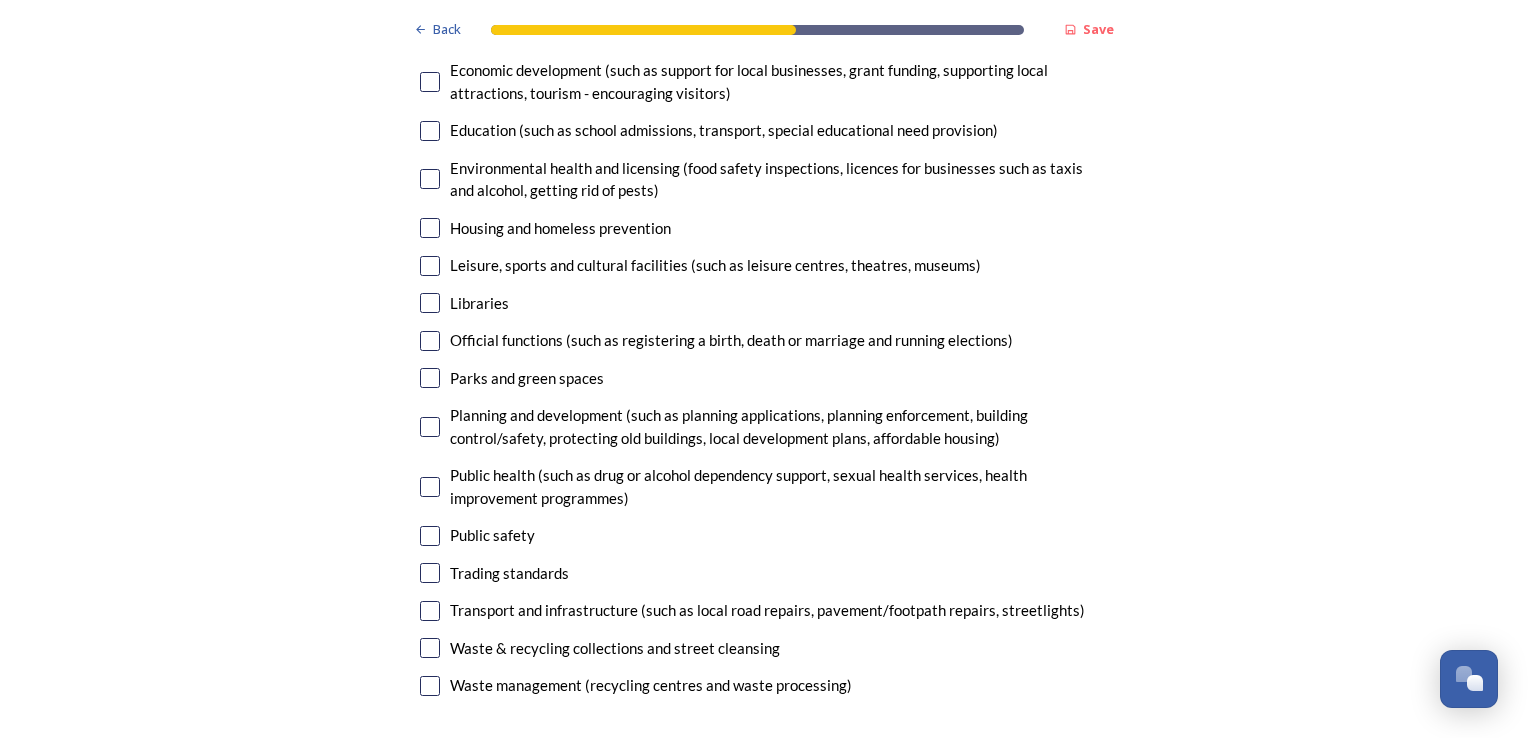 scroll, scrollTop: 6312, scrollLeft: 0, axis: vertical 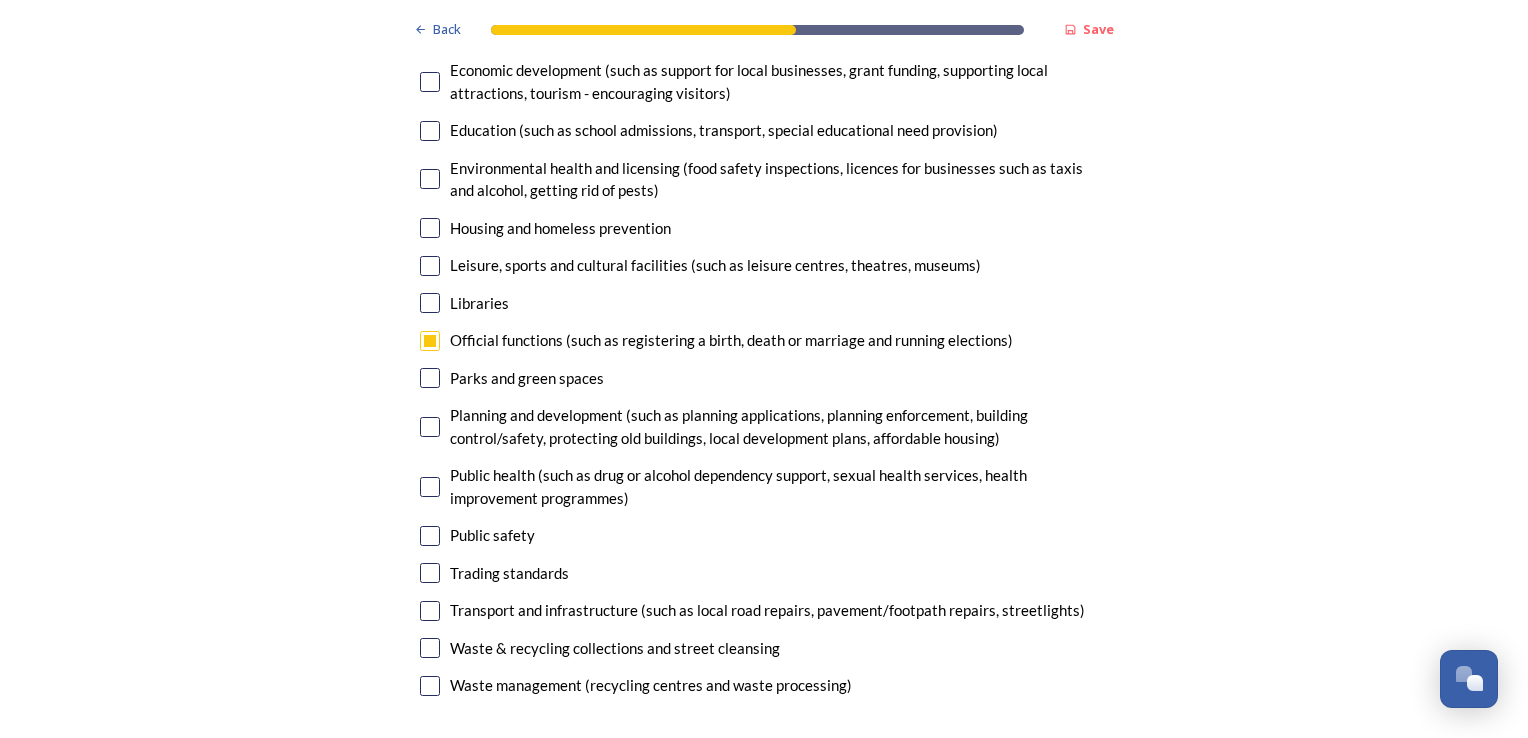 click at bounding box center [430, 341] 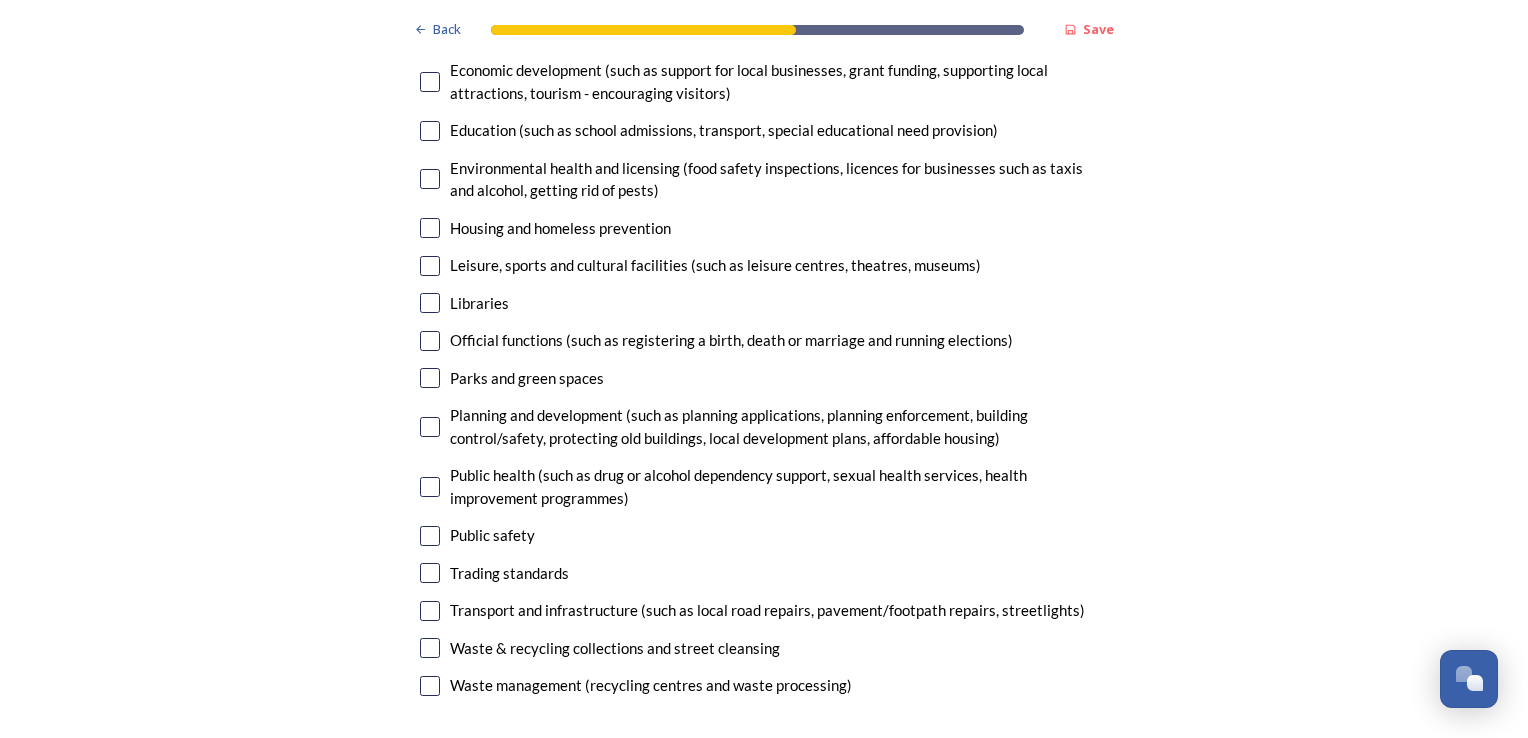 click at bounding box center (430, 611) 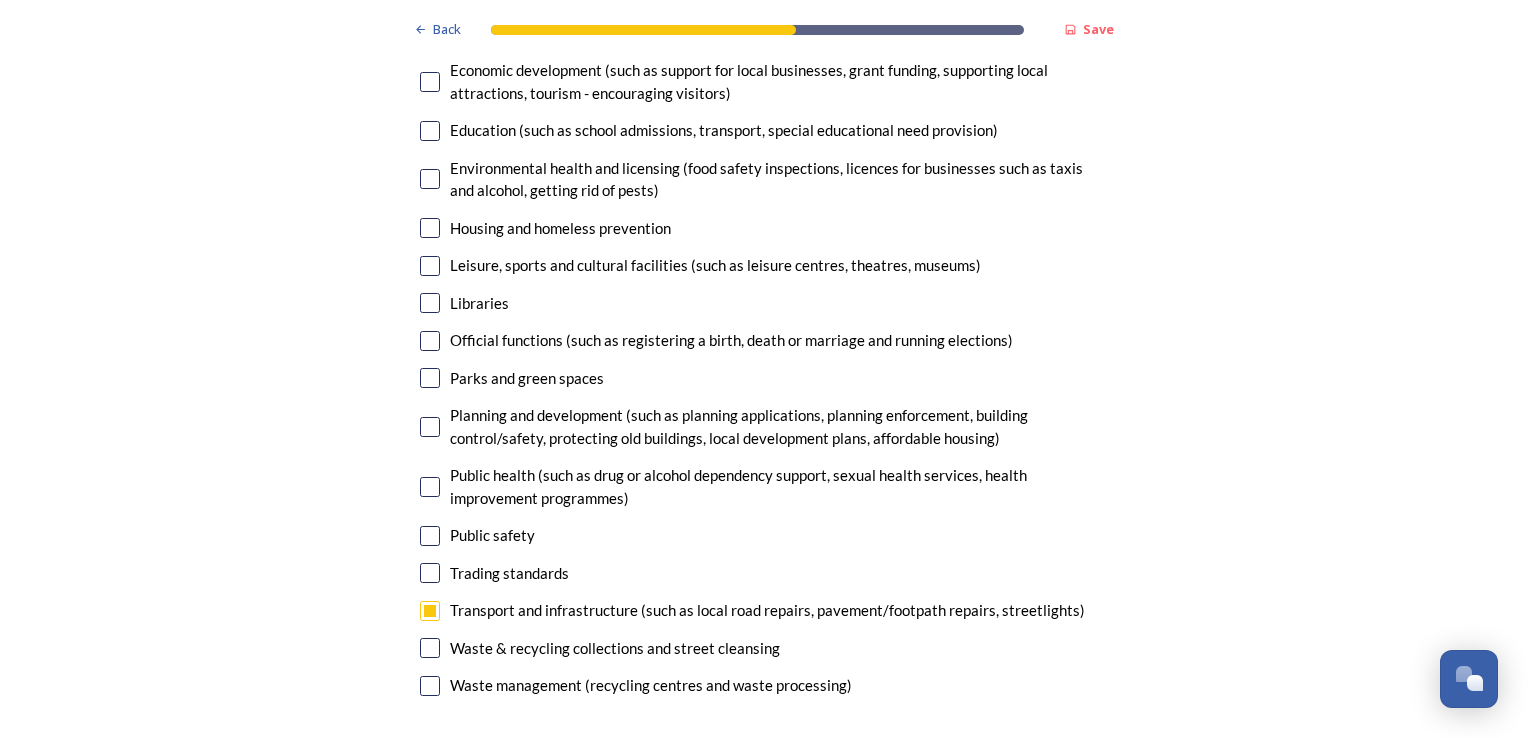 click at bounding box center [430, 427] 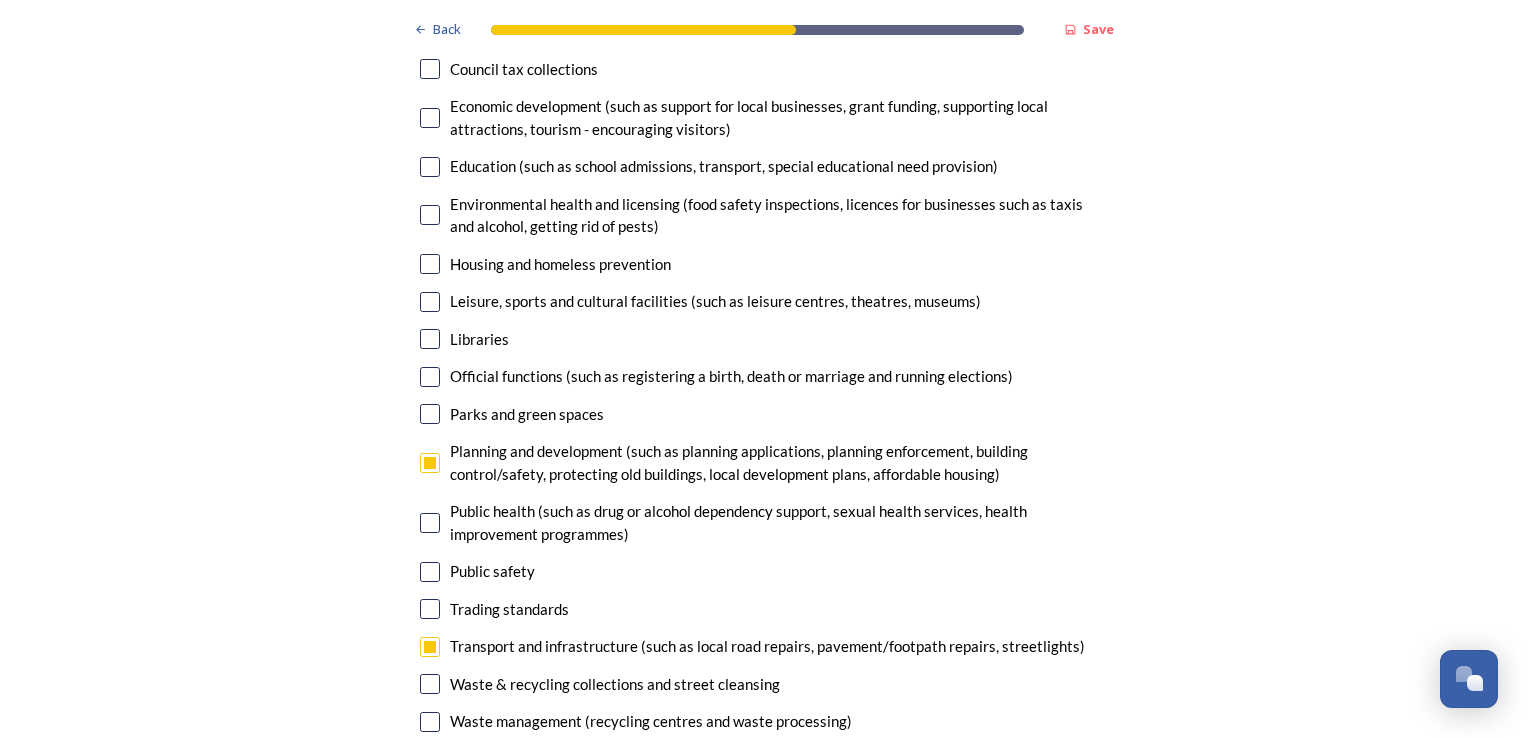 scroll, scrollTop: 6268, scrollLeft: 0, axis: vertical 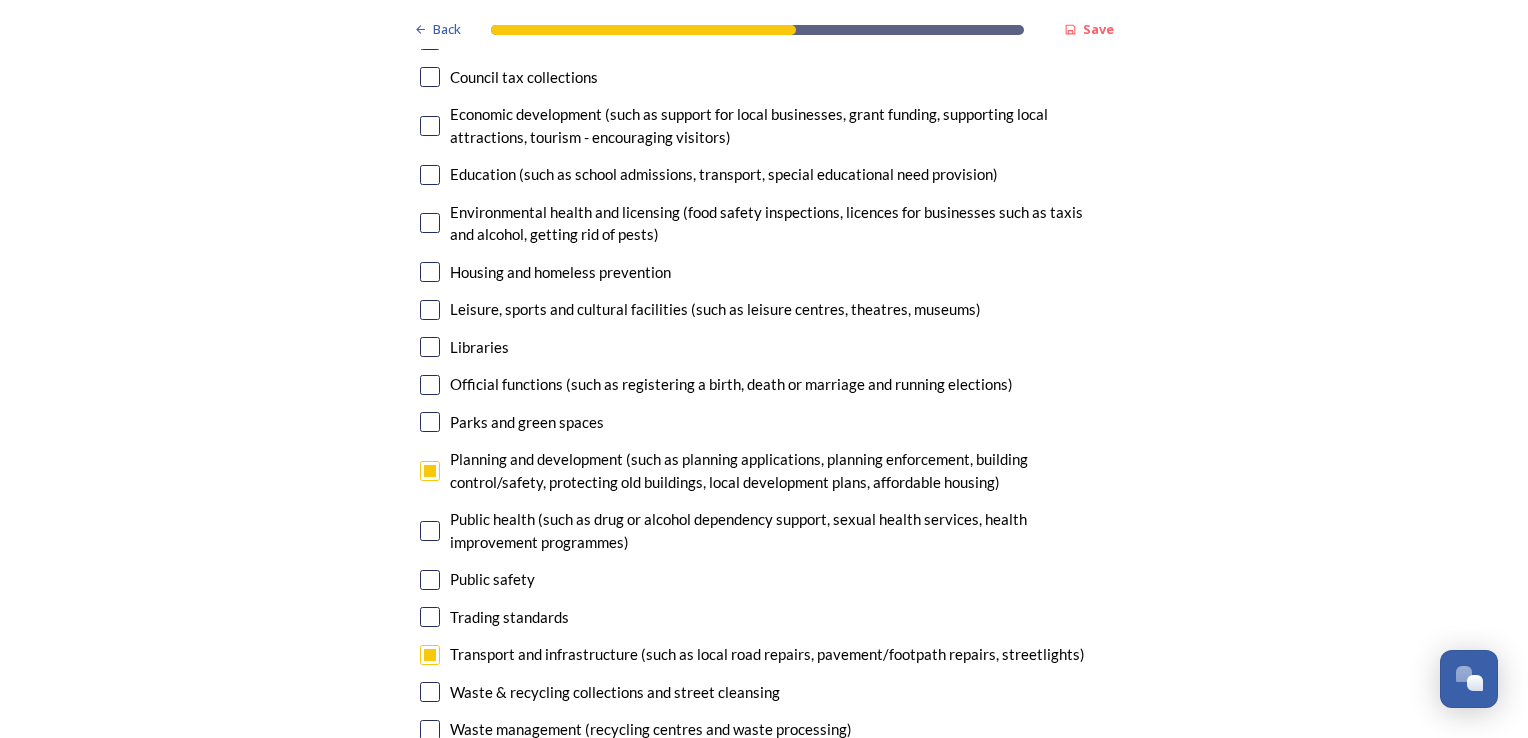 click on "13. Council services will continue, no matter what the local government structure looks like. Here is a list of some of the things that your local councils currently provide. ﻿Which core services do you think would benefit most from integration or simplification?  Please select up to five options. 3  choice(s) remaining Adult social care   Children's services (such as looked-after children, those with special educational needs or disability, fostering or adoption) Communities (such as public events, activities for young people or families)   Council tax collections Economic development (such as support for local businesses, grant funding, supporting local attractions, tourism - encouraging visitors)  Education (such as school admissions, transport, special educational need provision)  Environmental health and licensing (food safety inspections, licences for businesses such as taxis and alcohol, getting rid of pests) Housing and homeless prevention Libraries Parks and green spaces Public safety" at bounding box center [764, 271] 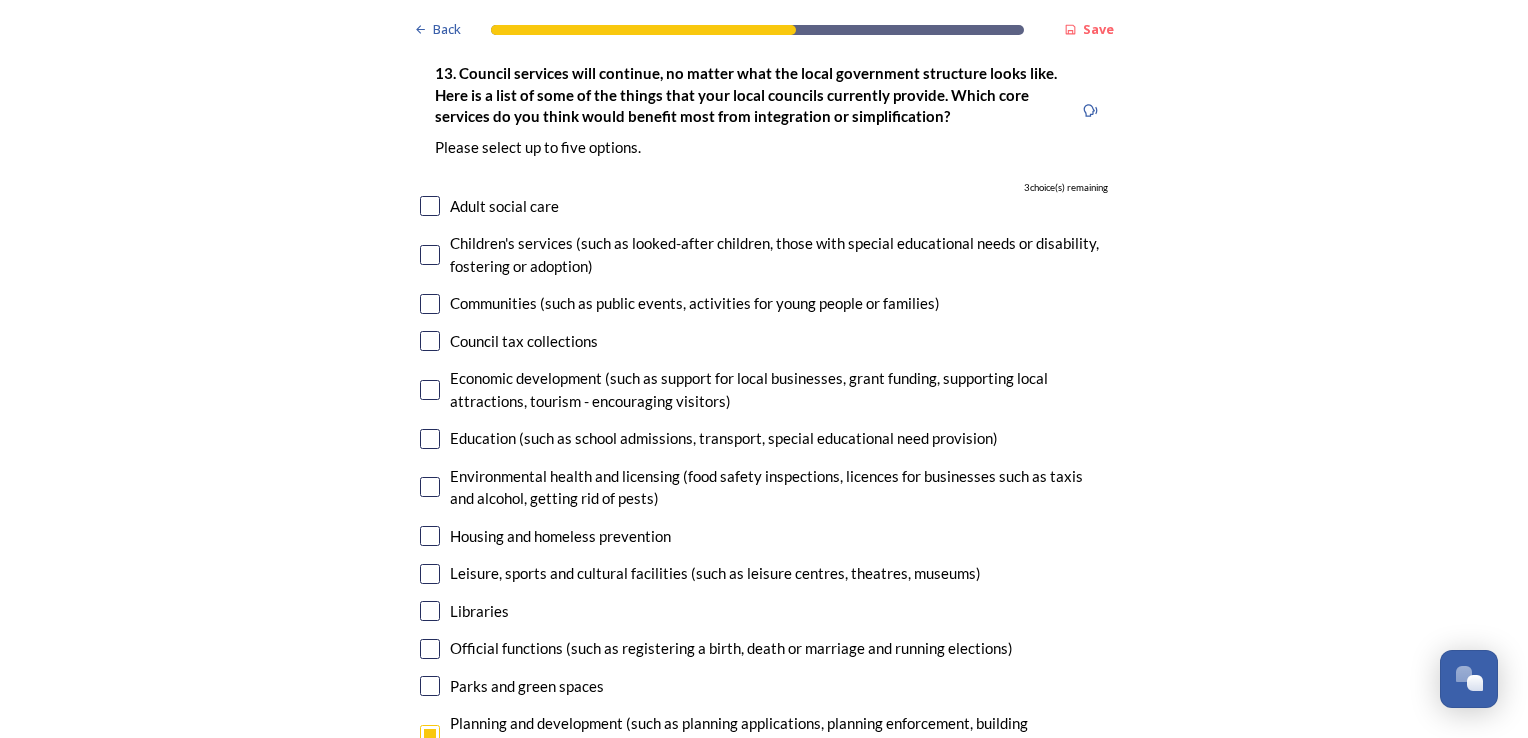 scroll, scrollTop: 6006, scrollLeft: 0, axis: vertical 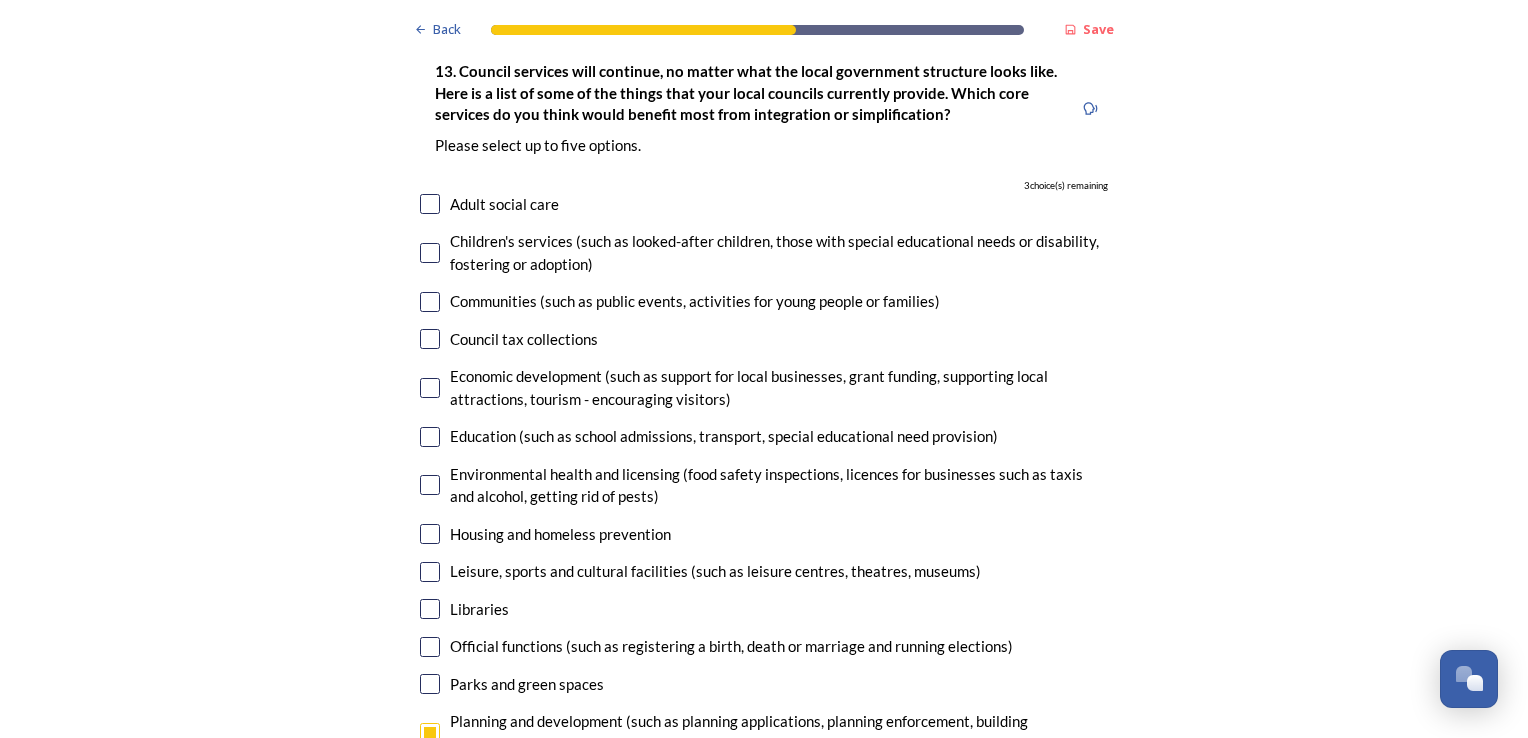 click at bounding box center (430, 572) 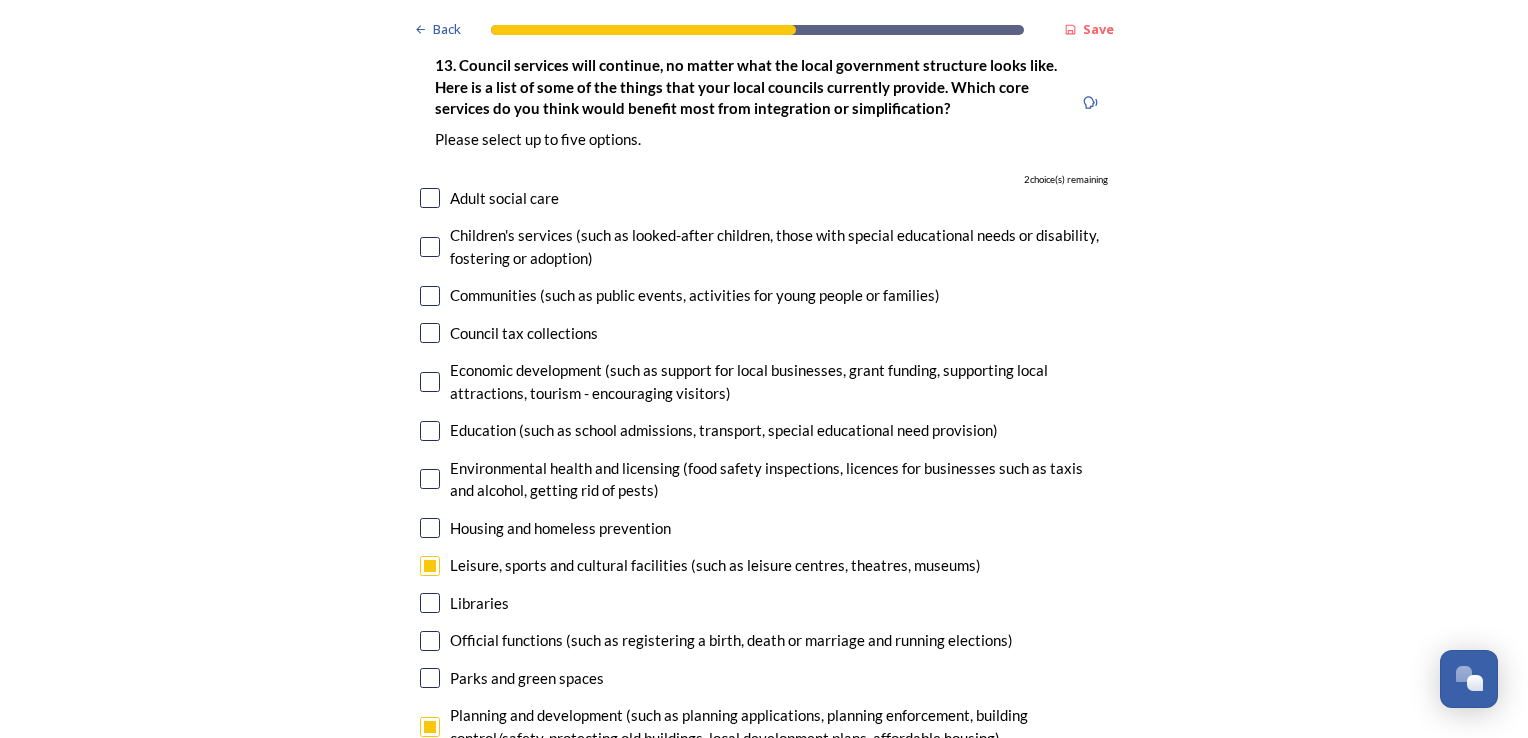 scroll, scrollTop: 5999, scrollLeft: 0, axis: vertical 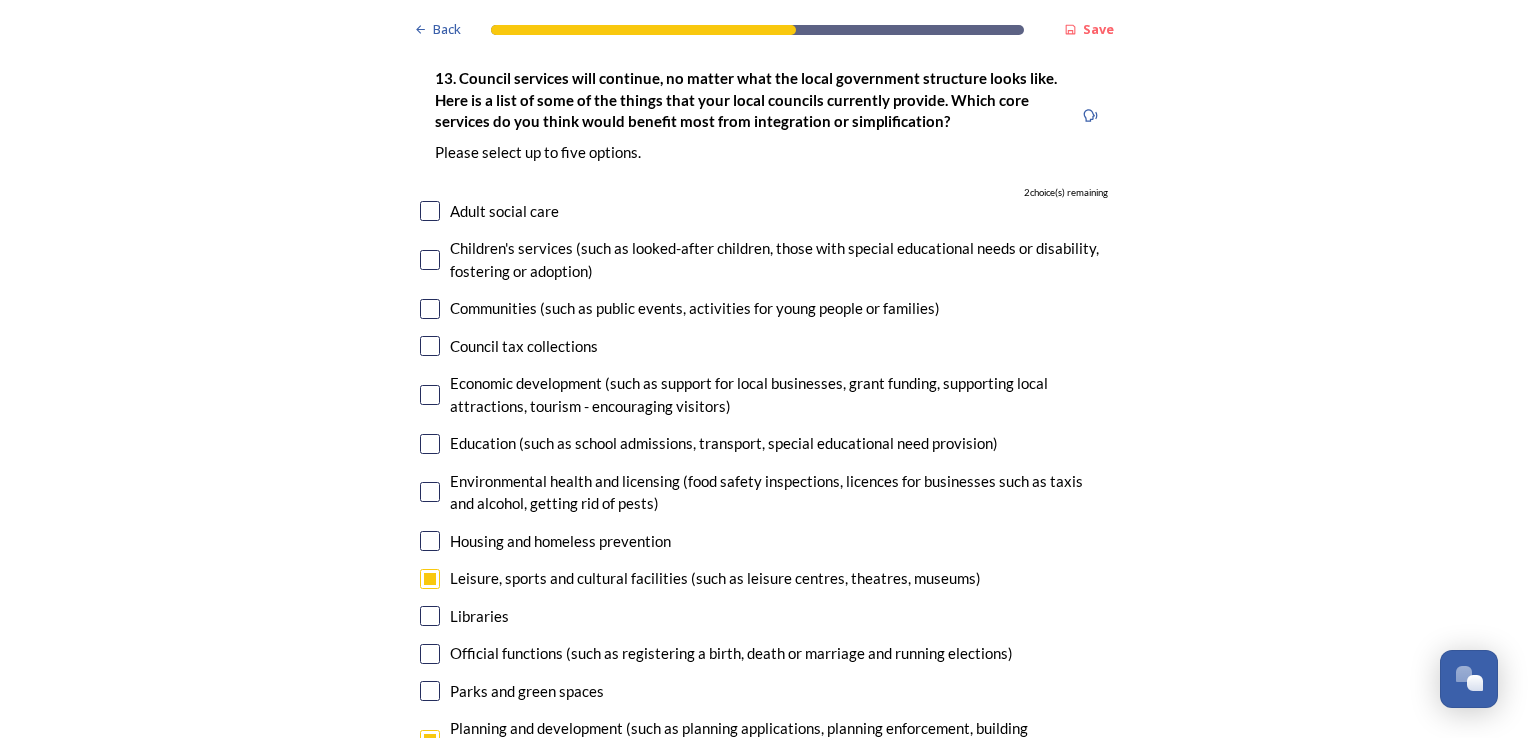 click at bounding box center (430, 395) 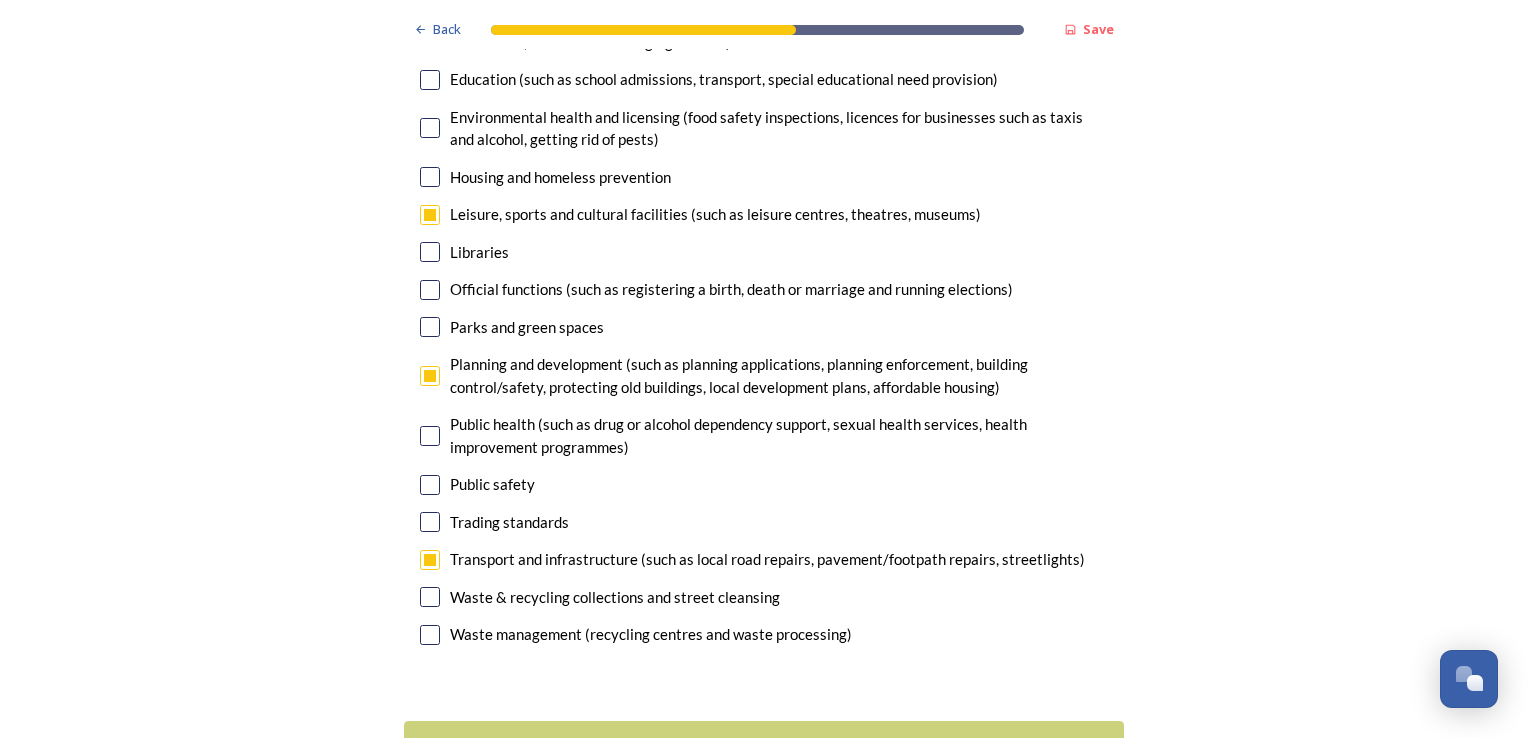 scroll, scrollTop: 6488, scrollLeft: 0, axis: vertical 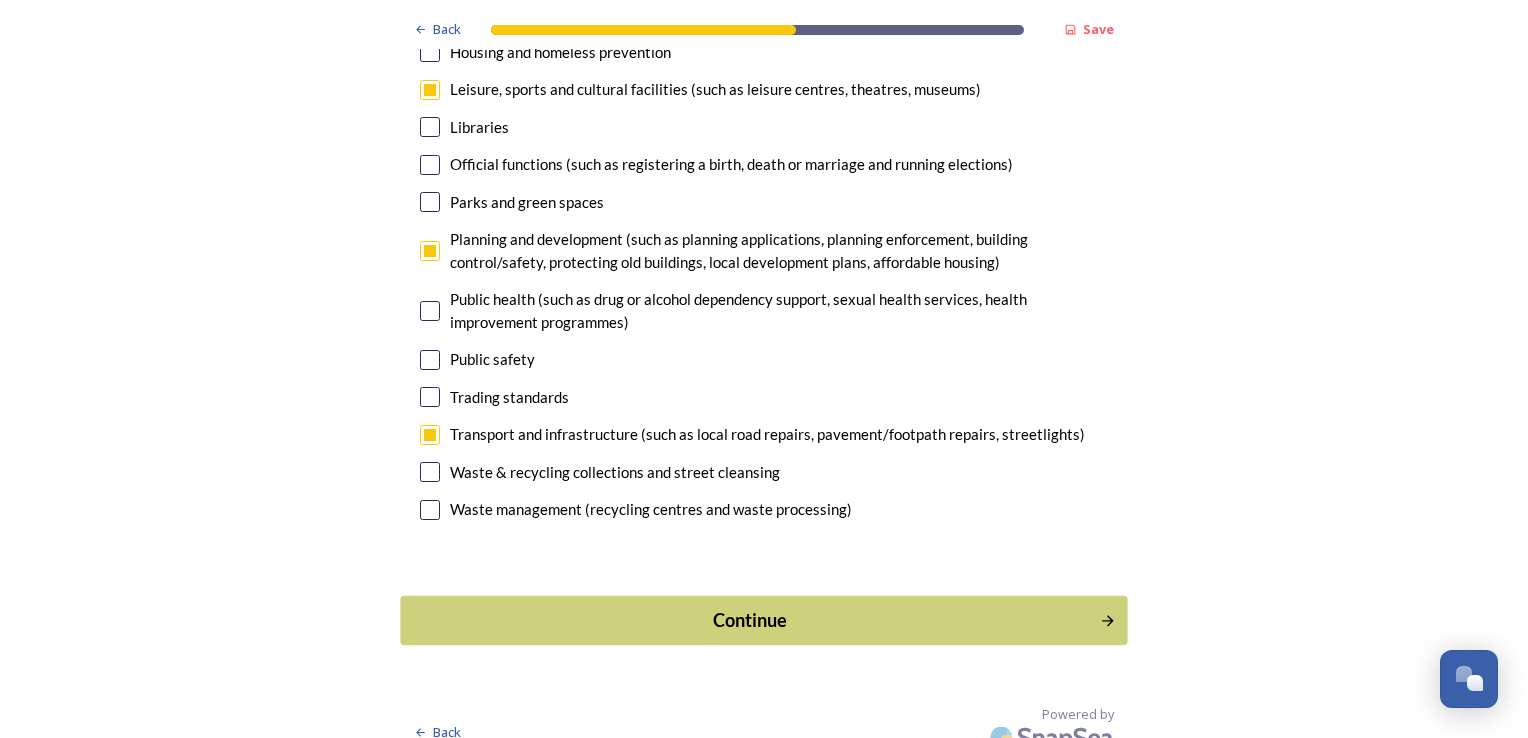 click on "Continue" at bounding box center (750, 620) 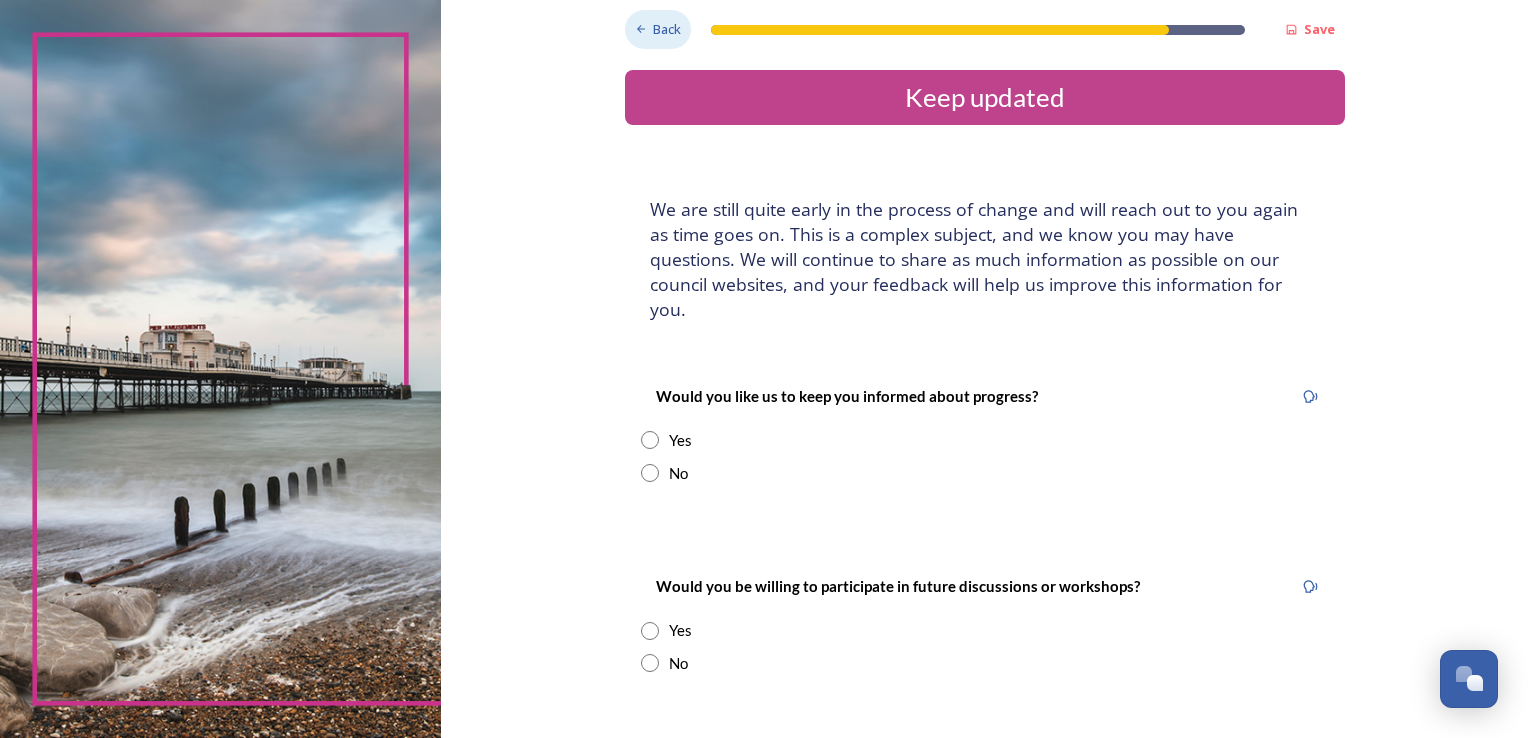 click on "Back" at bounding box center [667, 29] 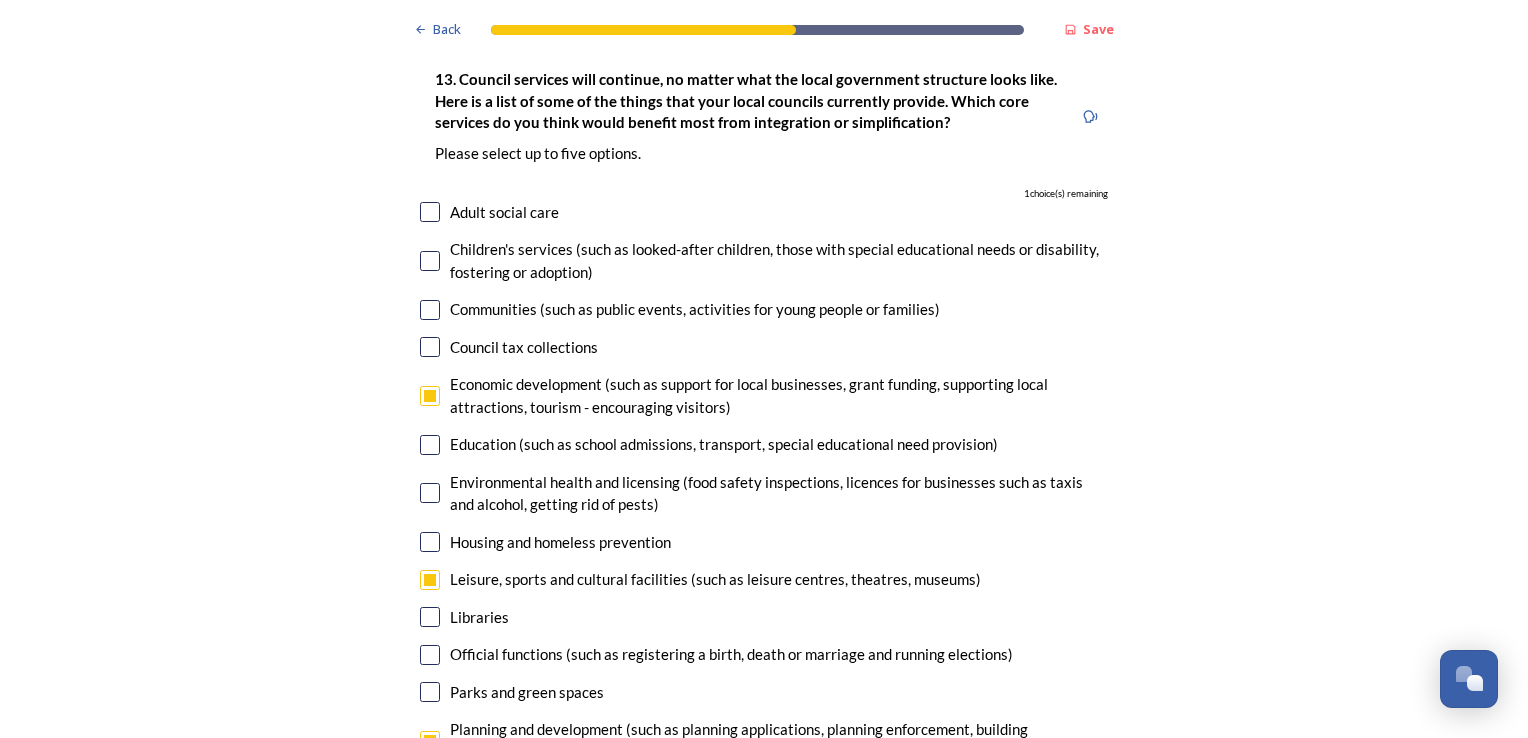 scroll, scrollTop: 5999, scrollLeft: 0, axis: vertical 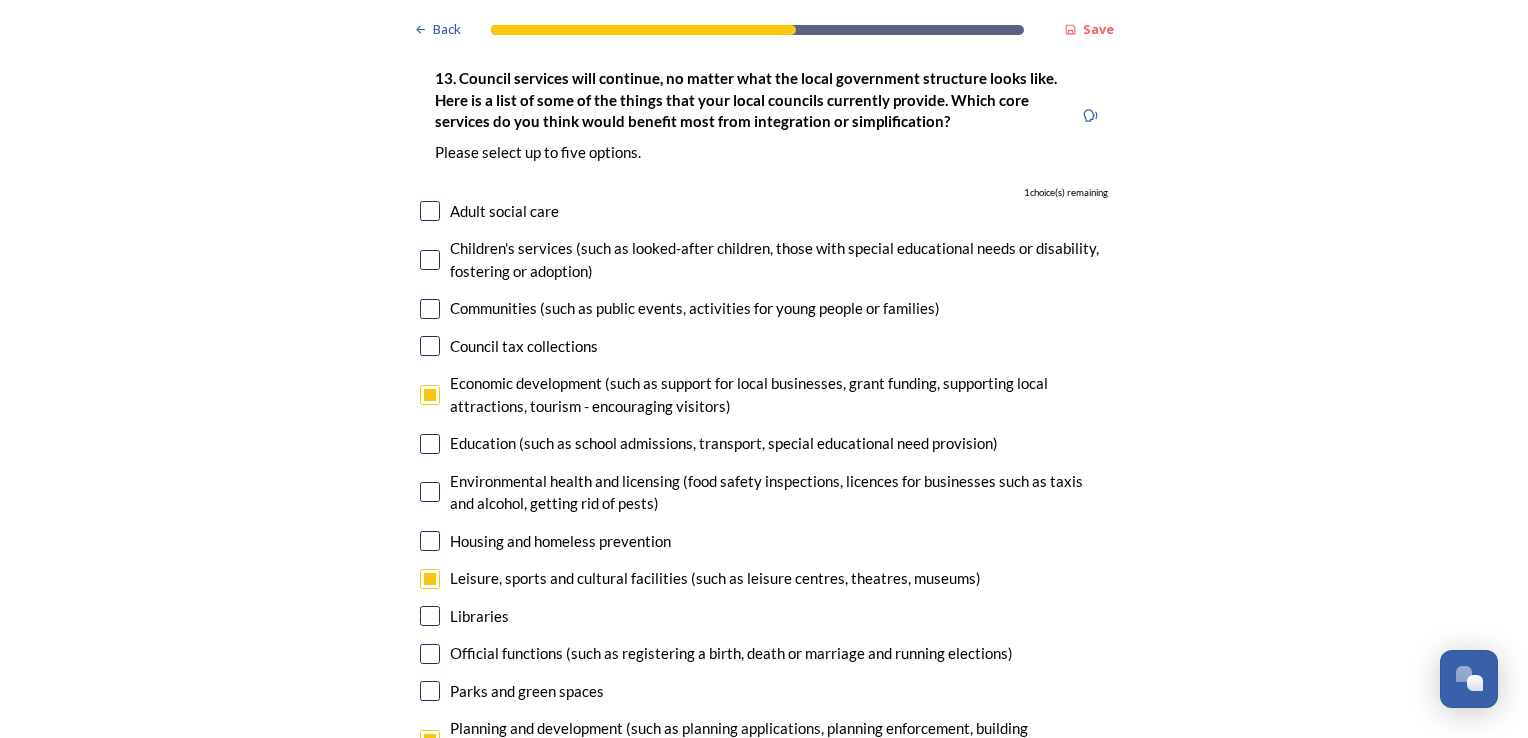 click at bounding box center [430, 309] 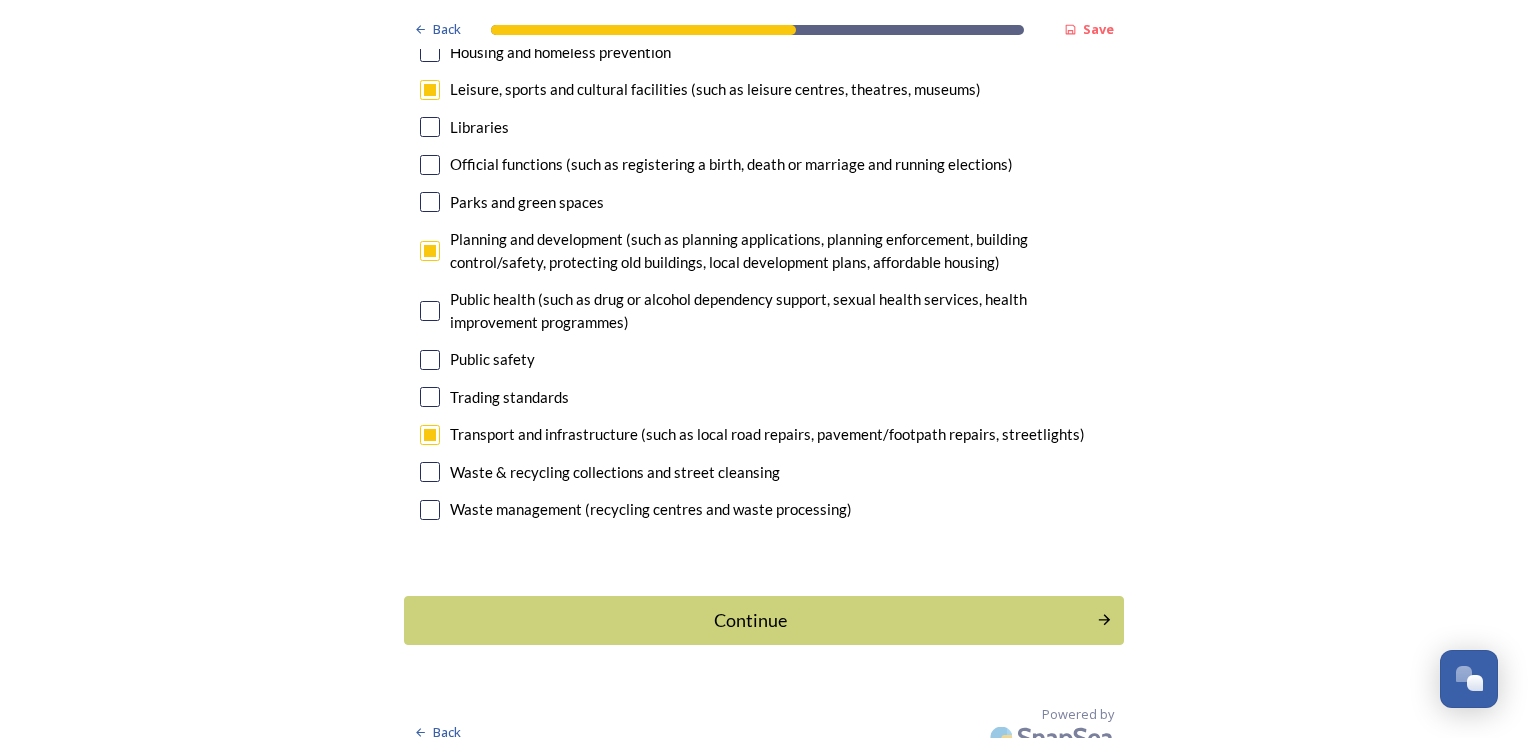 scroll, scrollTop: 6484, scrollLeft: 0, axis: vertical 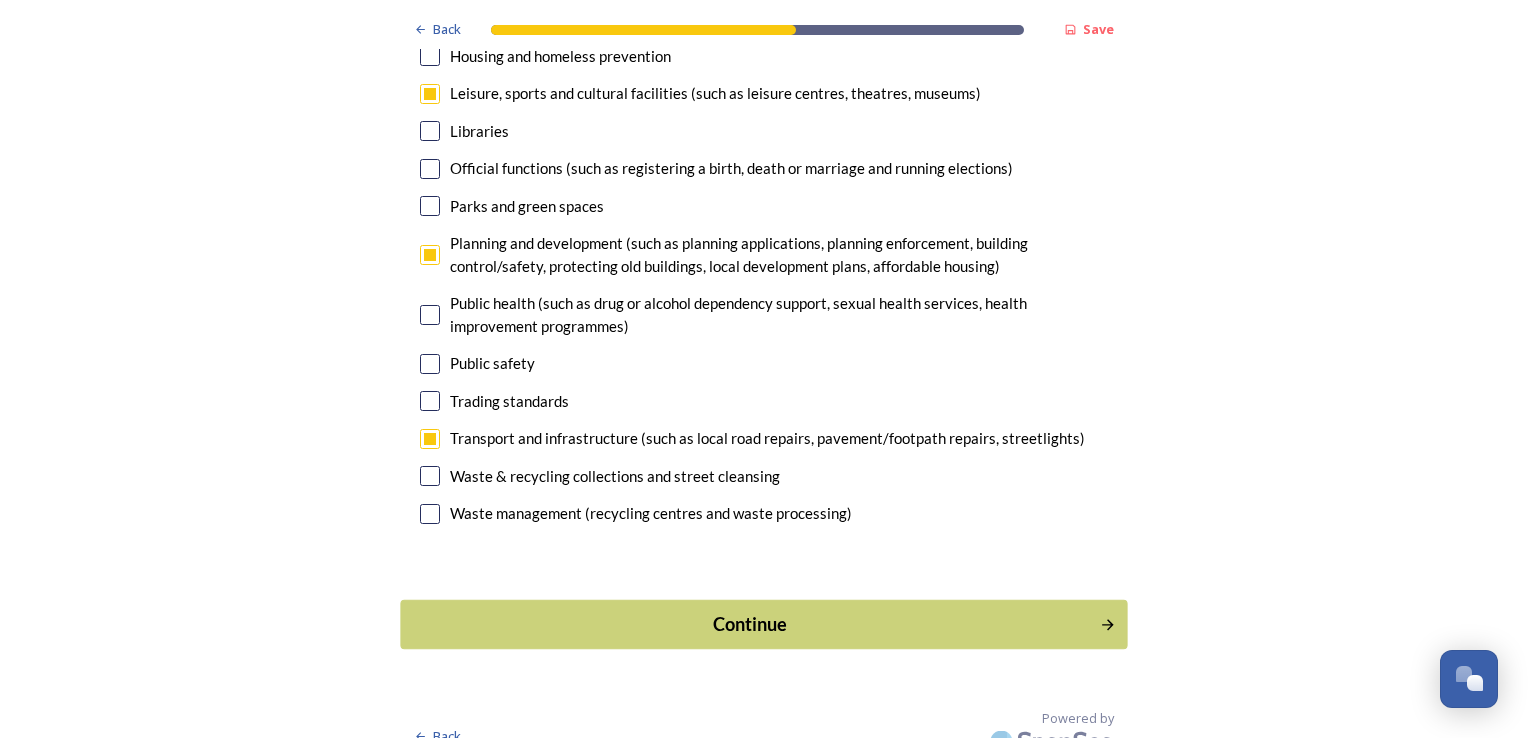 click on "Continue" at bounding box center [750, 624] 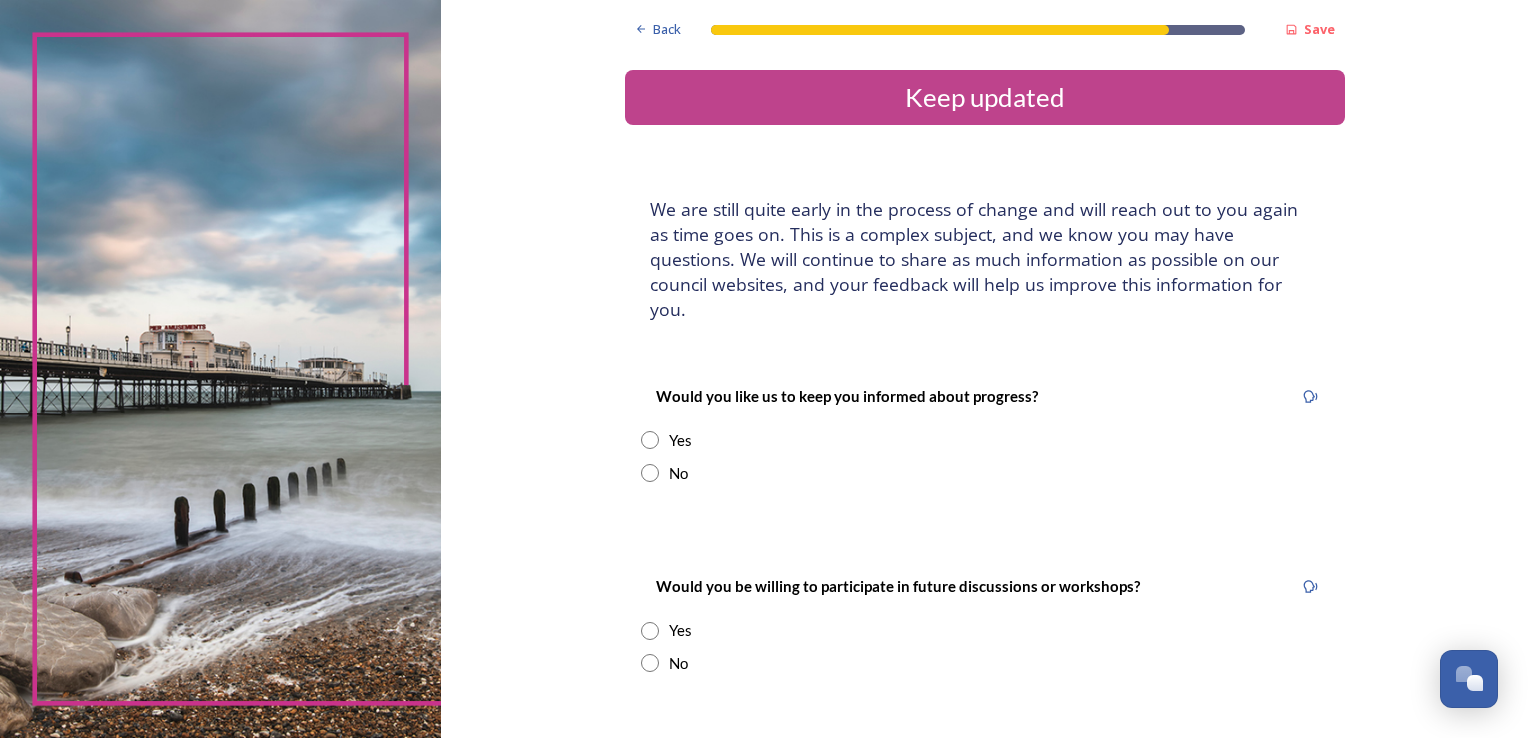 scroll, scrollTop: 0, scrollLeft: 0, axis: both 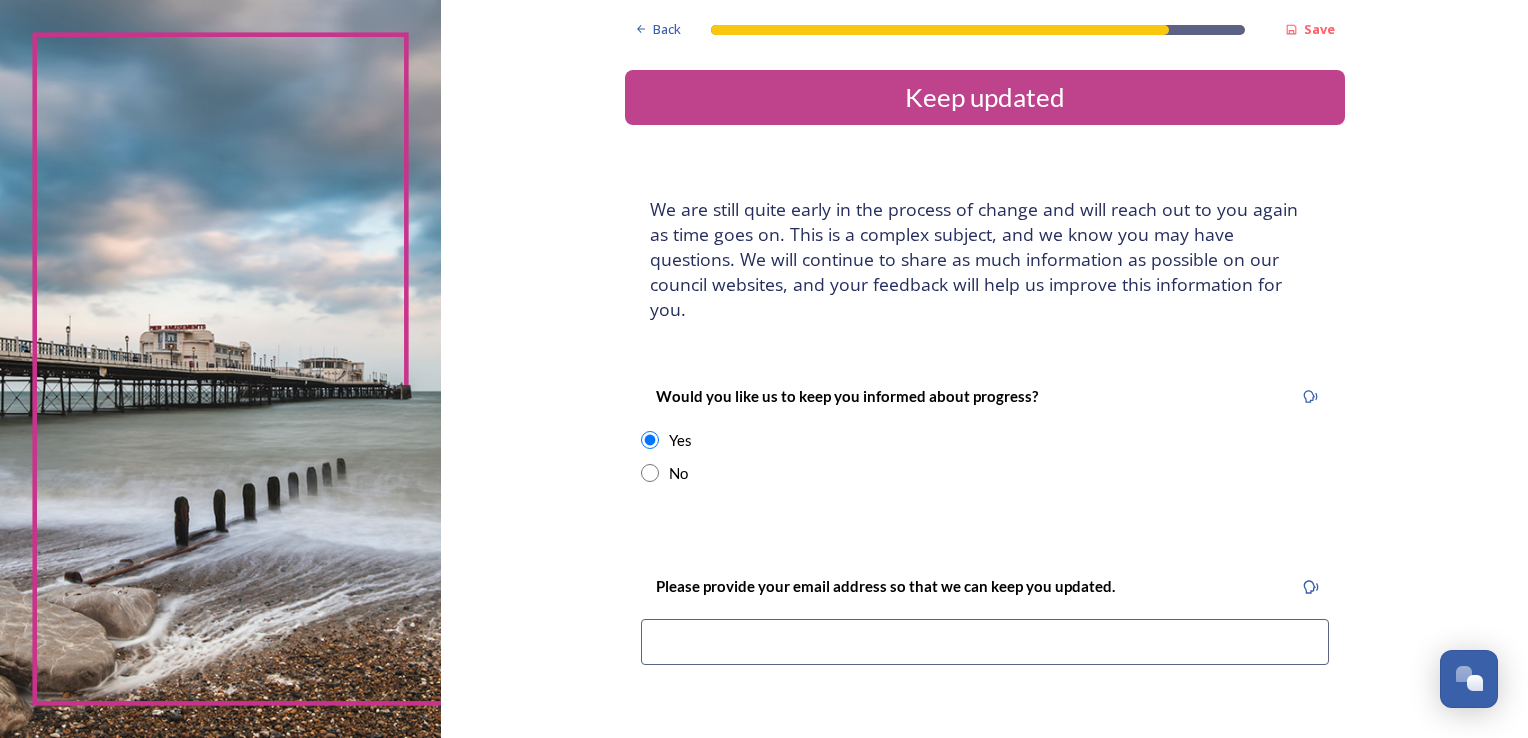 click at bounding box center (985, 642) 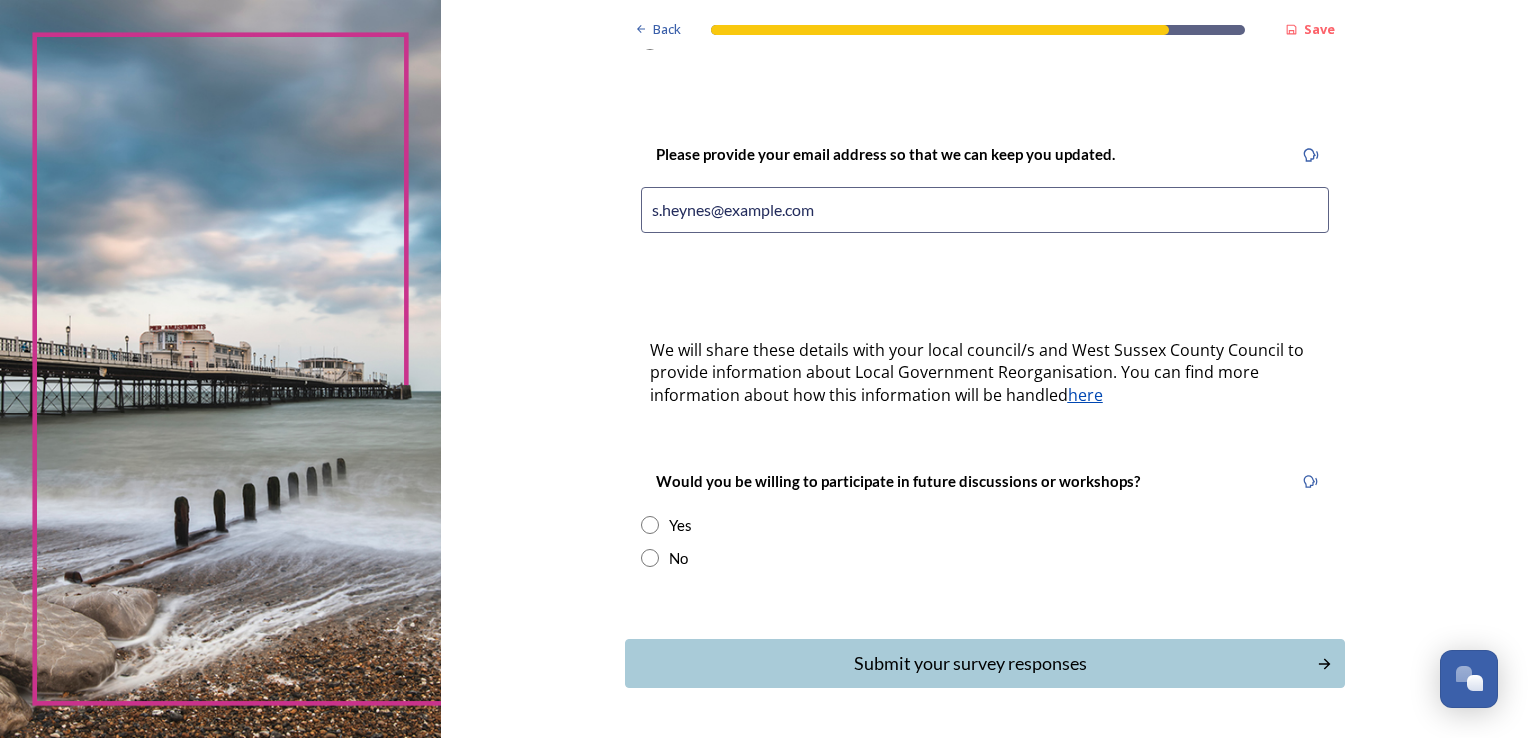 scroll, scrollTop: 436, scrollLeft: 0, axis: vertical 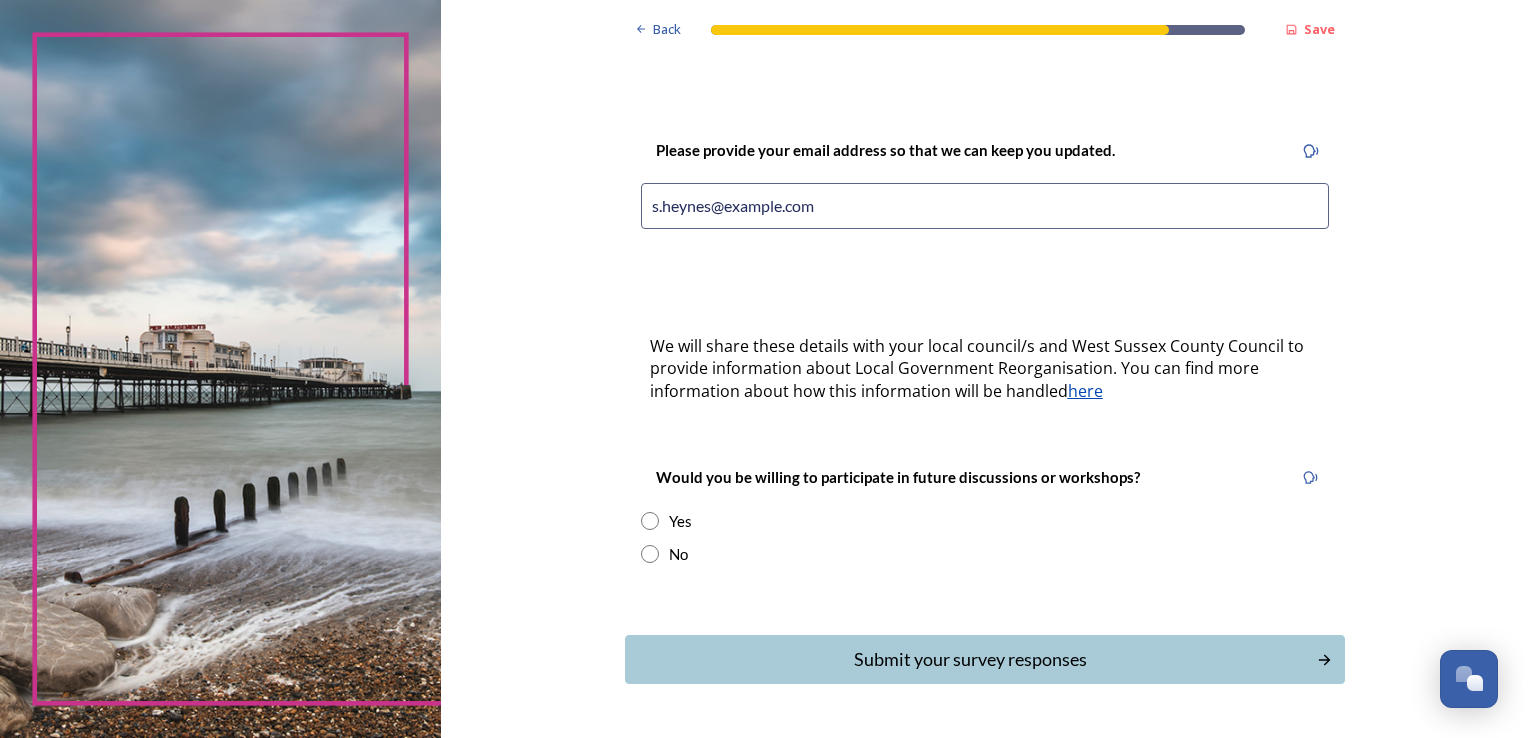 click at bounding box center [650, 521] 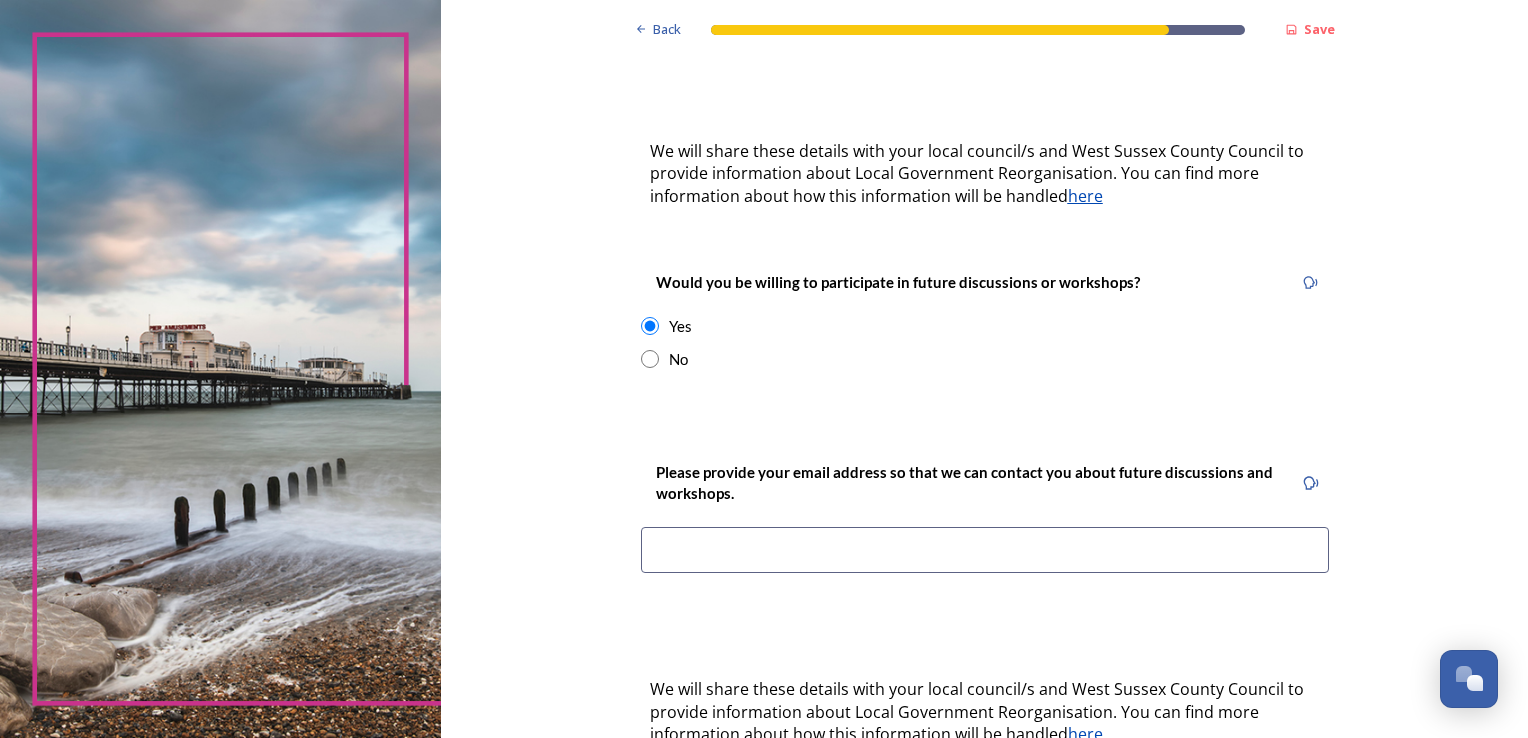 scroll, scrollTop: 632, scrollLeft: 0, axis: vertical 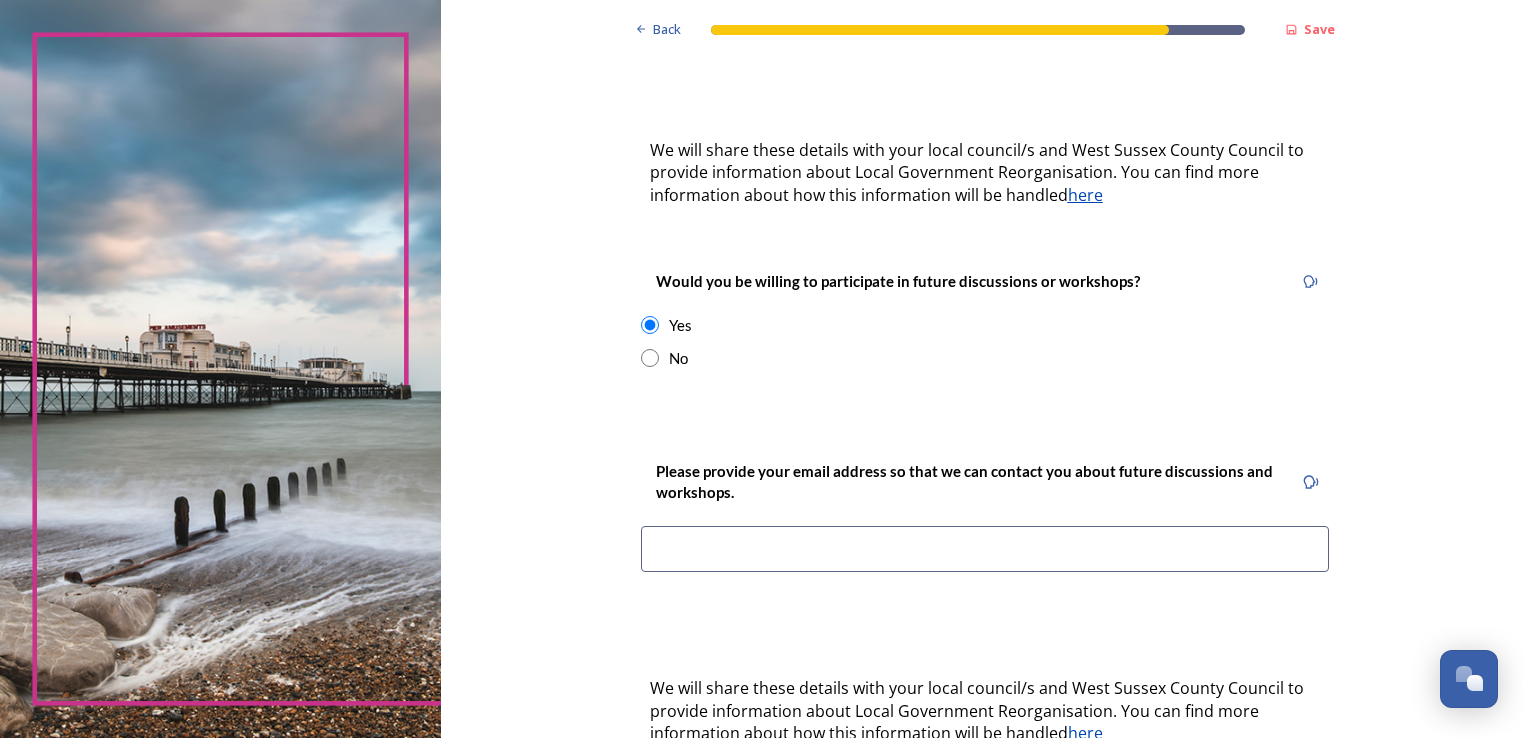 click at bounding box center (985, 549) 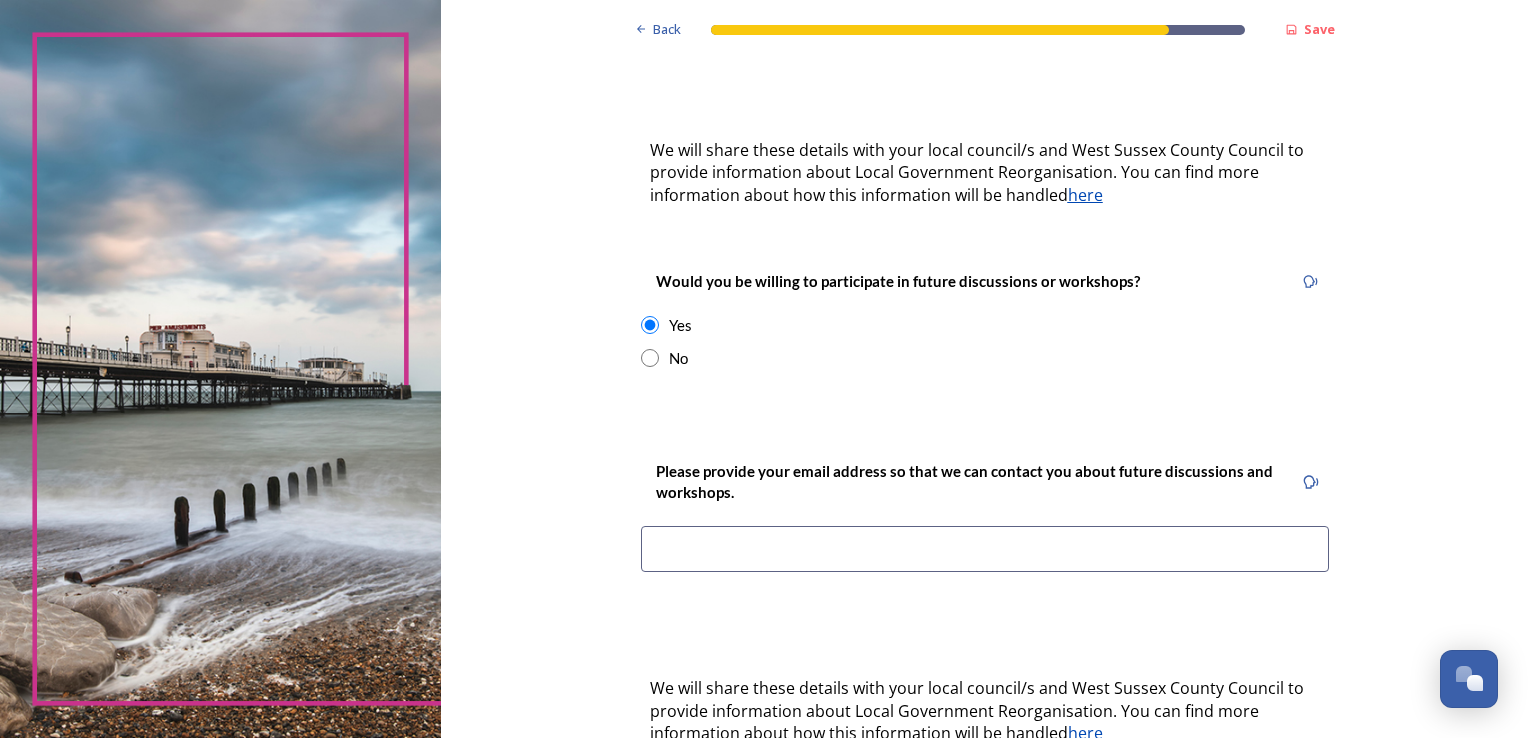 type on "s.heynes@example.com" 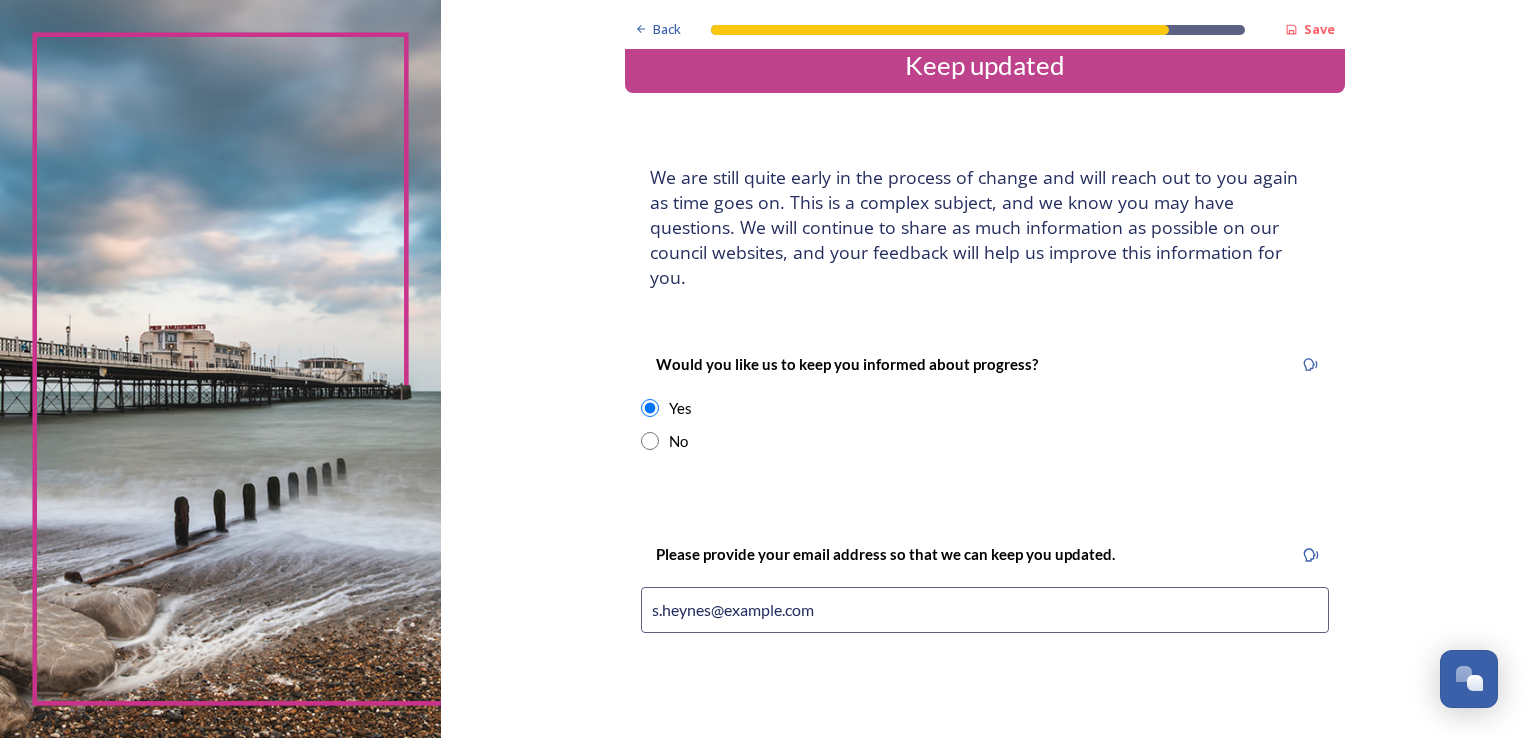 scroll, scrollTop: 0, scrollLeft: 0, axis: both 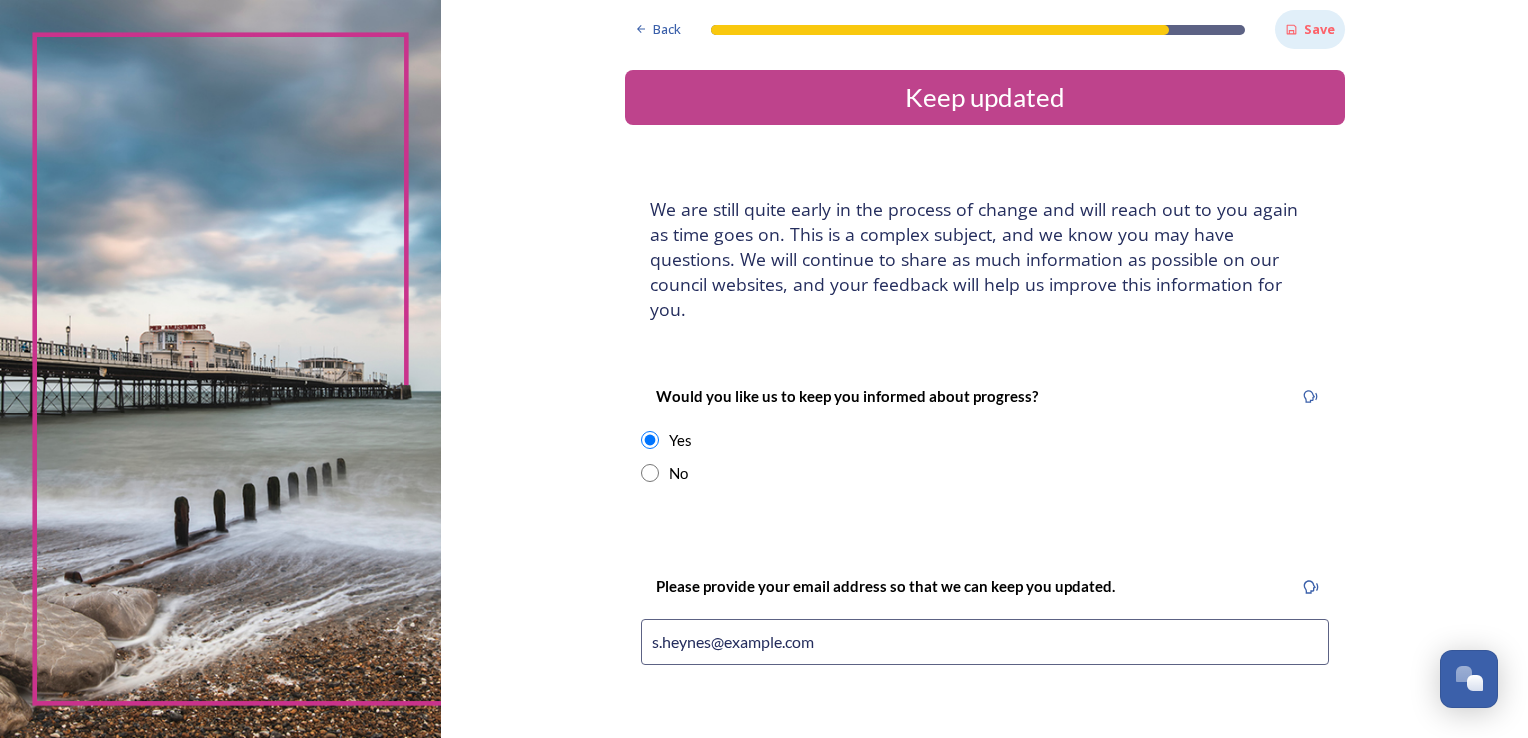 click on "Save" at bounding box center (1319, 29) 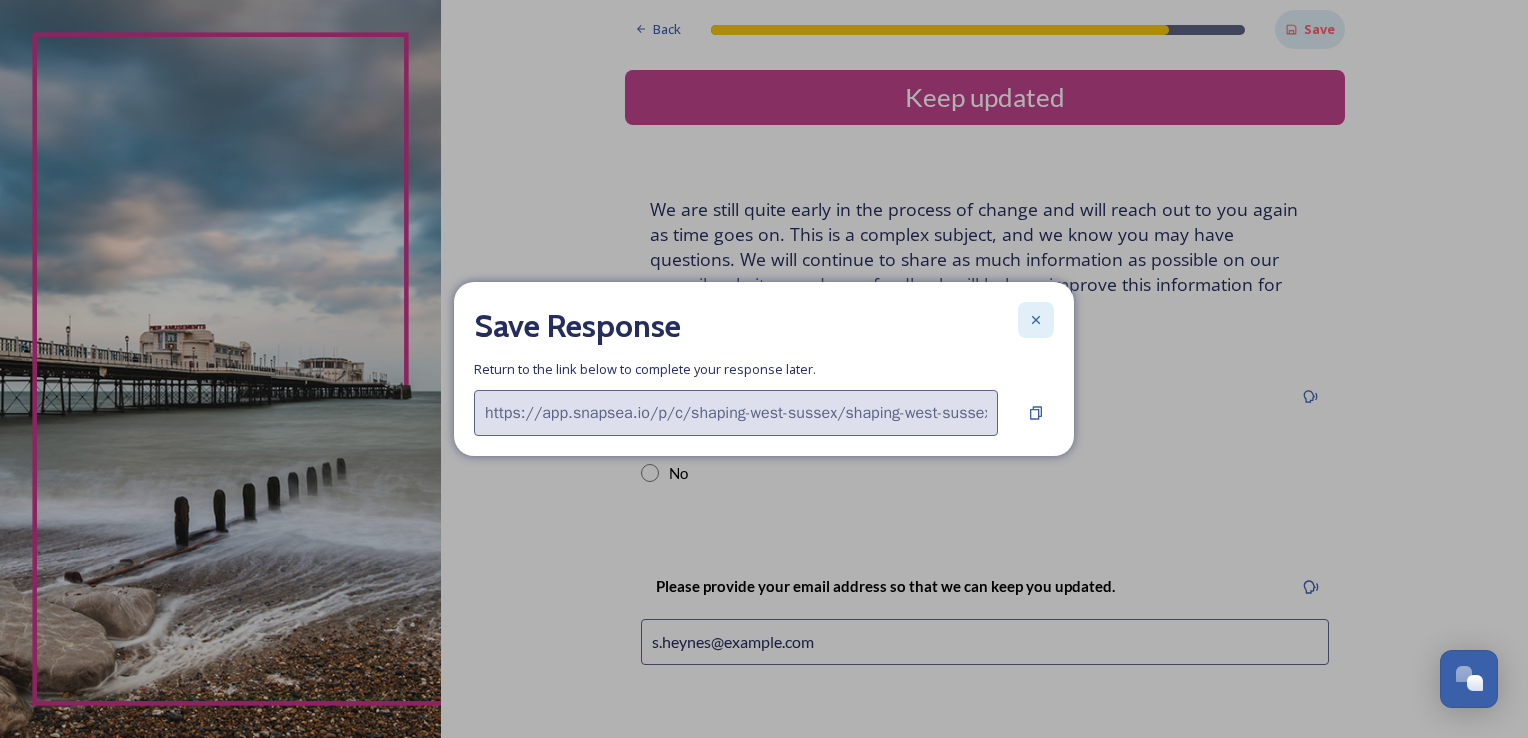 click 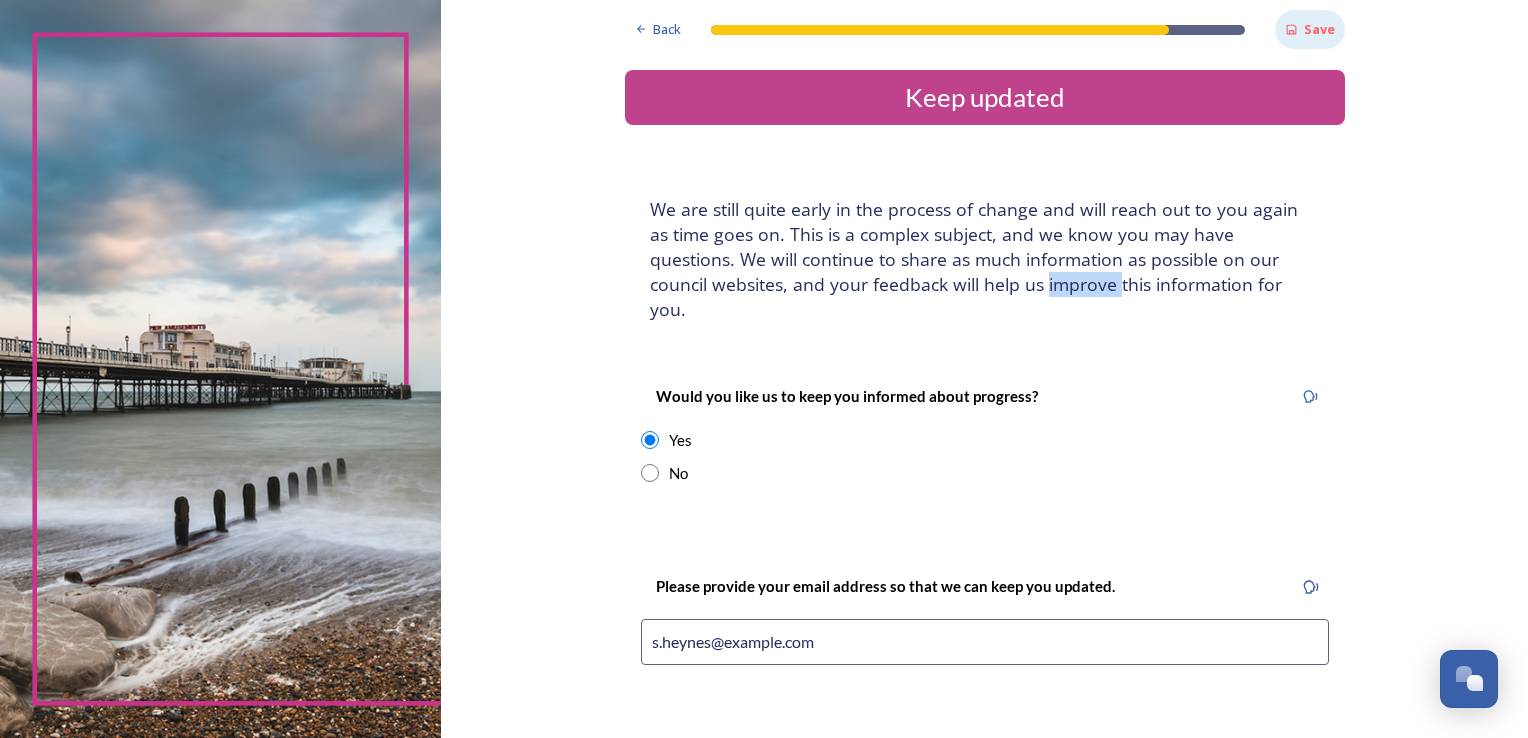 click on "We are still quite early in the process of change and will reach out to you again as time goes on. This is a complex subject, and we know you may have questions. We will continue to share as much information as possible on our council websites, and your feedback will help us improve this information for you." at bounding box center (985, 259) 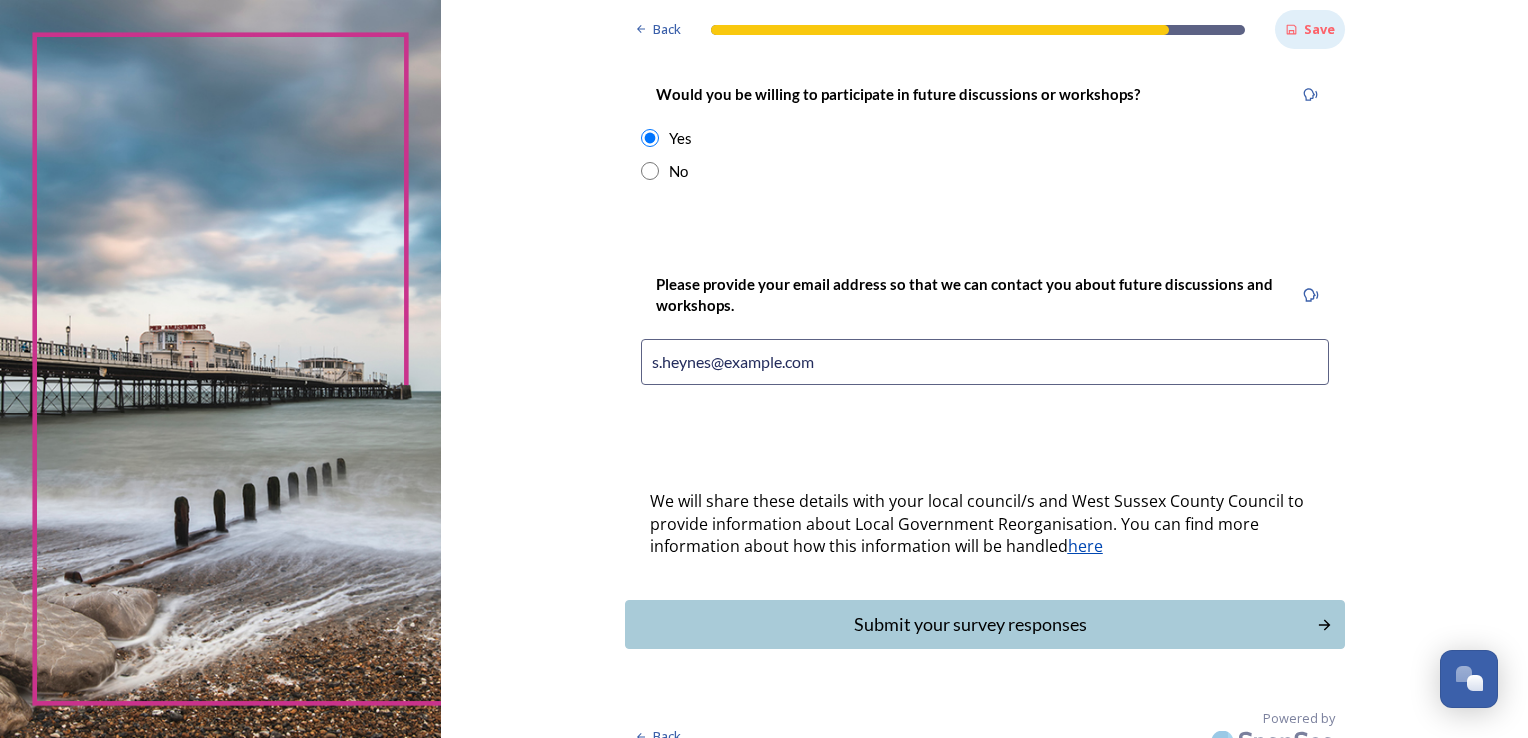 scroll, scrollTop: 818, scrollLeft: 0, axis: vertical 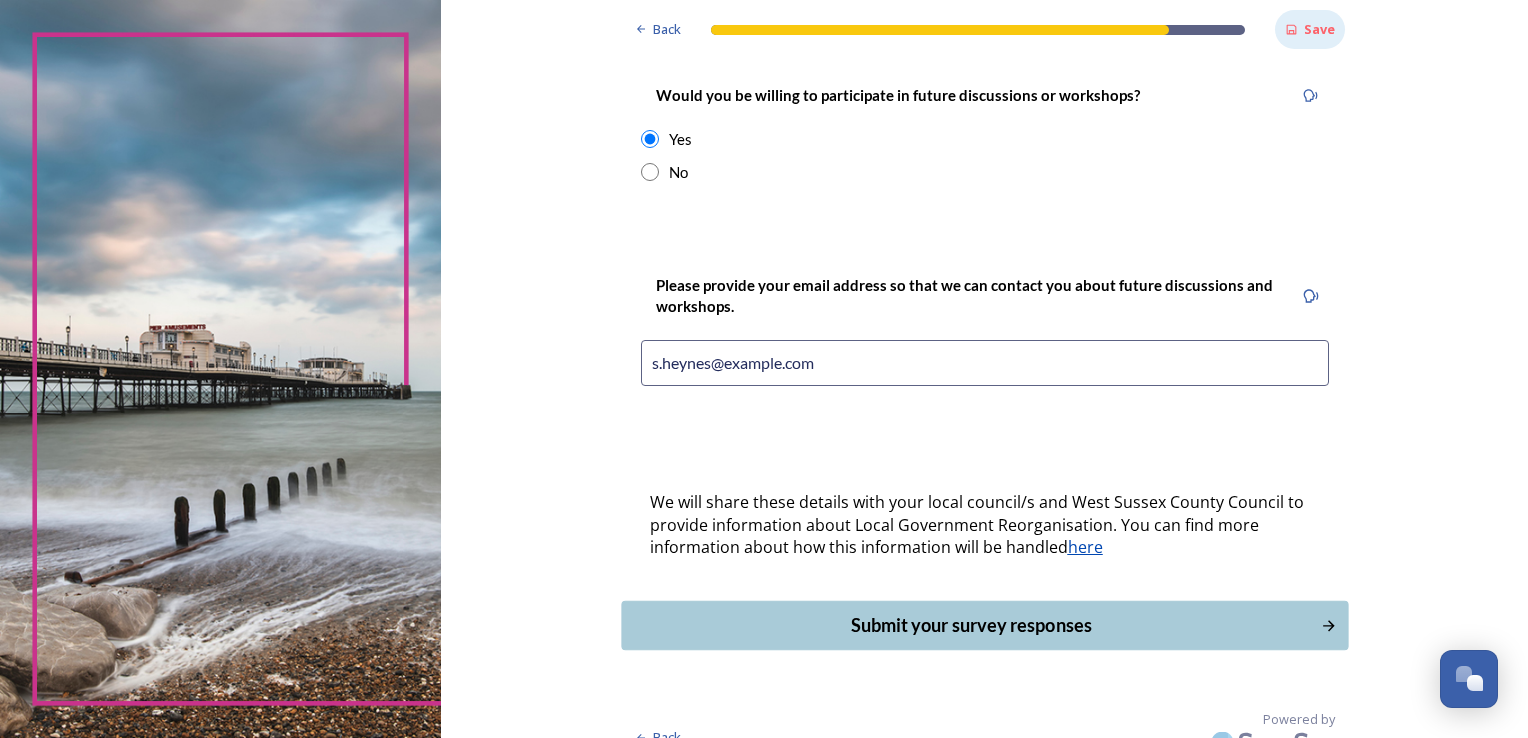 click on "Submit your survey responses" at bounding box center (970, 625) 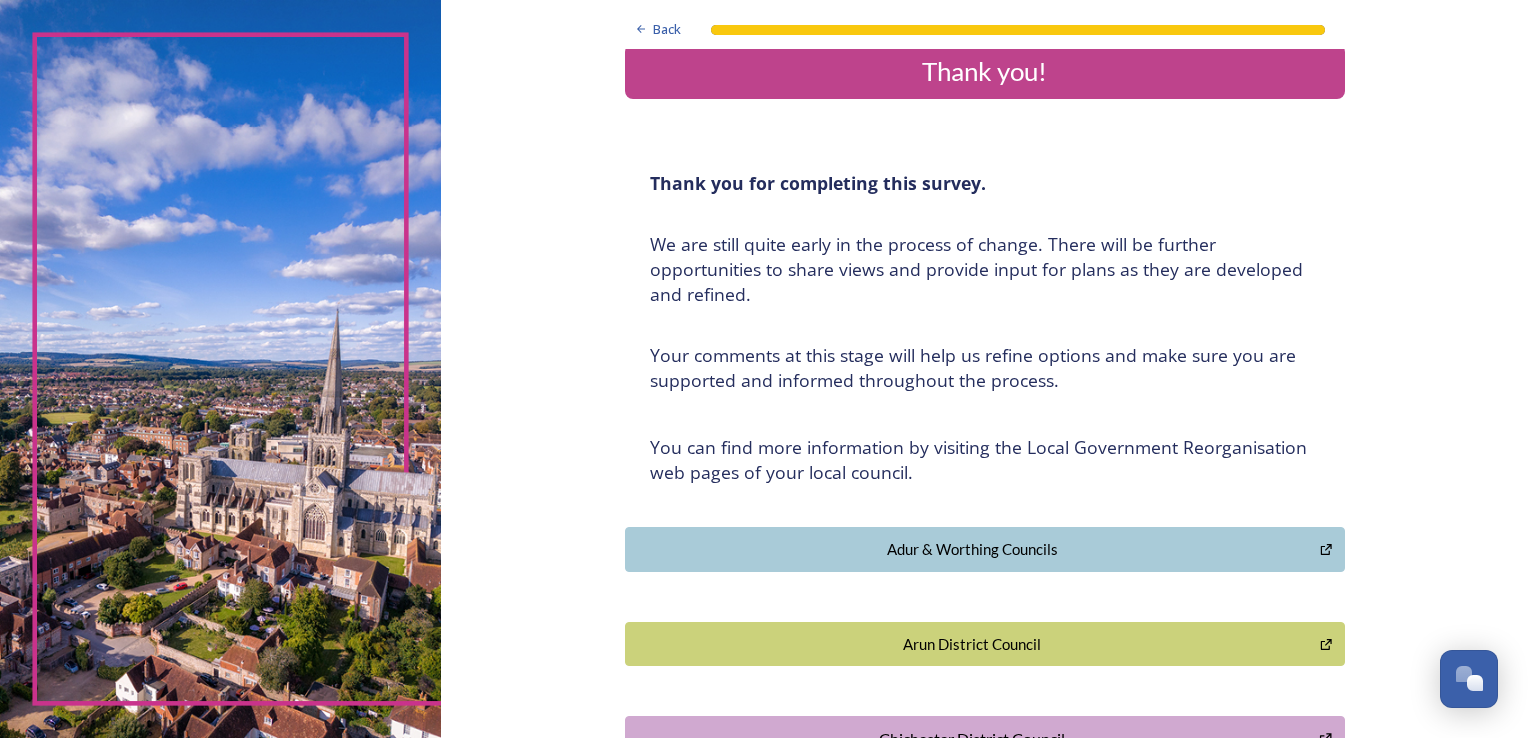 scroll, scrollTop: 0, scrollLeft: 0, axis: both 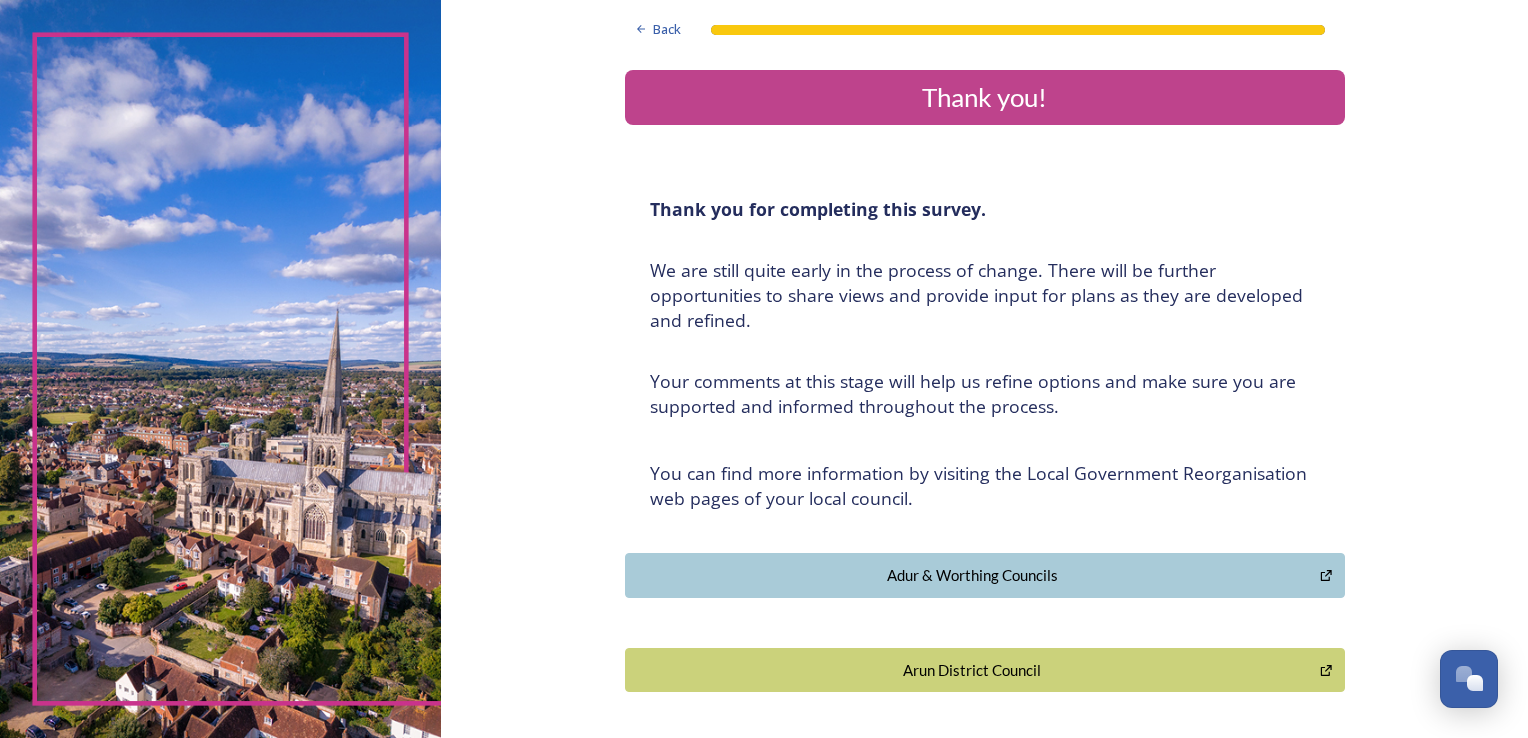click on "﻿We are still quite early in the process of change. There will be further opportunities to share views and provide input for plans as they are developed and refined." at bounding box center [985, 295] 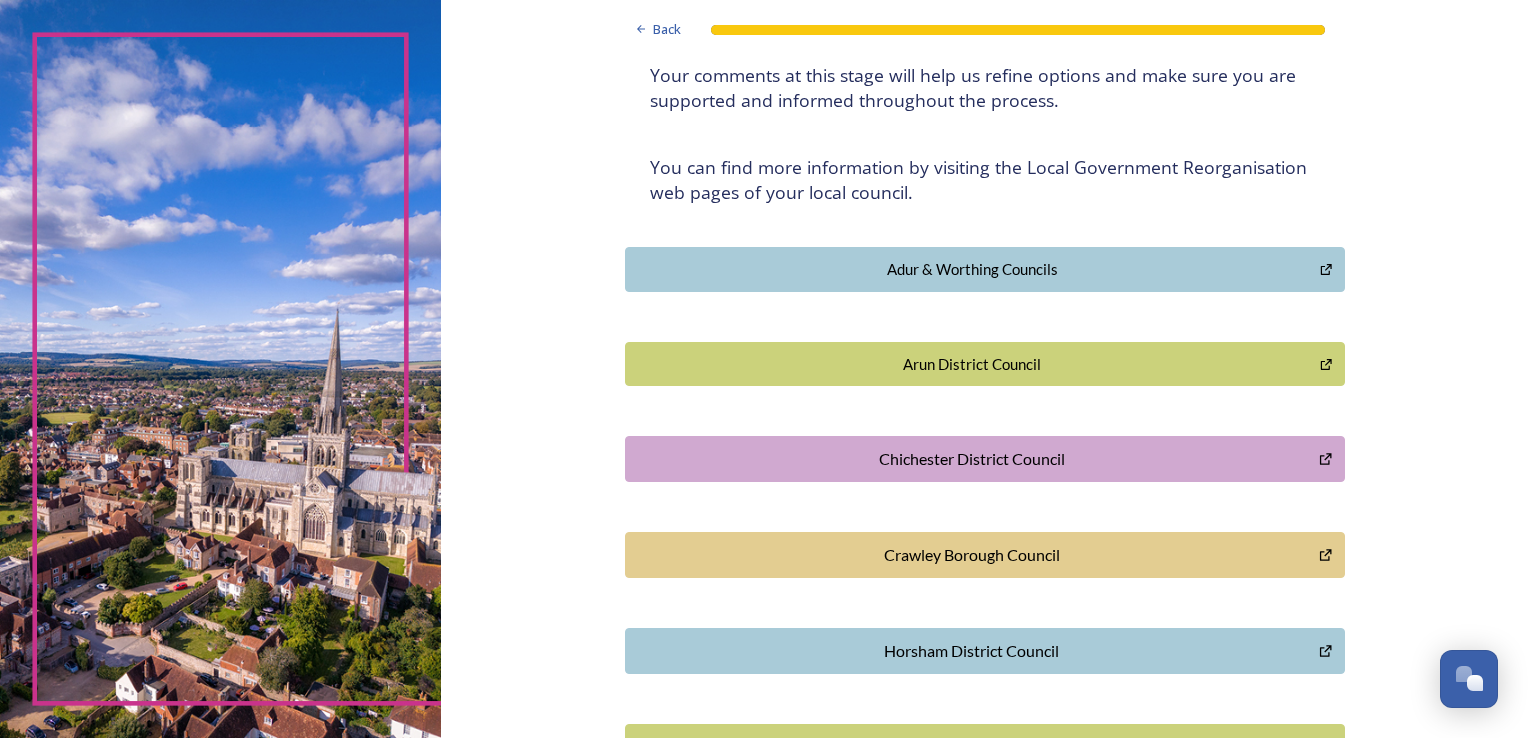 scroll, scrollTop: 547, scrollLeft: 0, axis: vertical 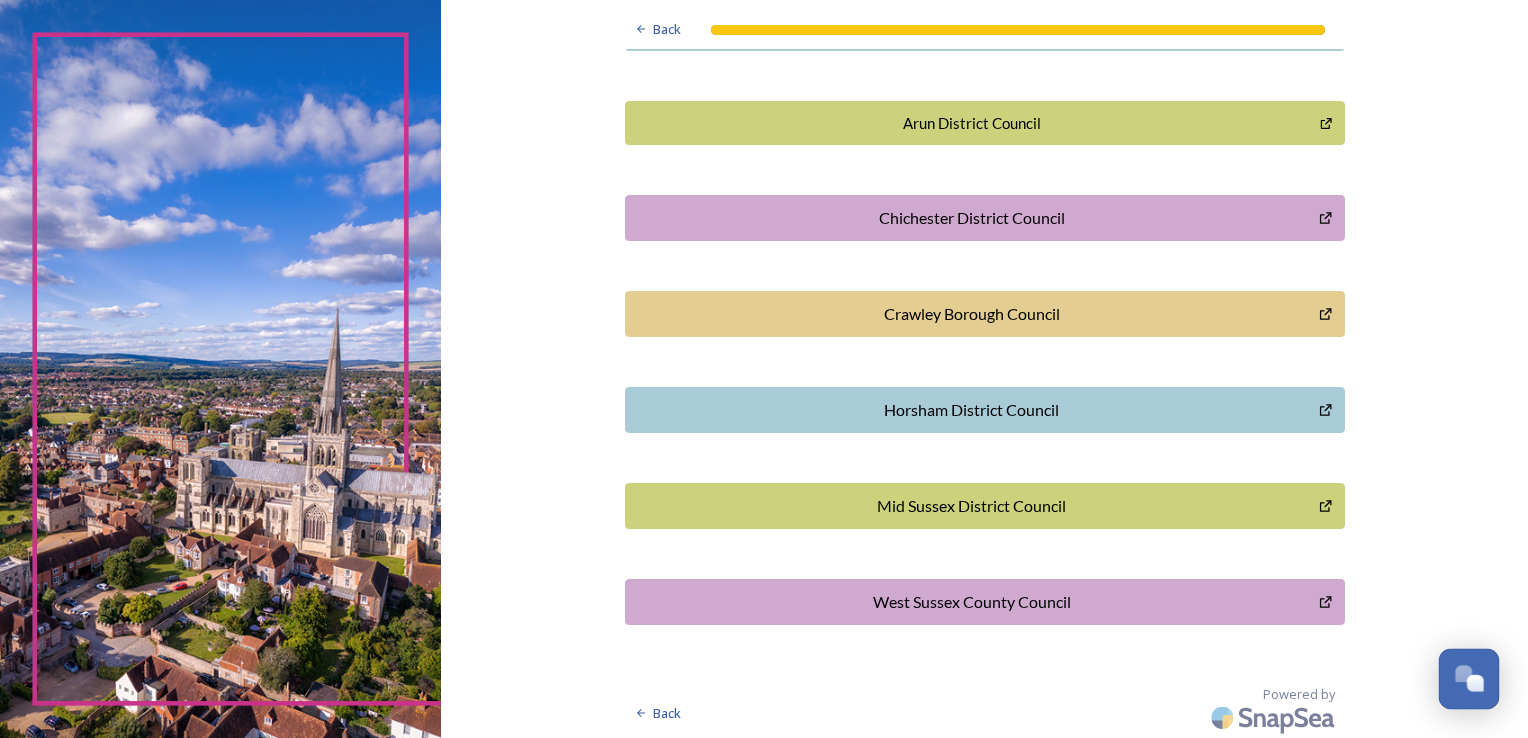 click at bounding box center (1463, 673) 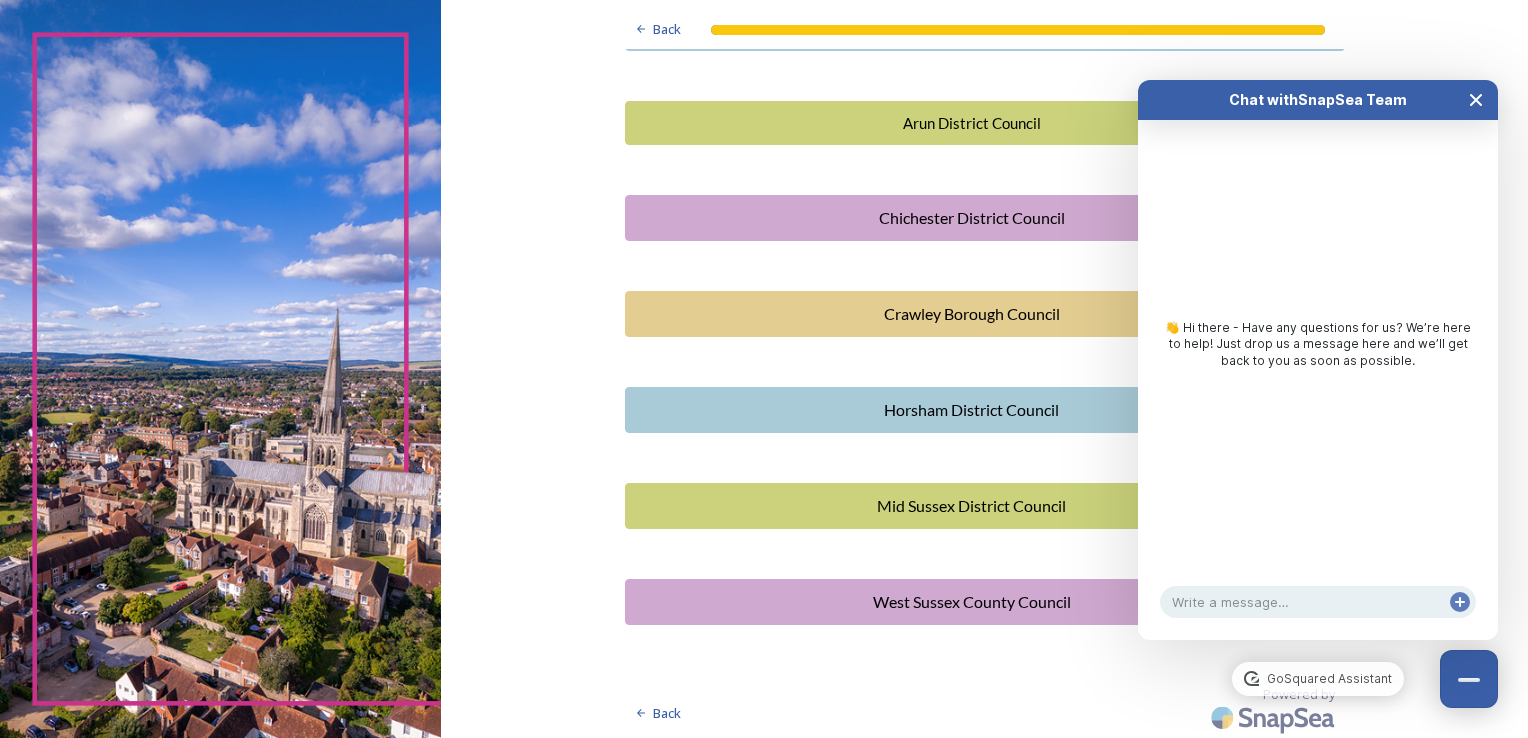 click 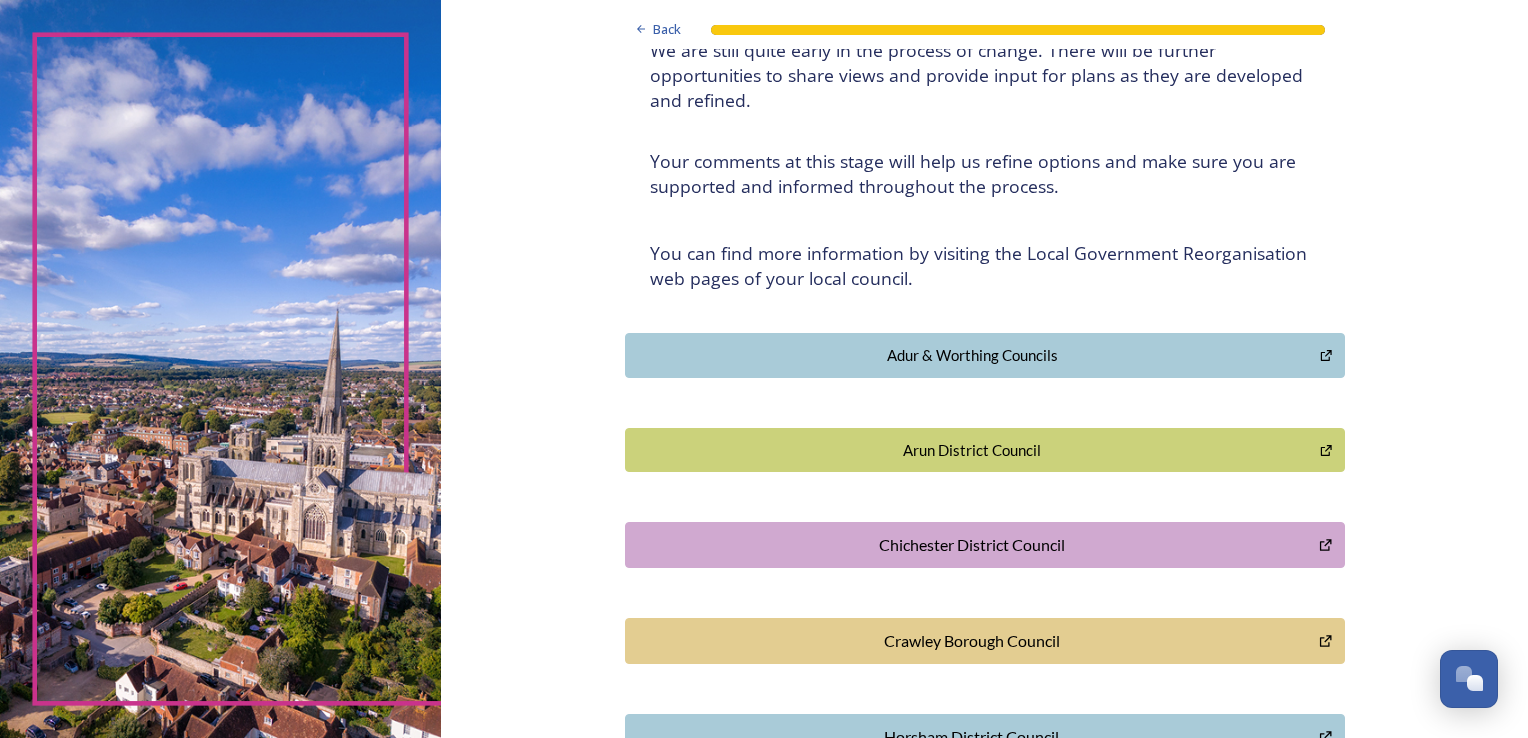 scroll, scrollTop: 0, scrollLeft: 0, axis: both 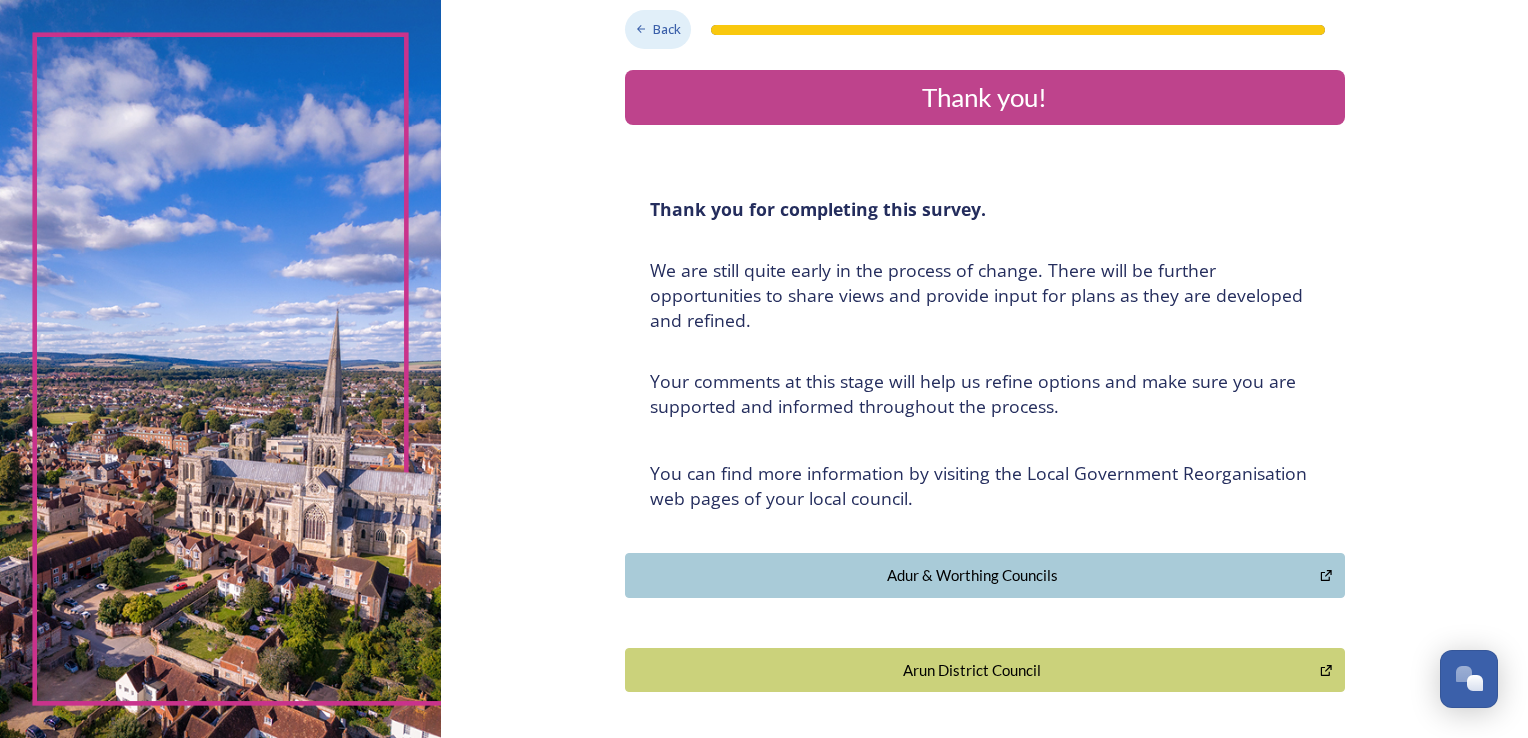 click on "Back" at bounding box center [667, 29] 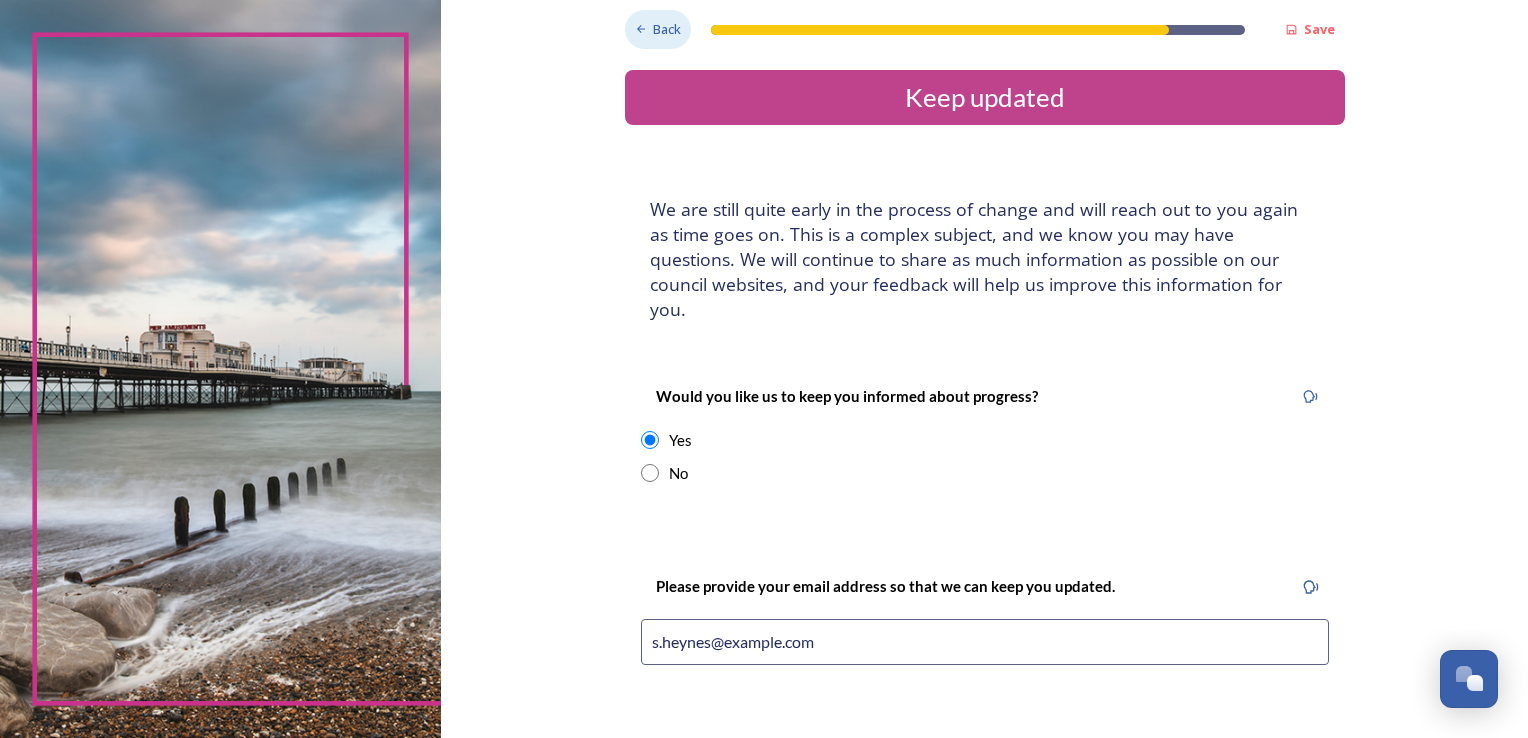 click on "Back" at bounding box center (667, 29) 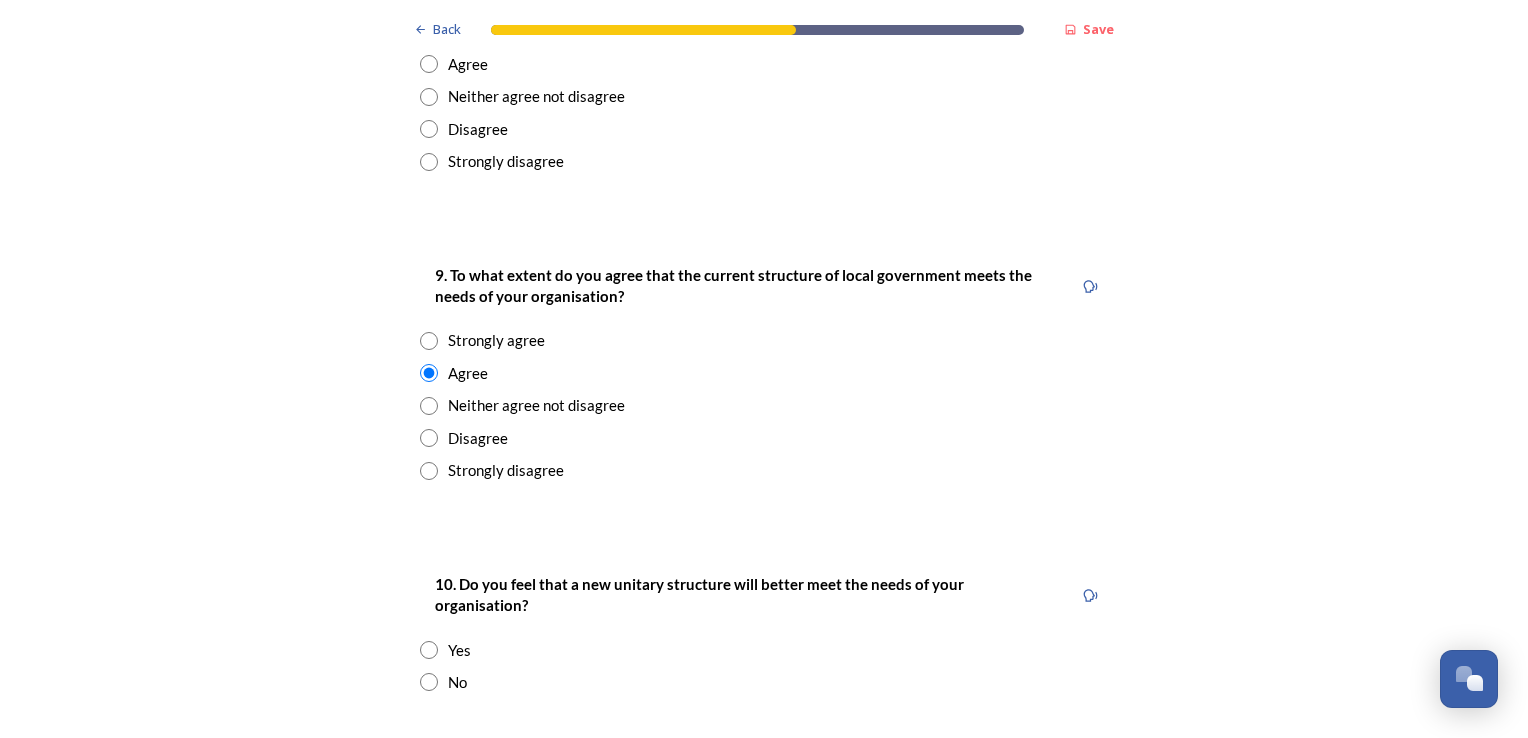 scroll, scrollTop: 3740, scrollLeft: 0, axis: vertical 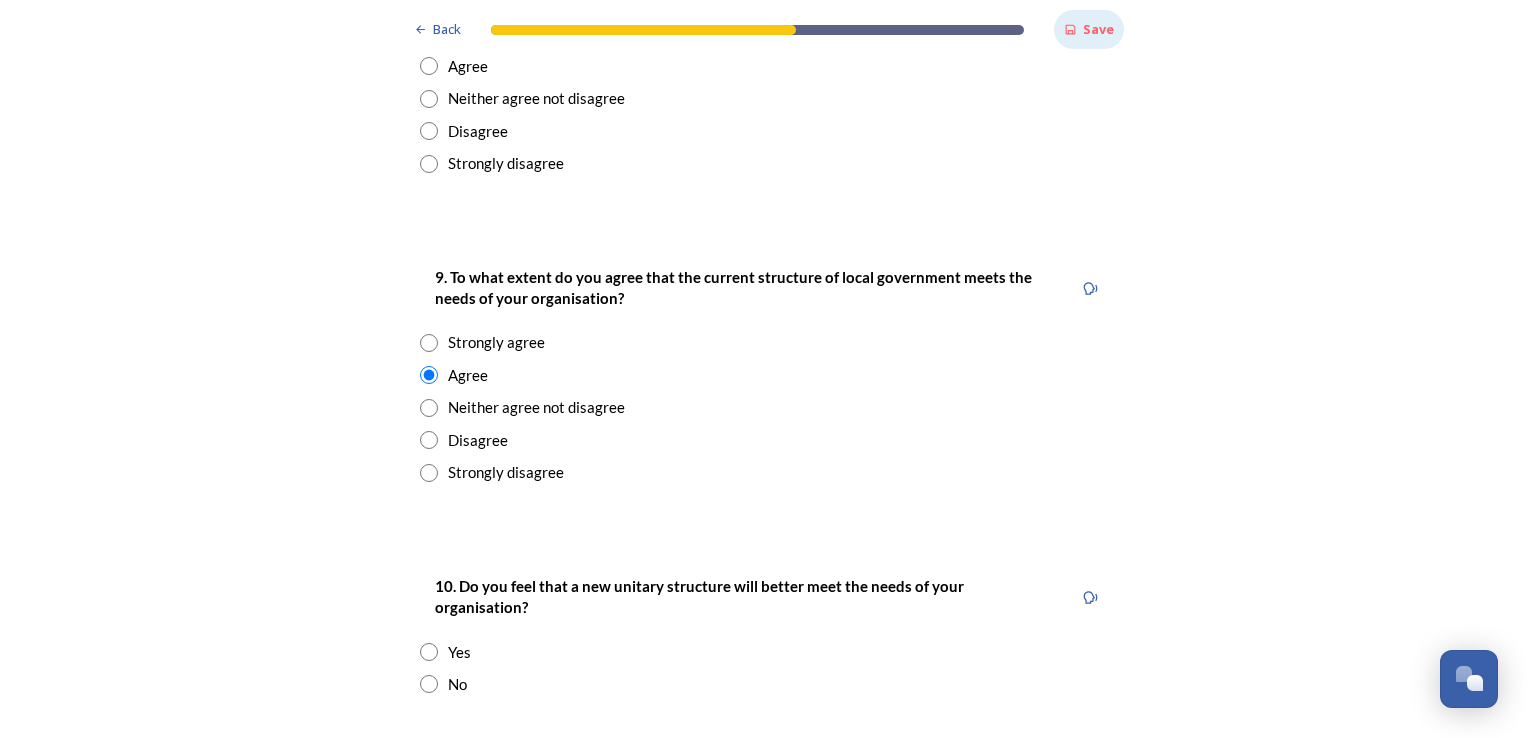 click on "Save" at bounding box center [1089, 29] 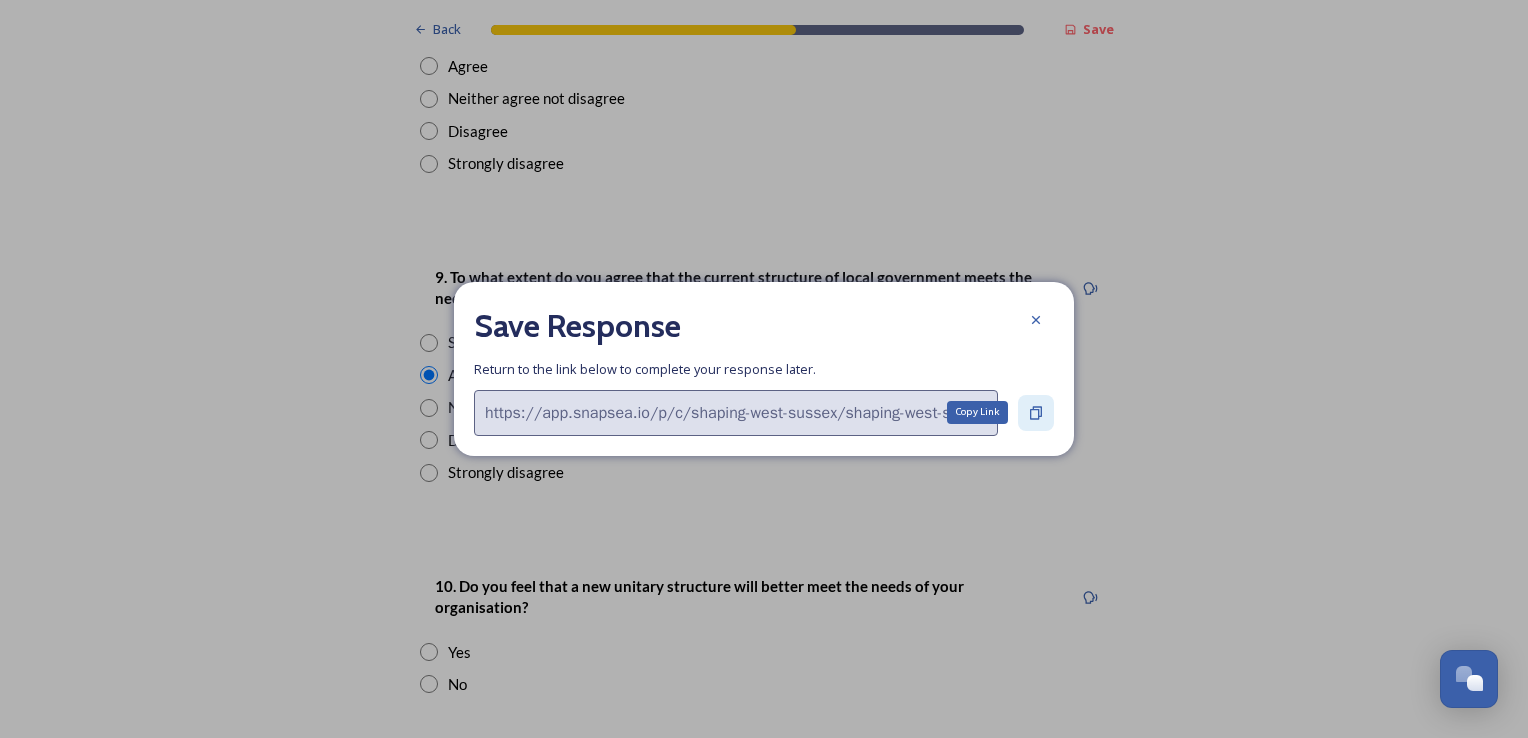 click on "Copy Link" at bounding box center (1036, 413) 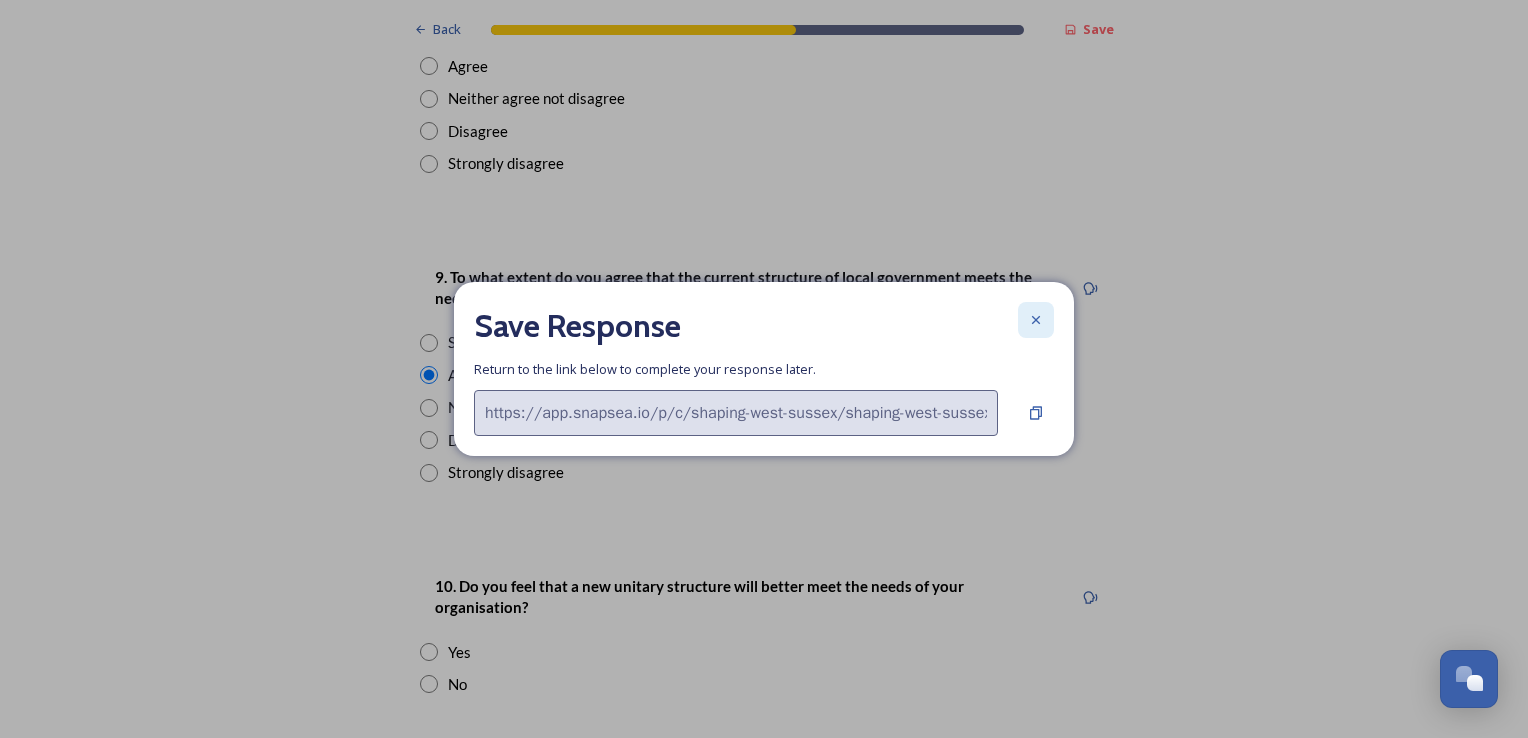 click 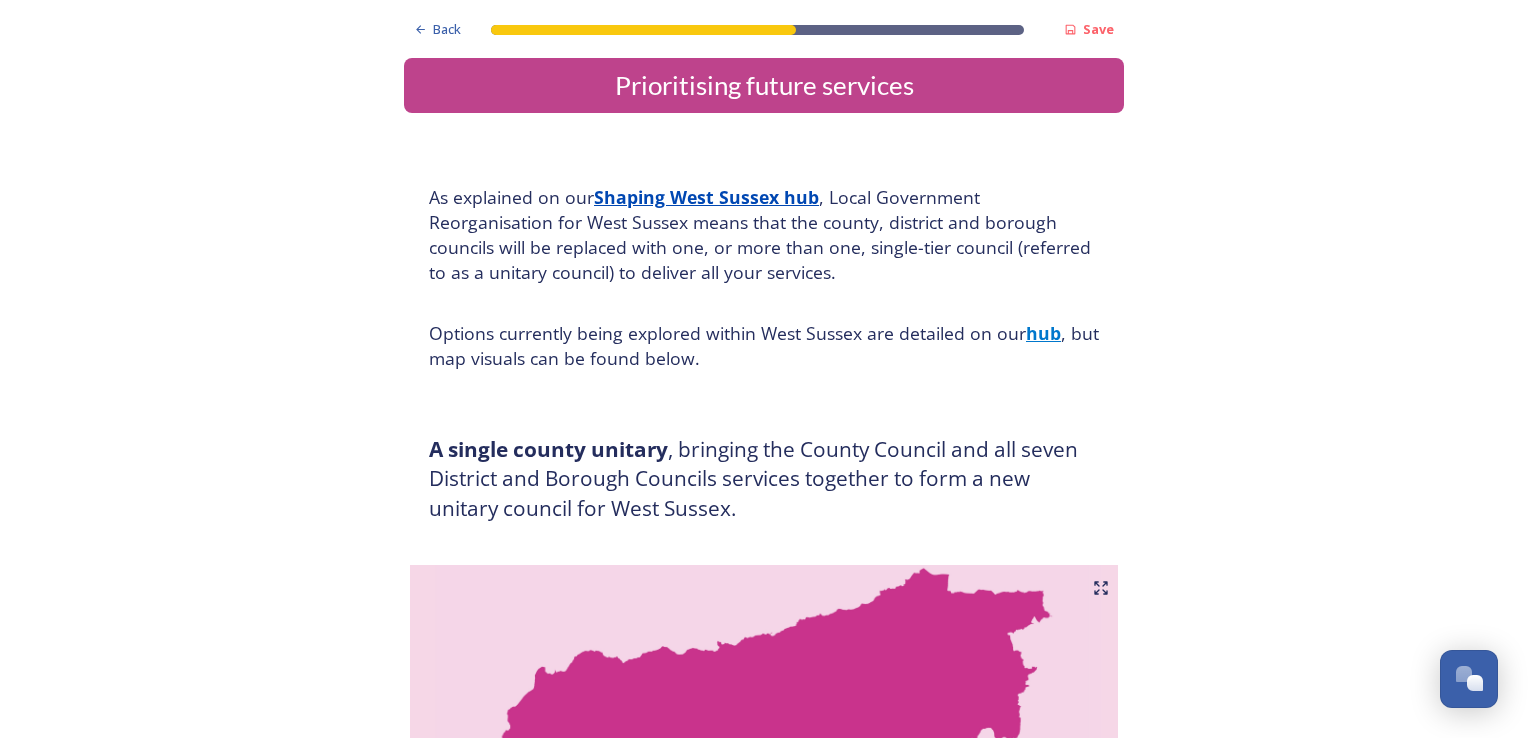 scroll, scrollTop: 0, scrollLeft: 0, axis: both 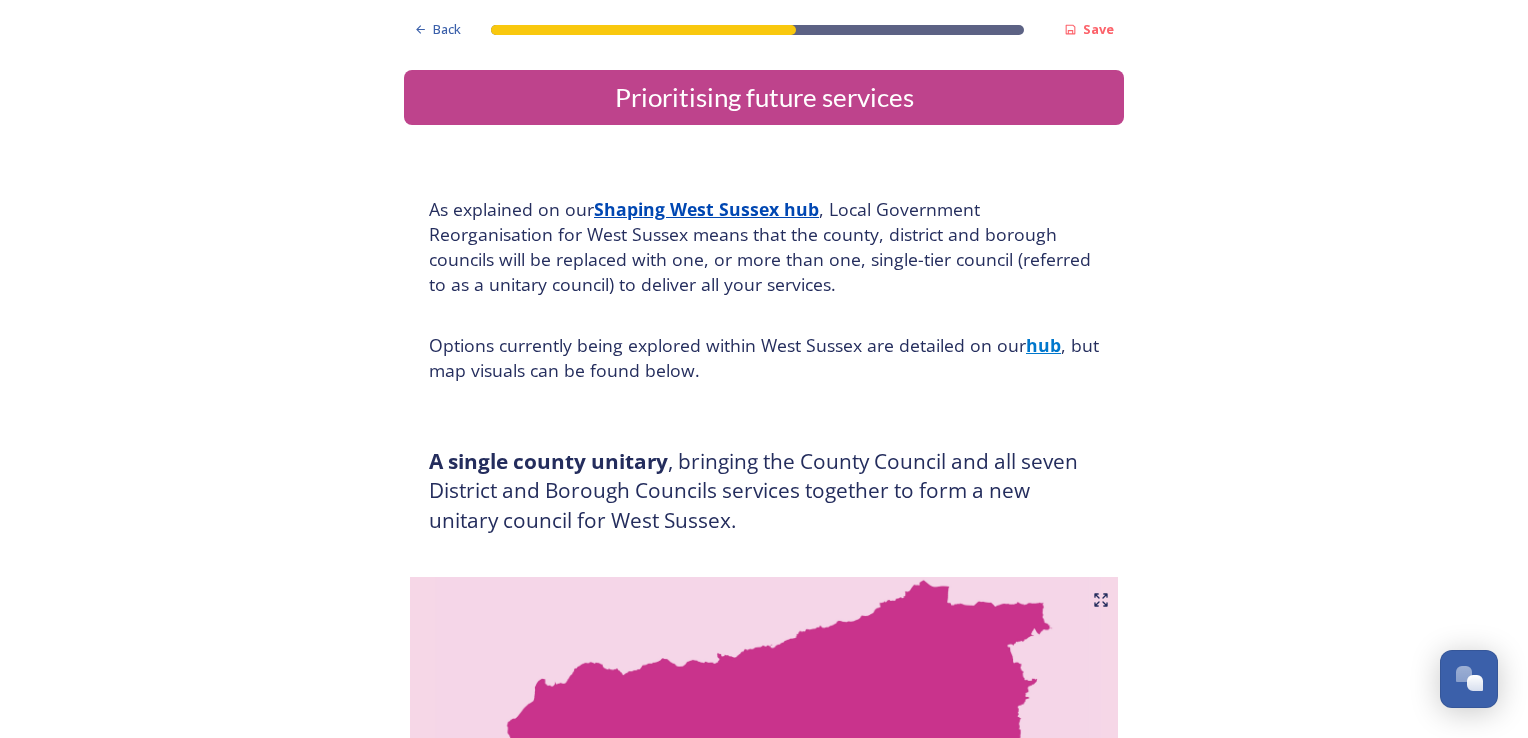 click on "A single county unitary , bringing the County Council and all seven District and Borough Councils services together to form a new unitary council for West Sussex." at bounding box center (764, 491) 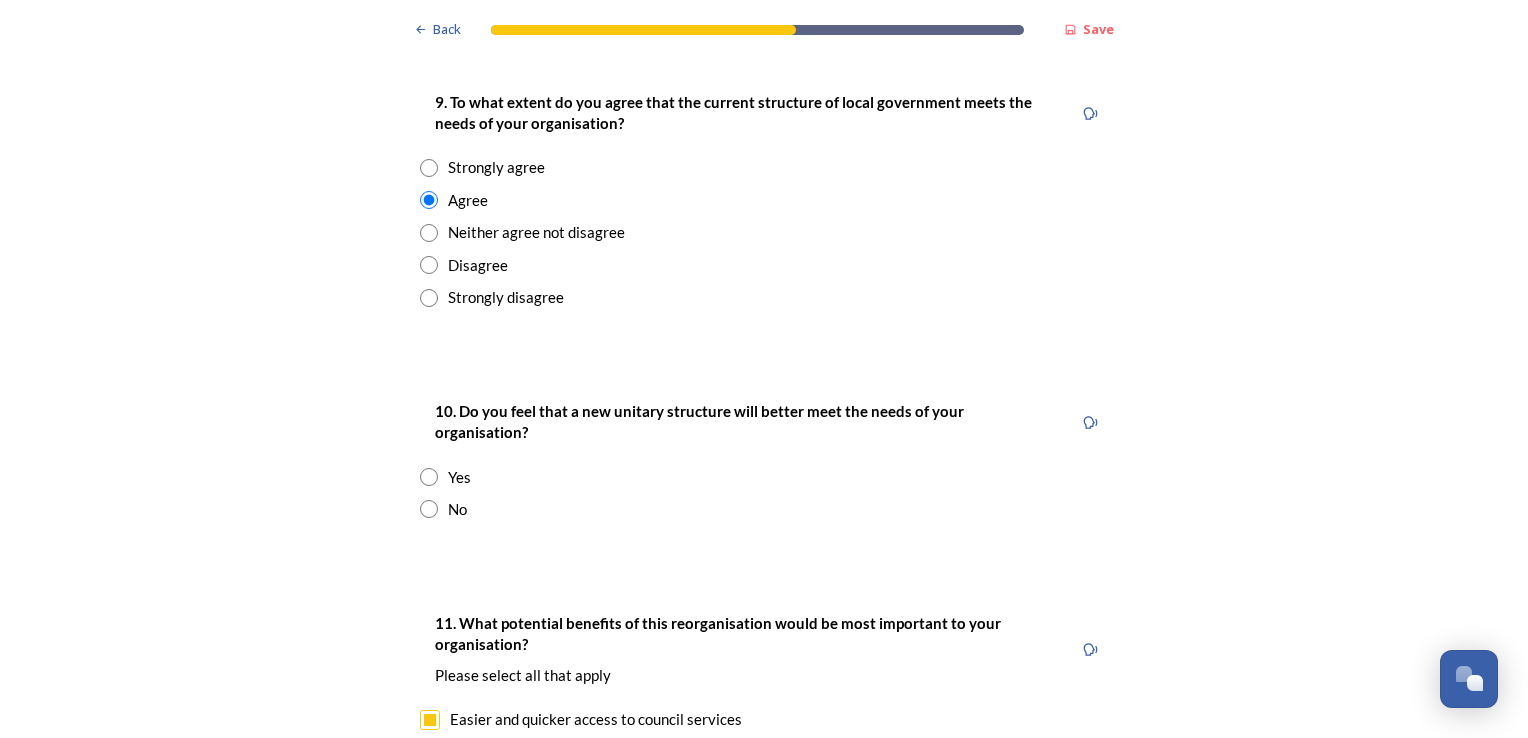 scroll, scrollTop: 3919, scrollLeft: 0, axis: vertical 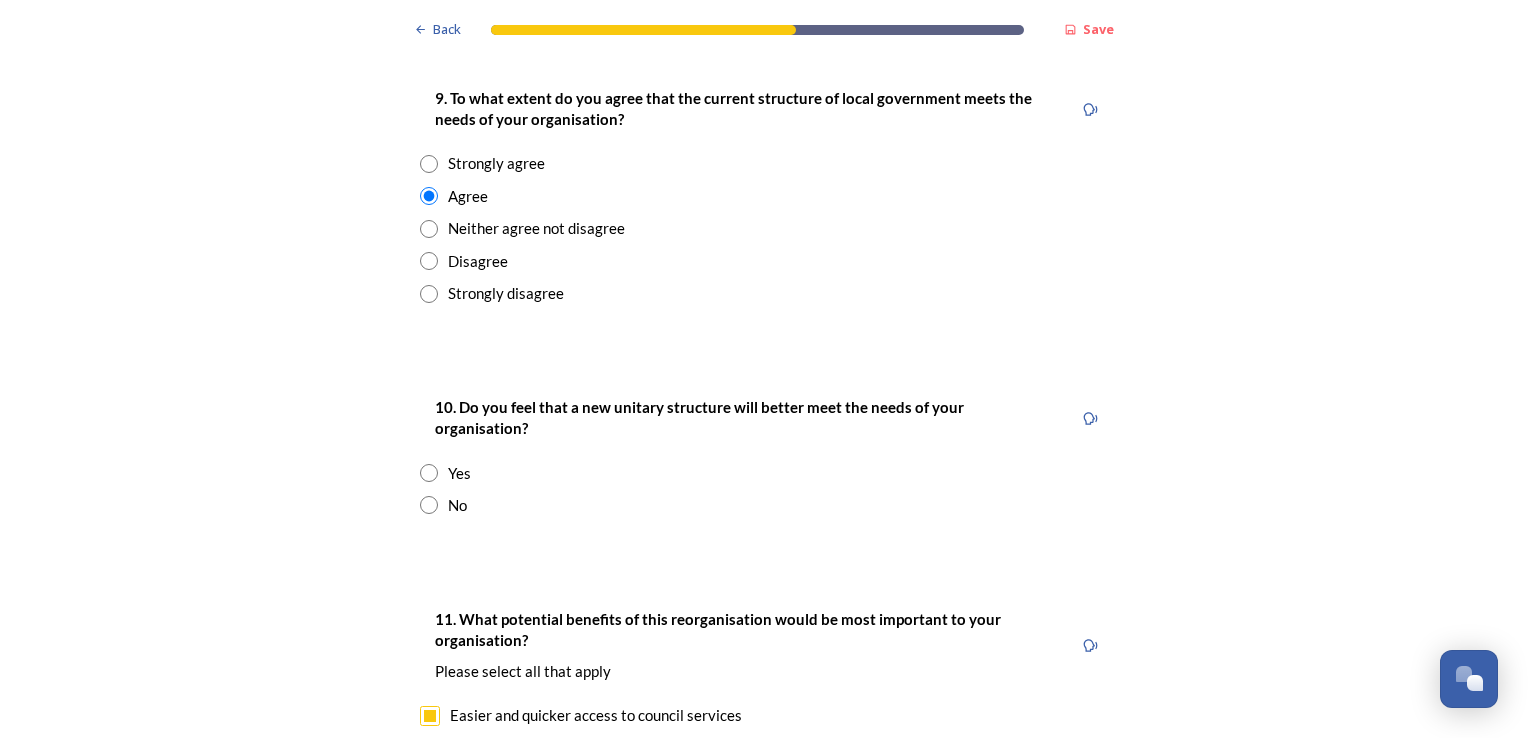 drag, startPoint x: 845, startPoint y: 414, endPoint x: 693, endPoint y: 359, distance: 161.64467 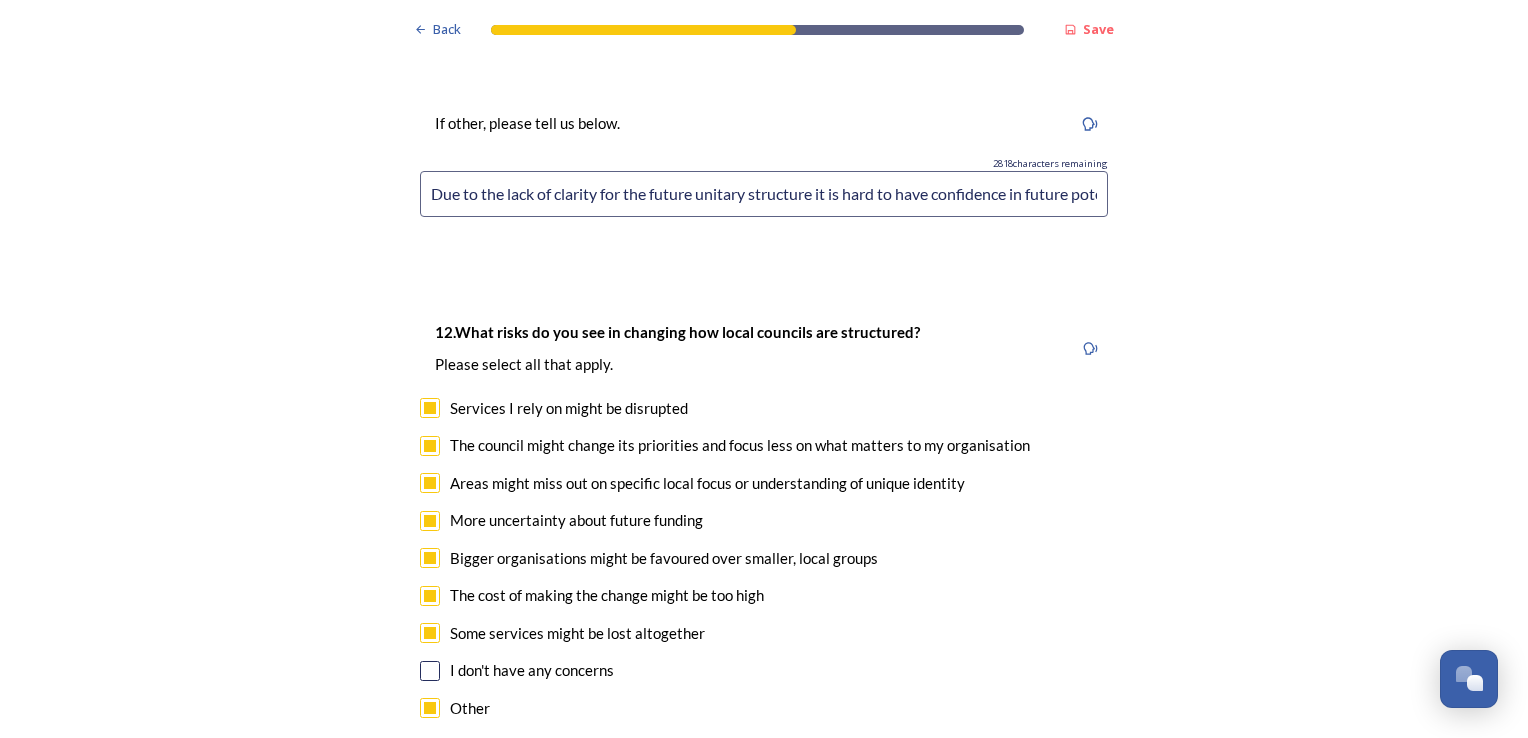 scroll, scrollTop: 5043, scrollLeft: 0, axis: vertical 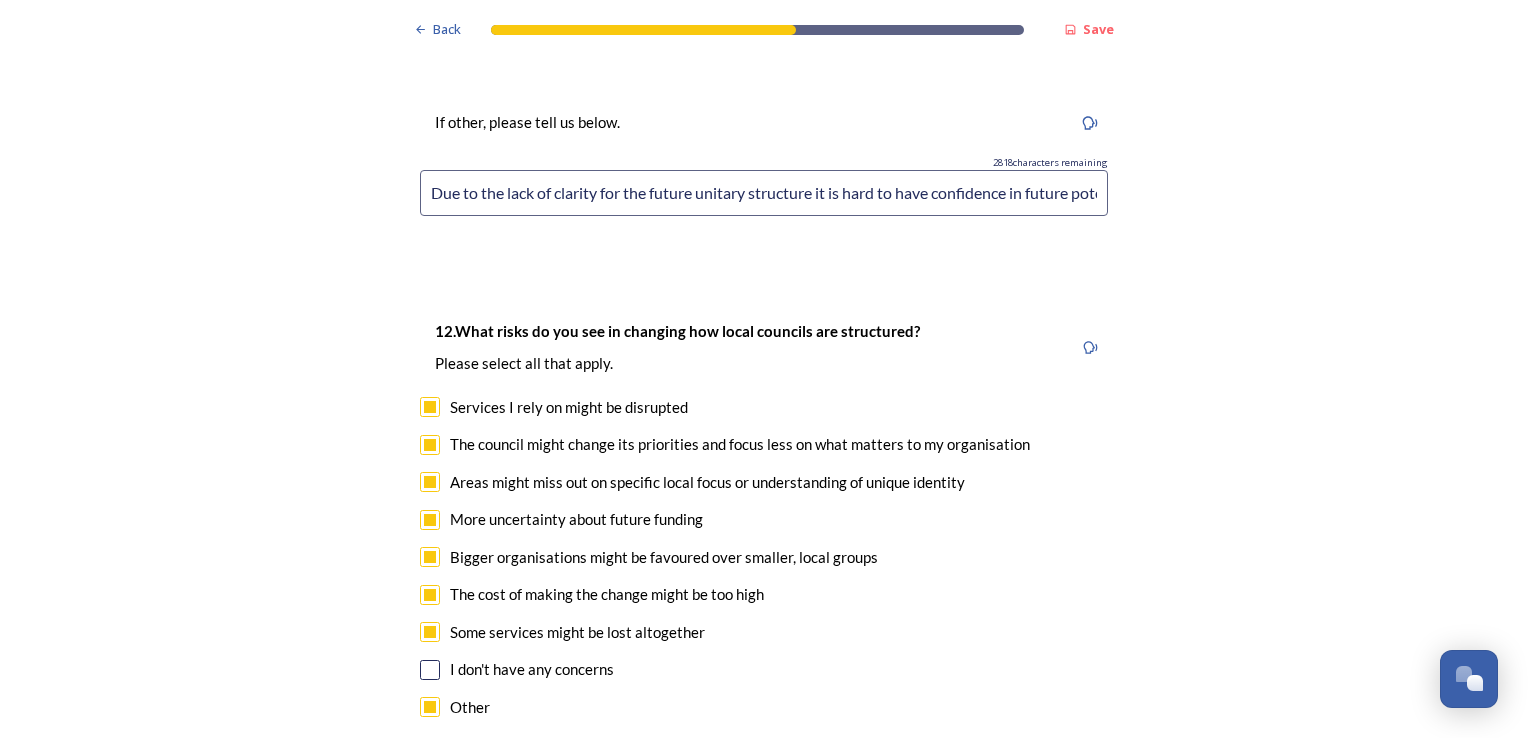 click on "Due to the lack of clarity for the future unitary structure it is hard to have confidence in future potential benefits. Question 10 is unknown, we cannot say yes or no at this time." at bounding box center [764, 193] 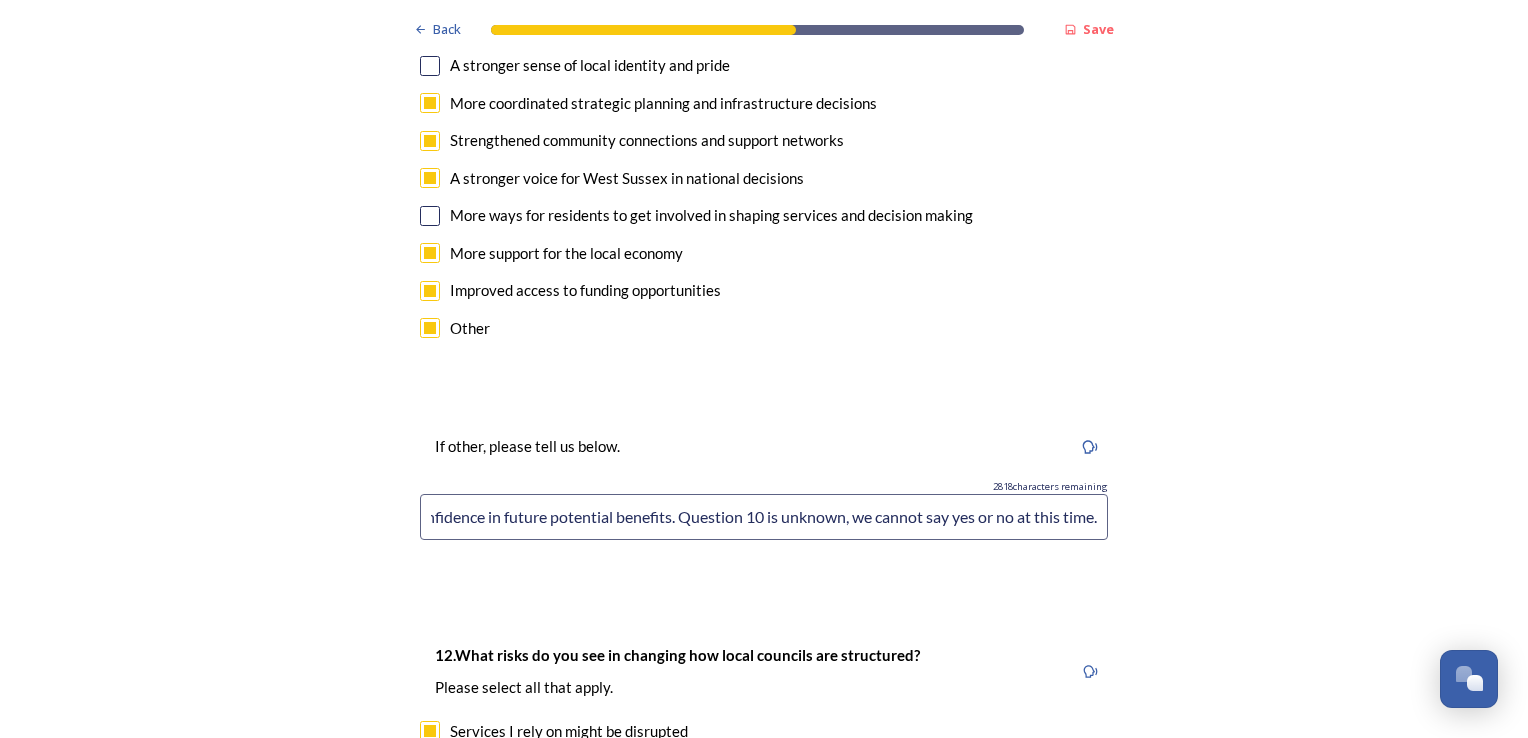 drag, startPoint x: 423, startPoint y: 168, endPoint x: 1527, endPoint y: 4, distance: 1116.1147 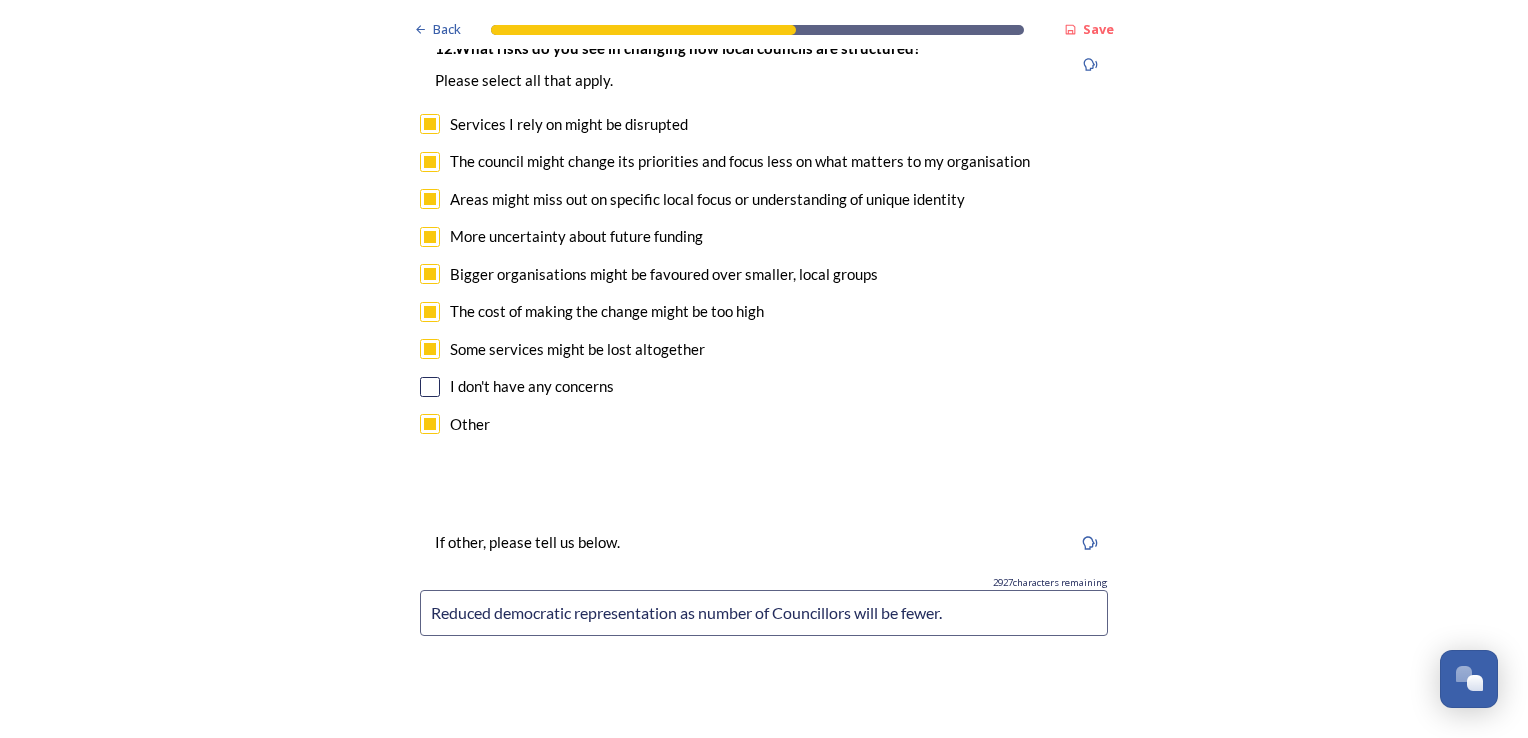 scroll, scrollTop: 5325, scrollLeft: 0, axis: vertical 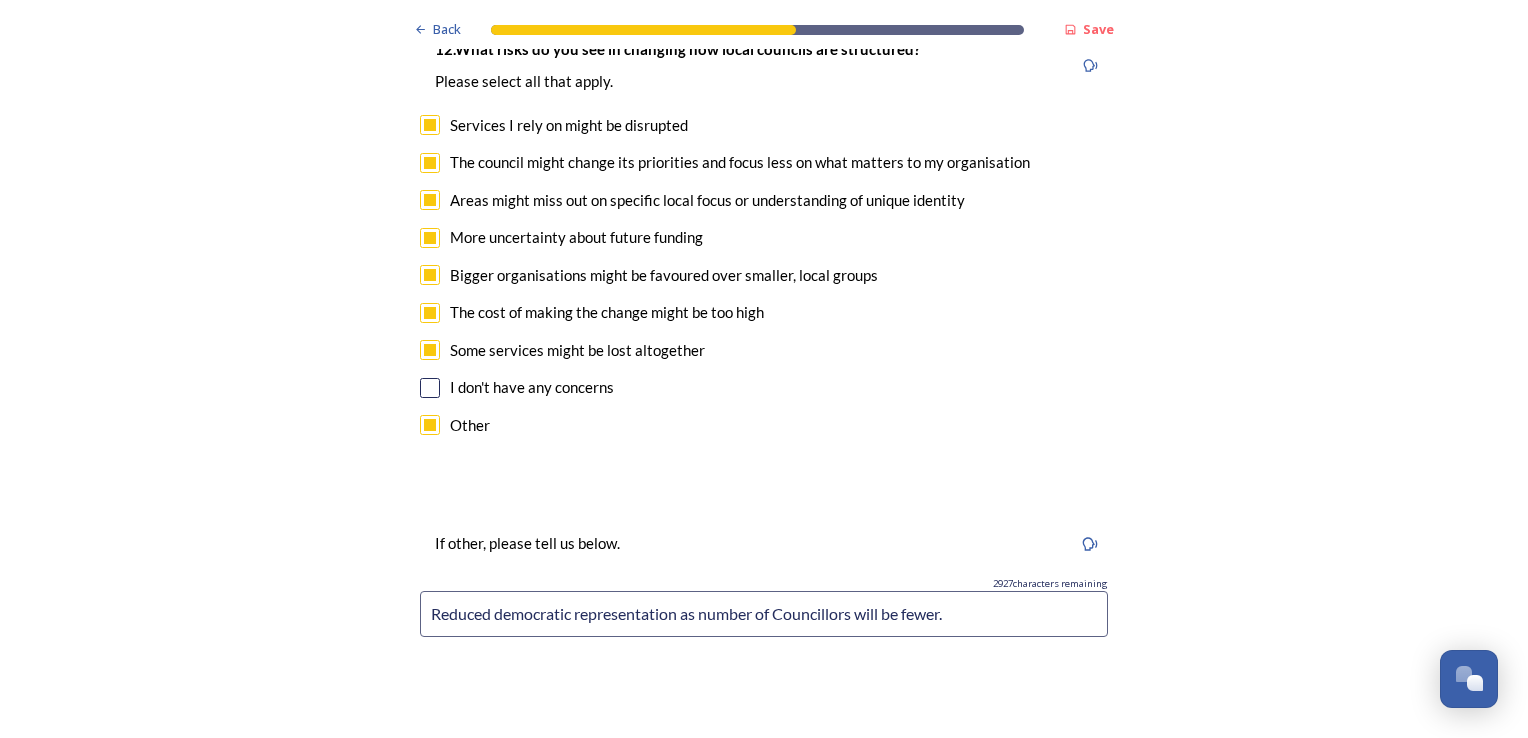 click on "12.  What risks do you see in changing how local councils are structured? ﻿Please select all that apply. Services I rely on might be disrupted The council might change its priorities and focus less on what matters to my organisation Areas might miss out on specific local focus or understanding of unique identity More uncertainty about future funding Bigger organisations might be favoured over smaller, local groups The cost of making the change might be too high Some services might be lost altogether I don't have any concerns Other" at bounding box center [764, 239] 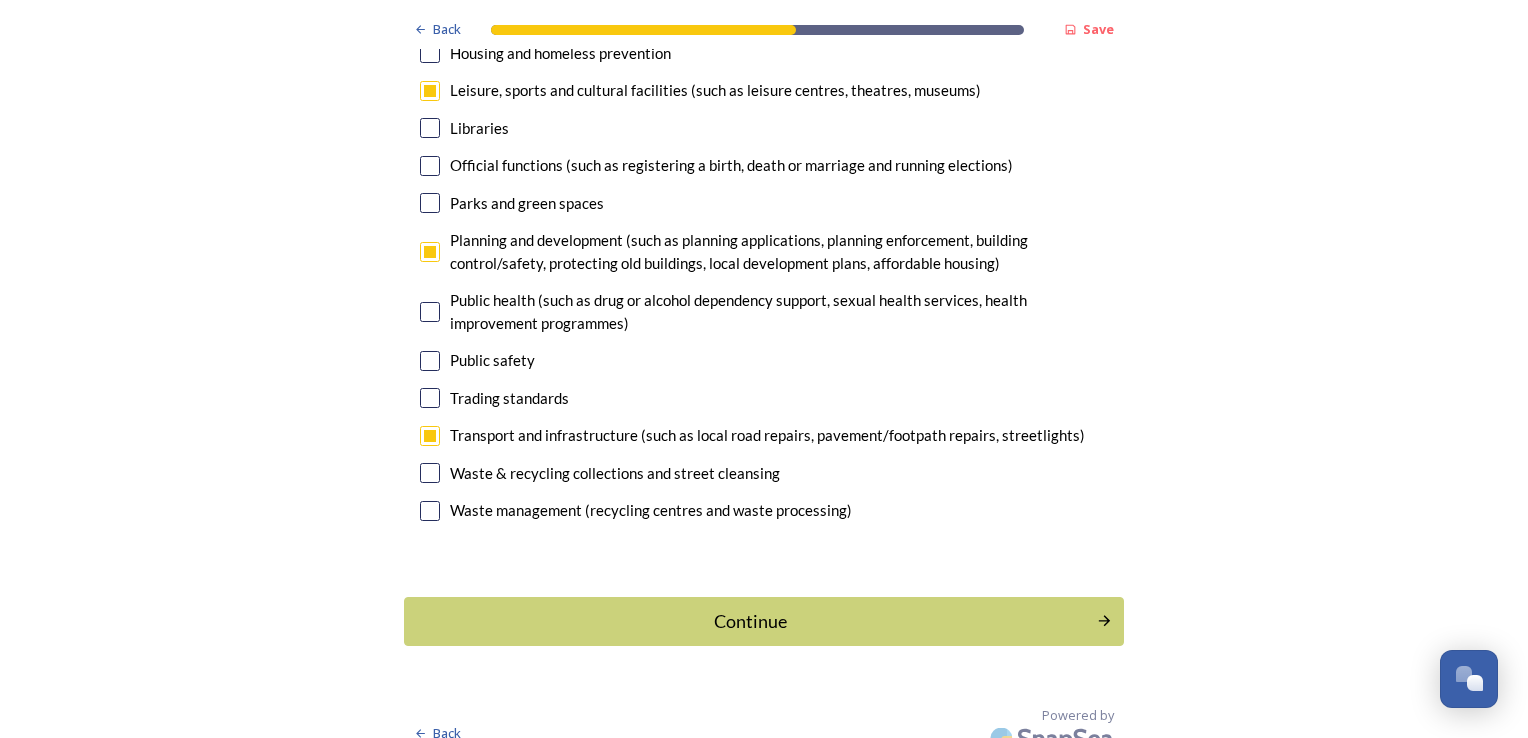 scroll, scrollTop: 6486, scrollLeft: 0, axis: vertical 